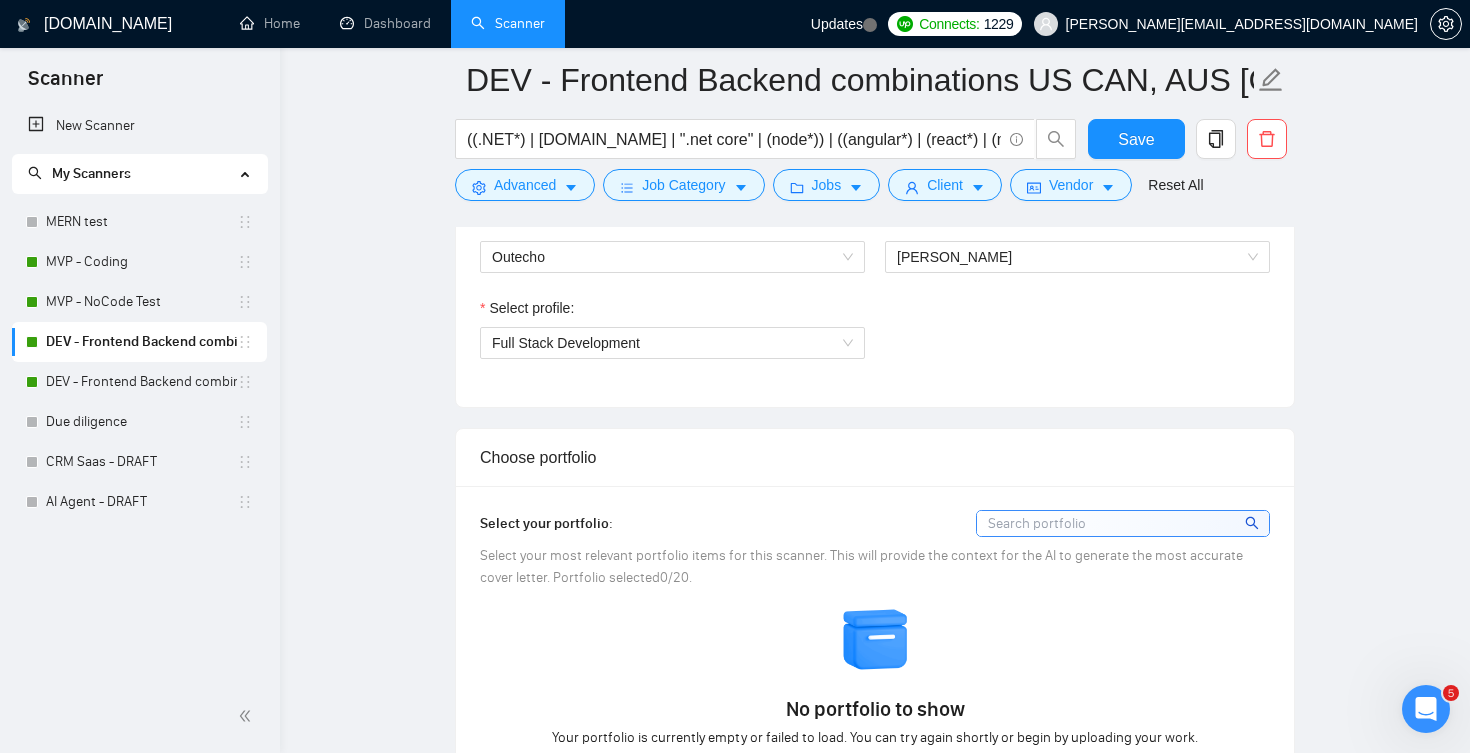 scroll, scrollTop: 0, scrollLeft: 0, axis: both 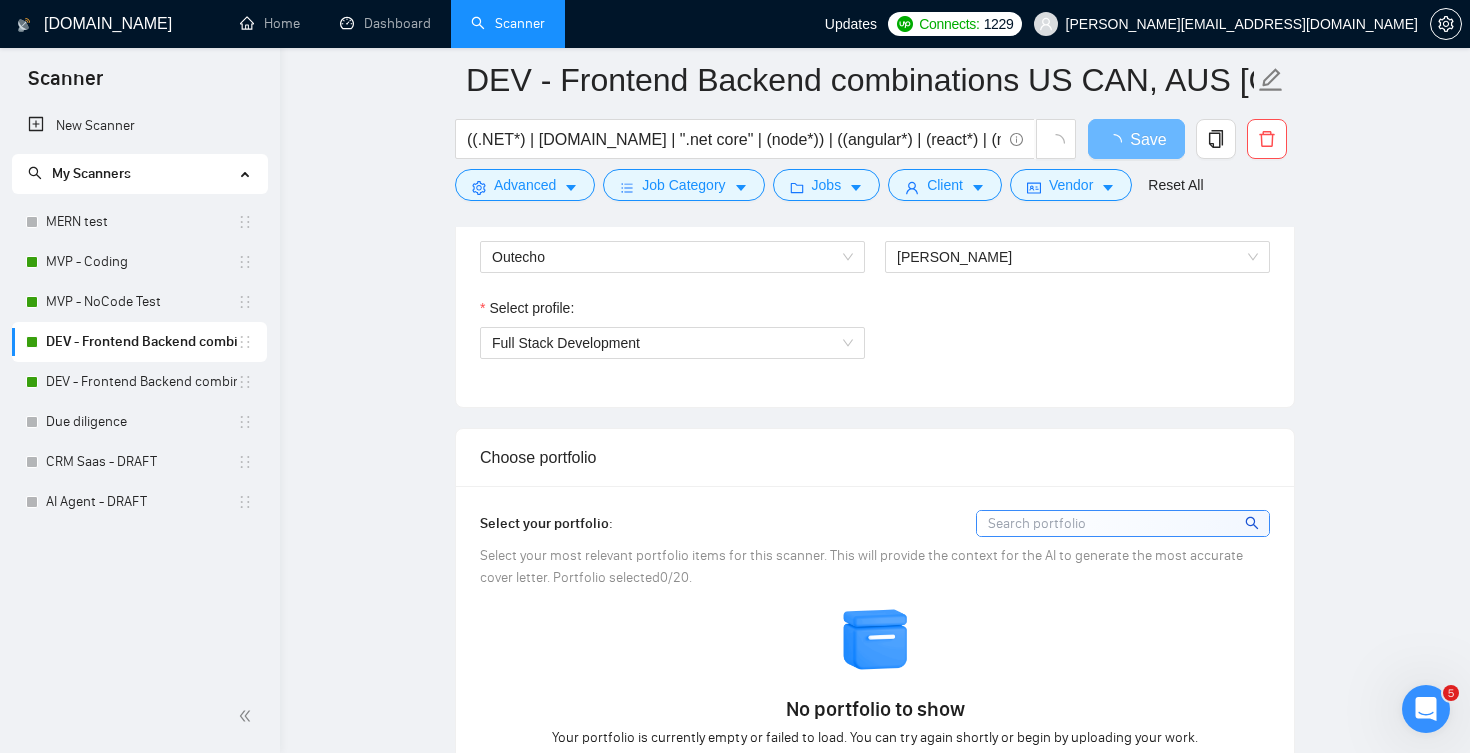 type 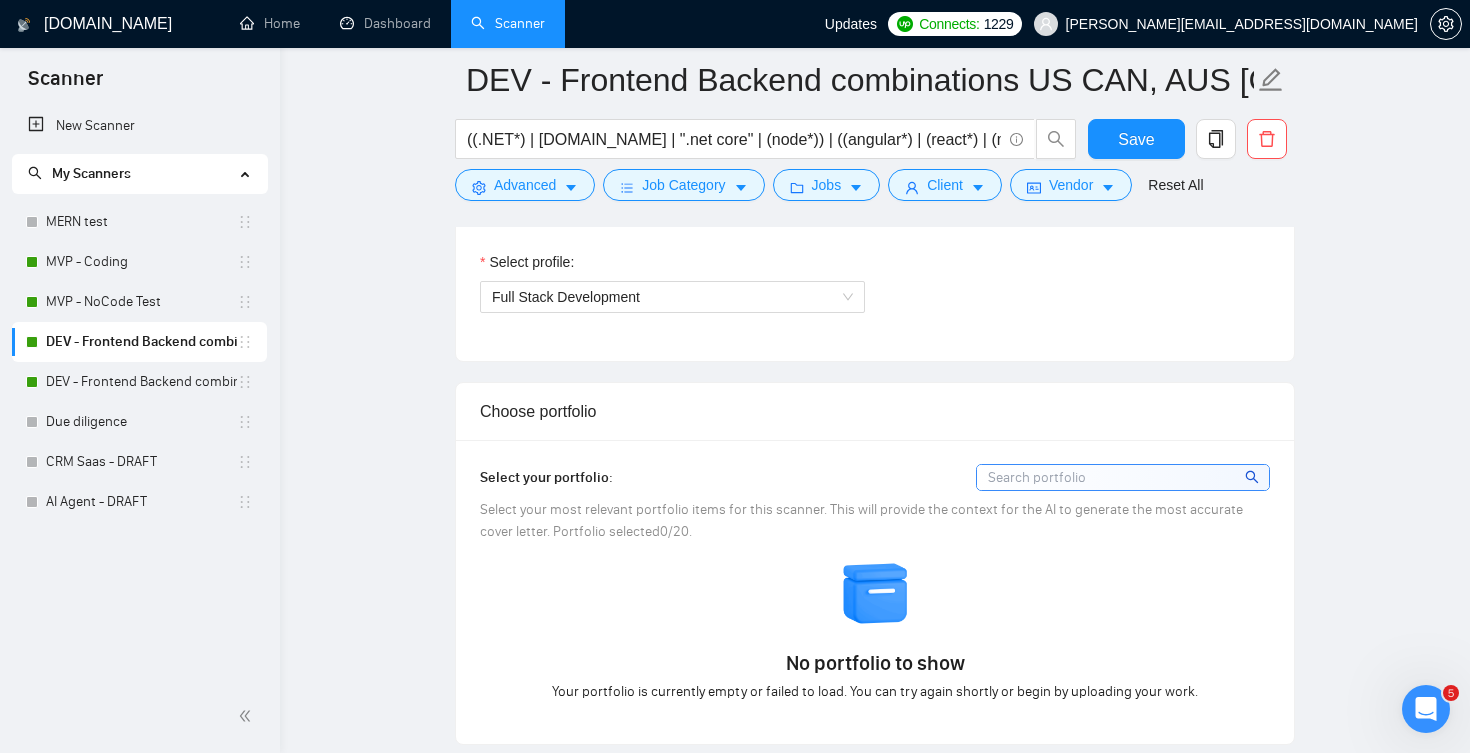 scroll, scrollTop: 1169, scrollLeft: 0, axis: vertical 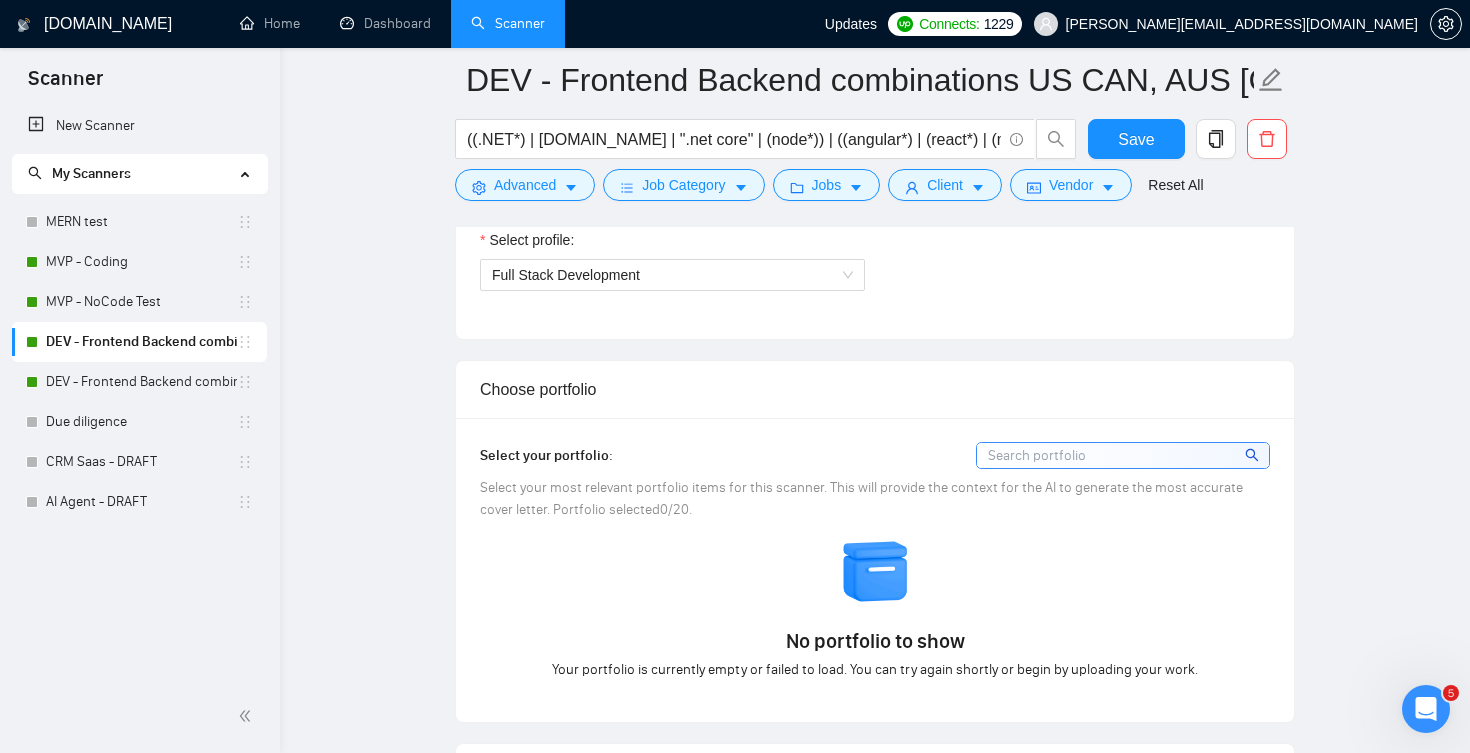click at bounding box center [876, 572] 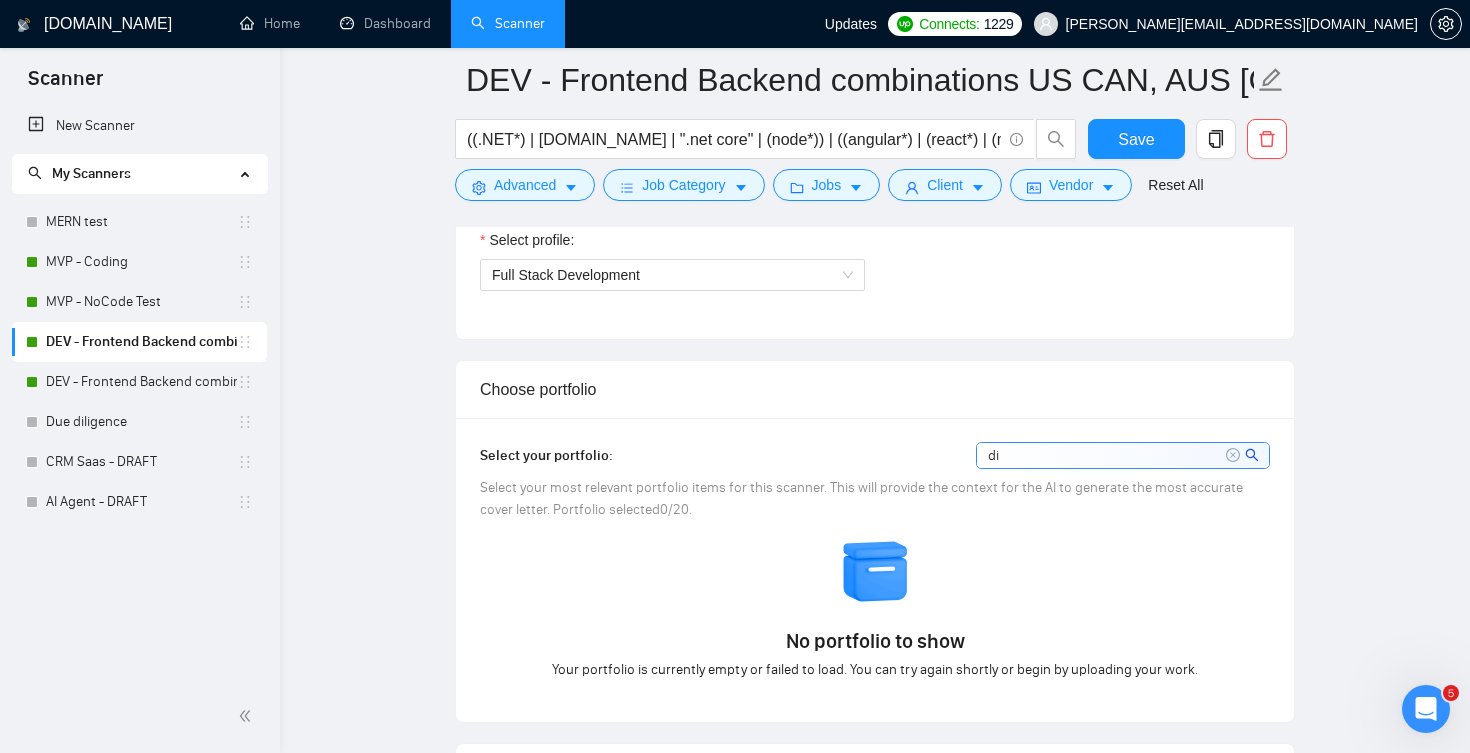 type on "d" 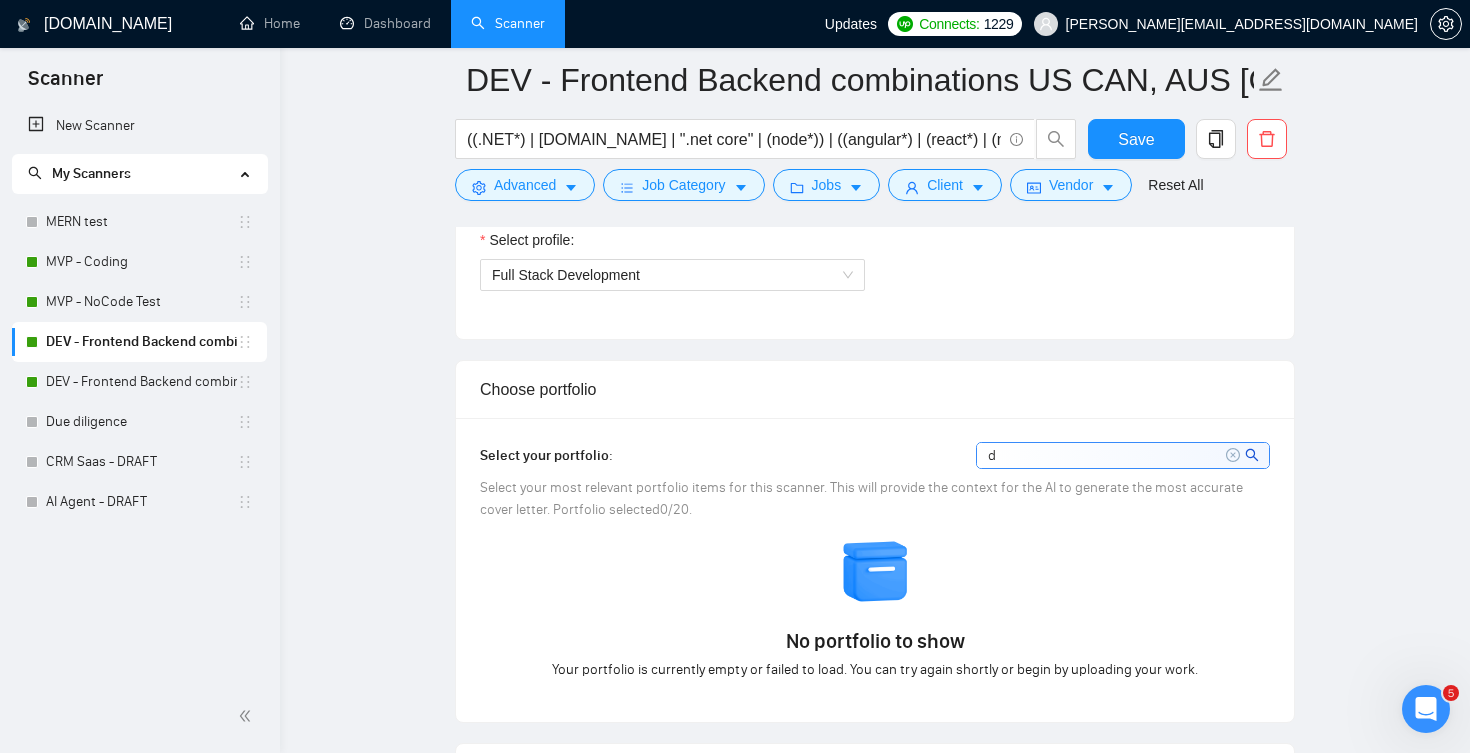 type 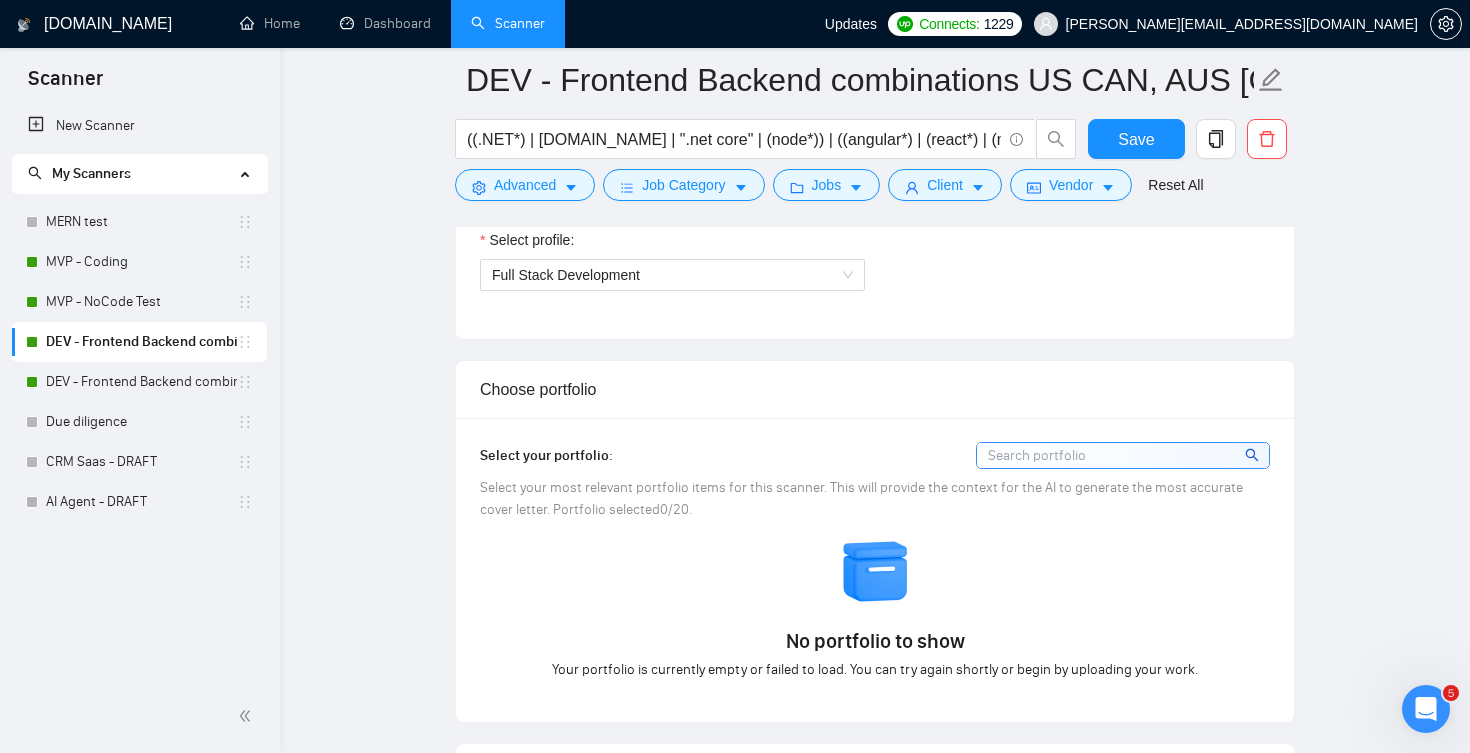 click on "Choose portfolio" at bounding box center (875, 389) 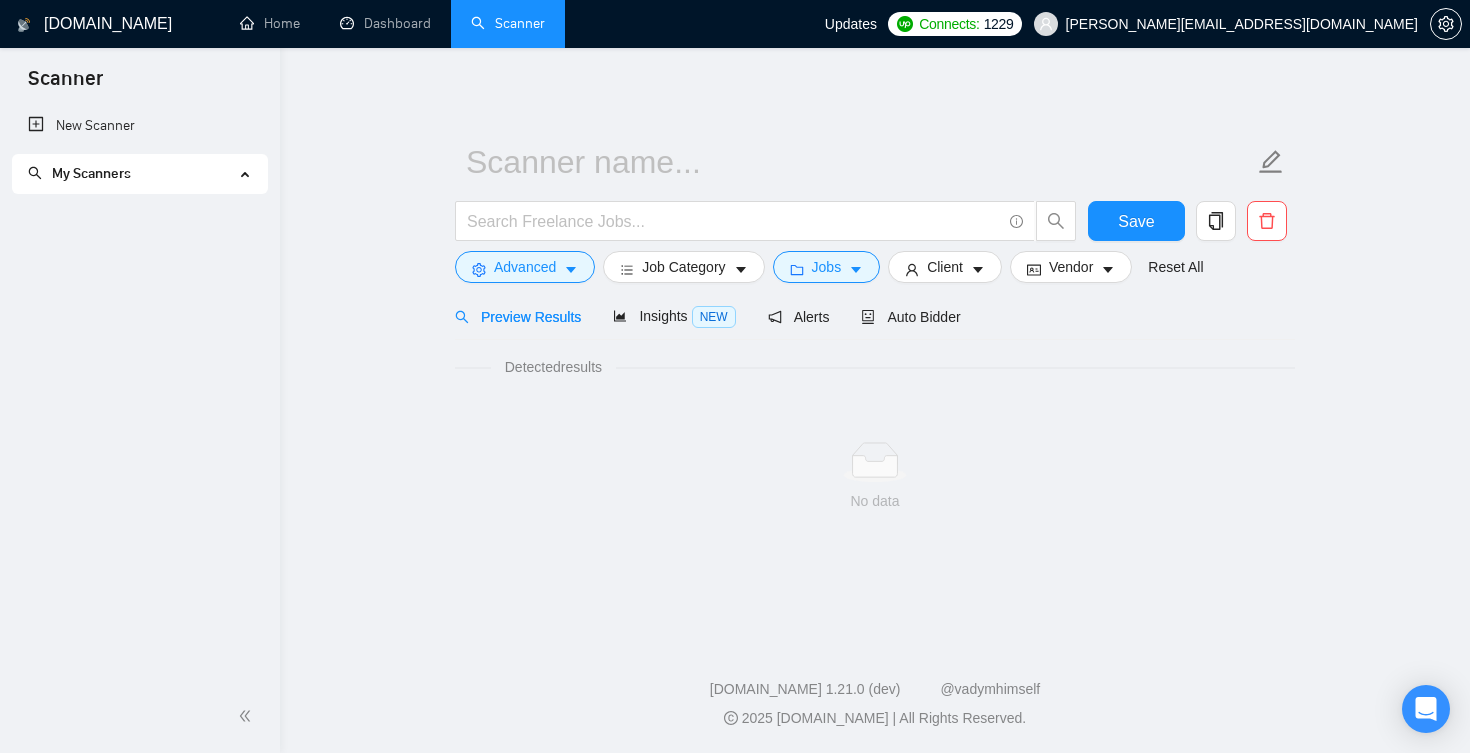 scroll, scrollTop: 0, scrollLeft: 0, axis: both 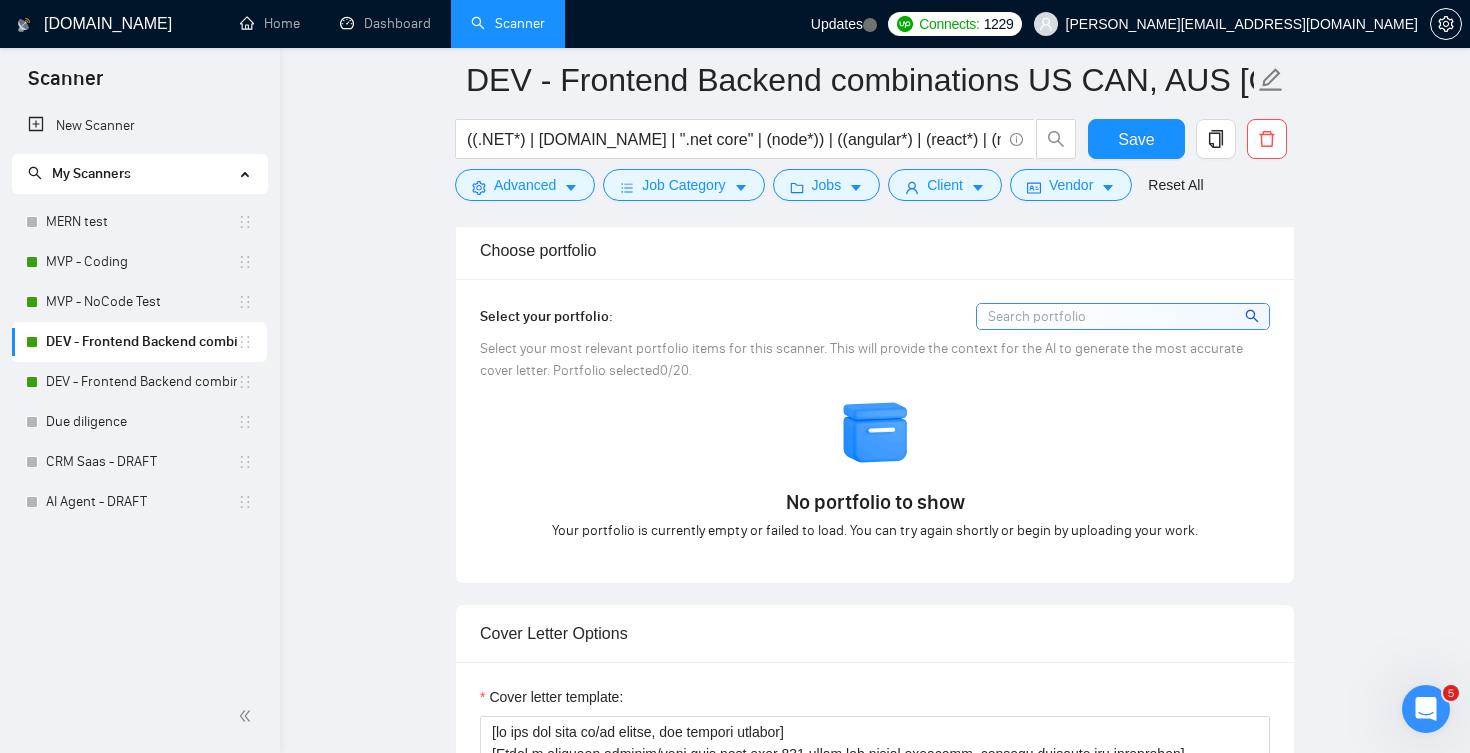 click on "No portfolio to show" at bounding box center [875, 502] 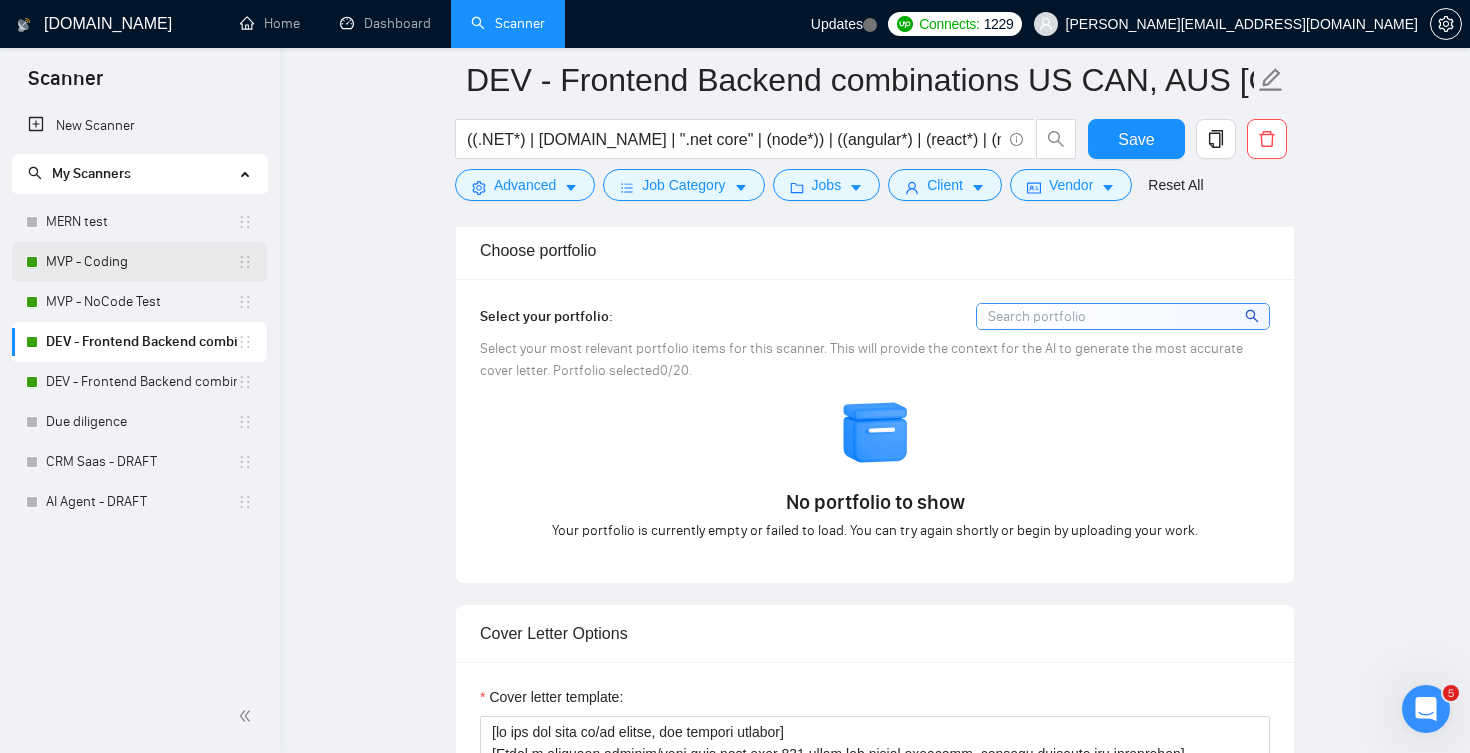 click on "MVP - Coding" at bounding box center (141, 262) 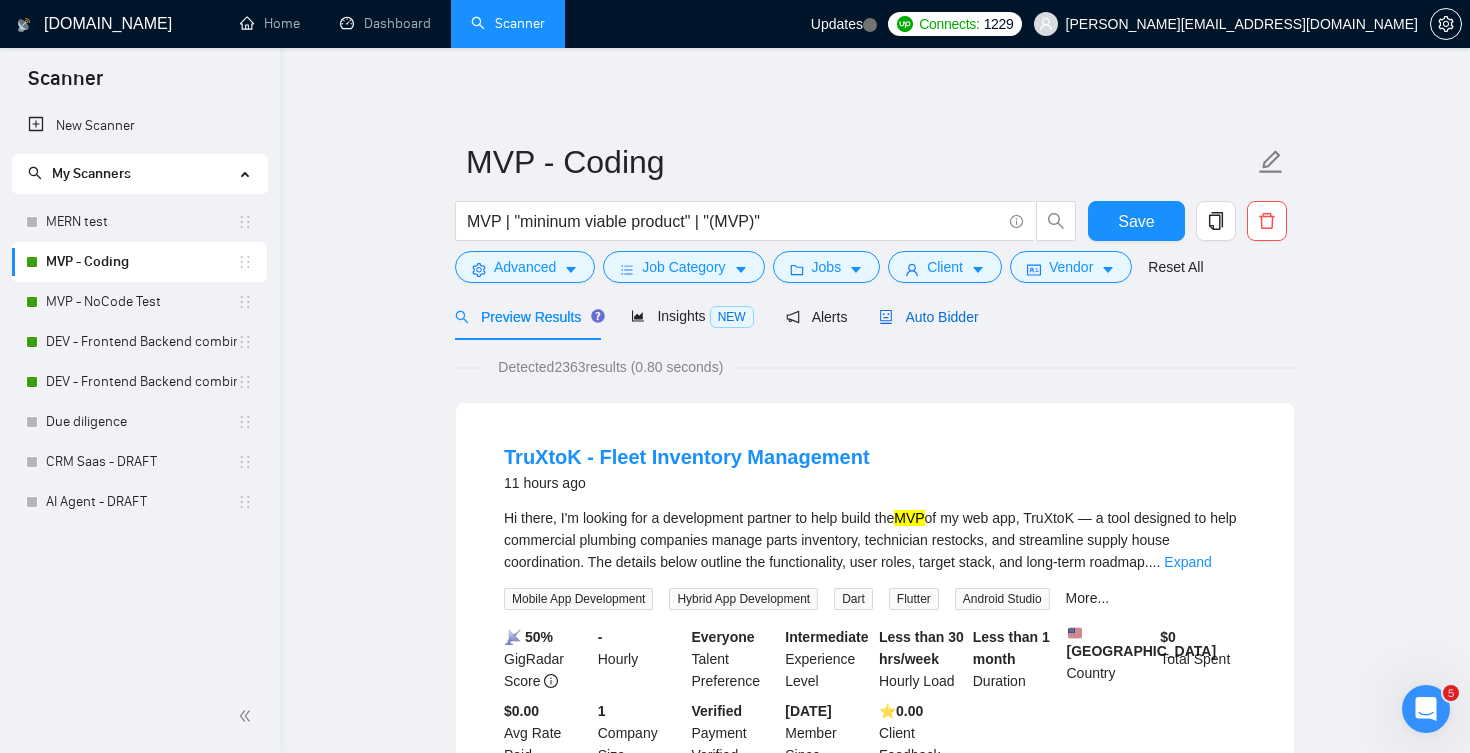 click on "Auto Bidder" at bounding box center [928, 317] 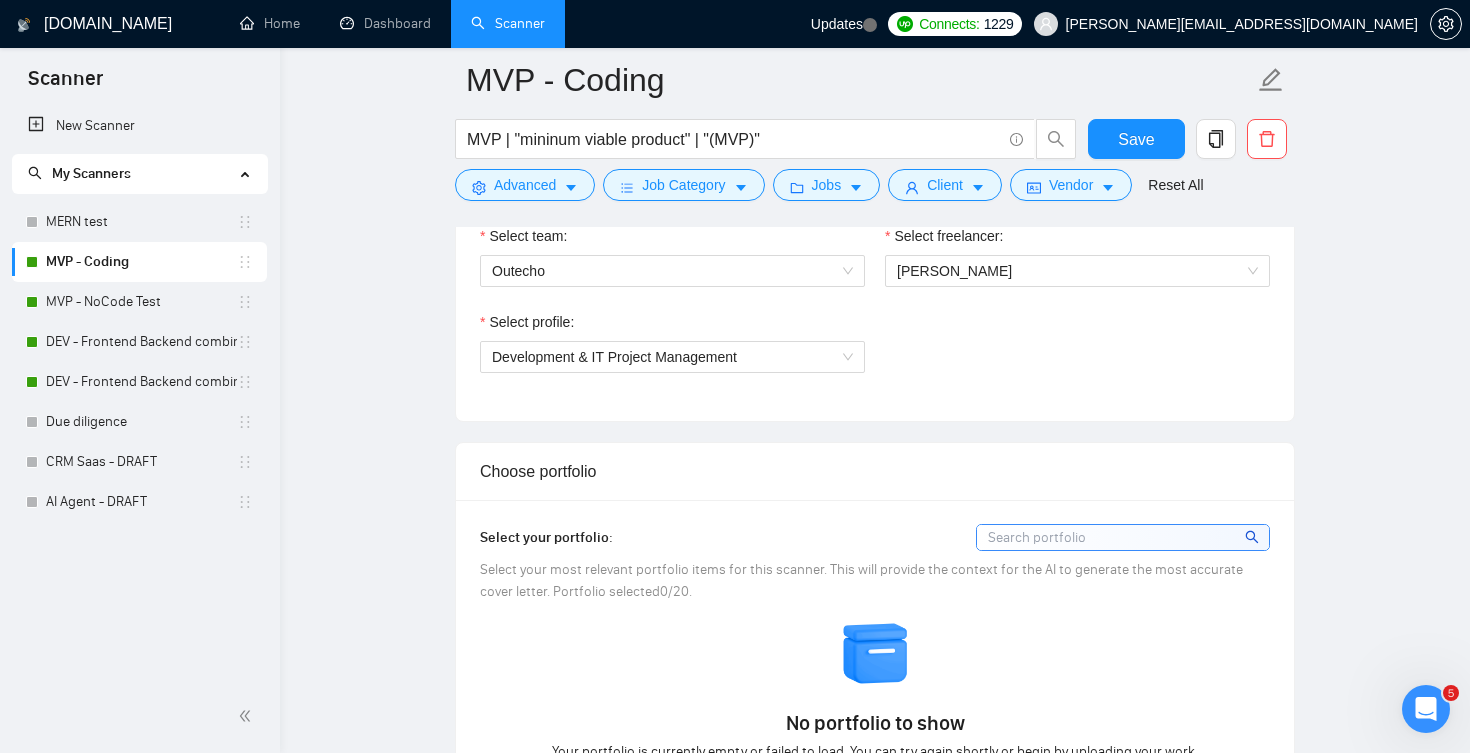 scroll, scrollTop: 1107, scrollLeft: 0, axis: vertical 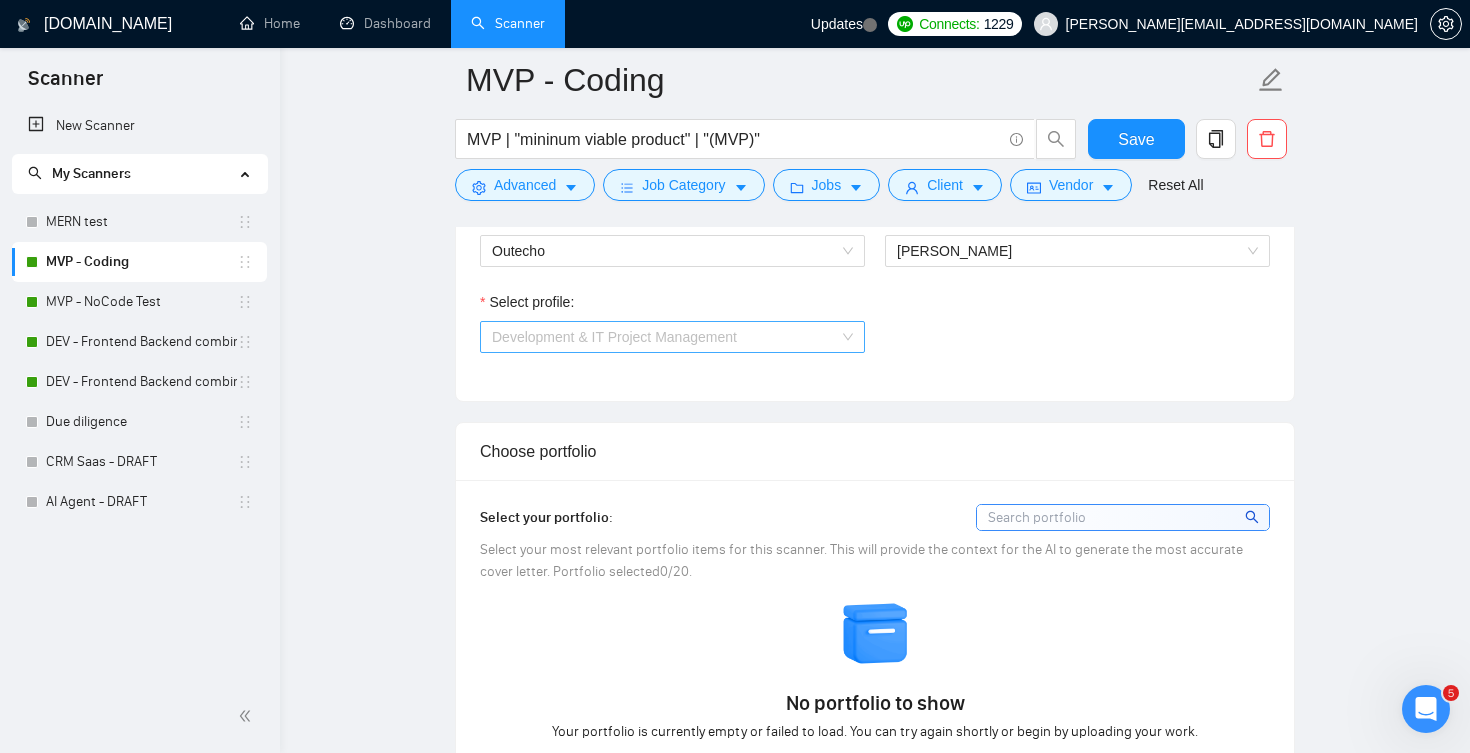 click on "Development & IT Project Management" at bounding box center (672, 337) 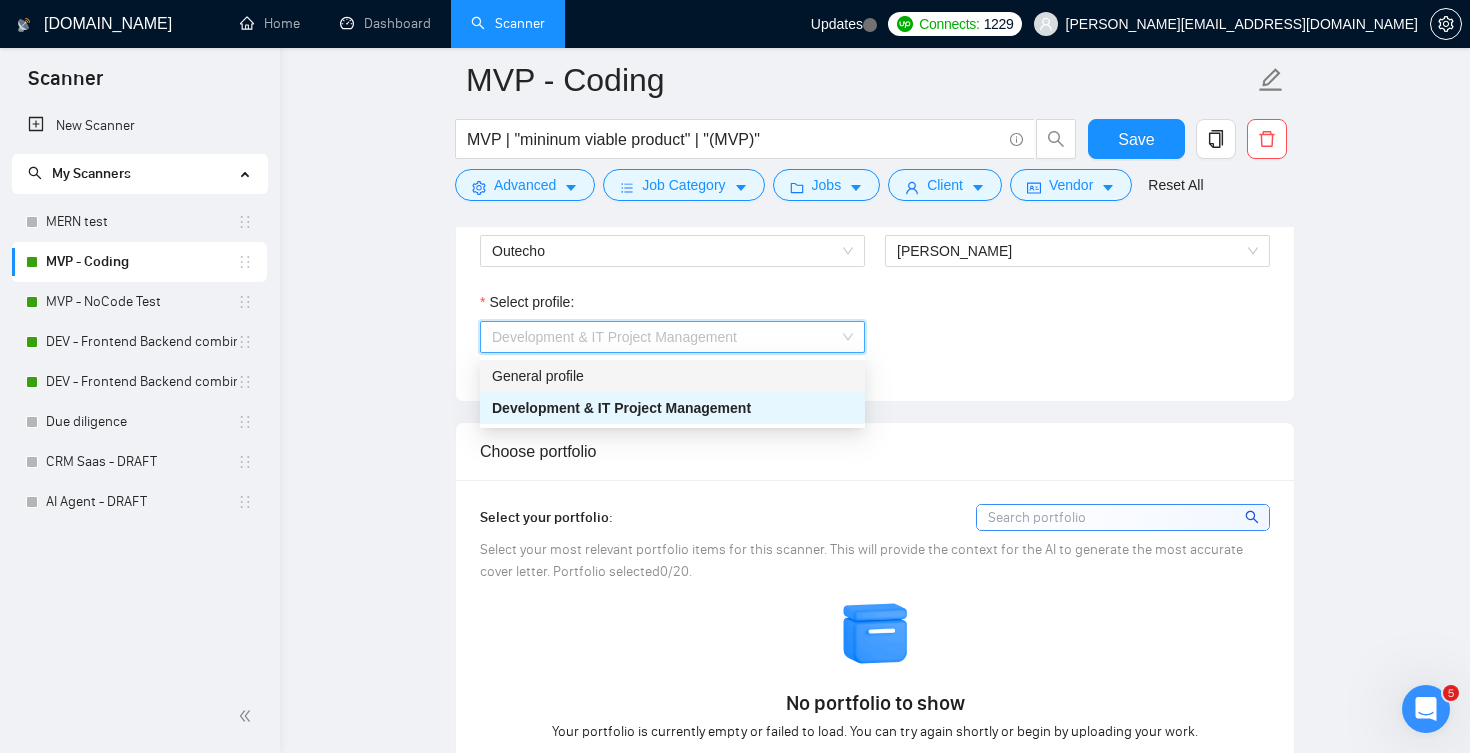 click on "General profile" at bounding box center (672, 376) 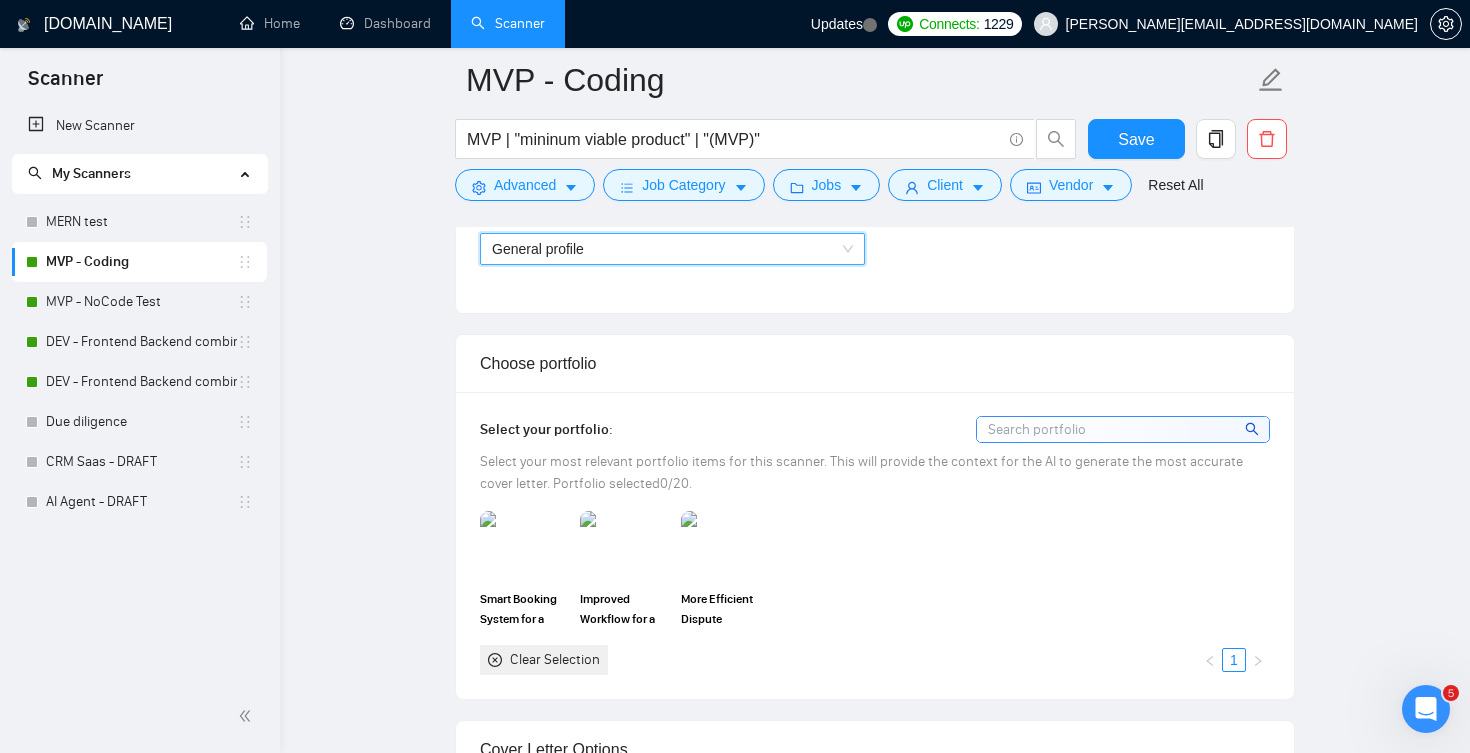 scroll, scrollTop: 1180, scrollLeft: 1, axis: both 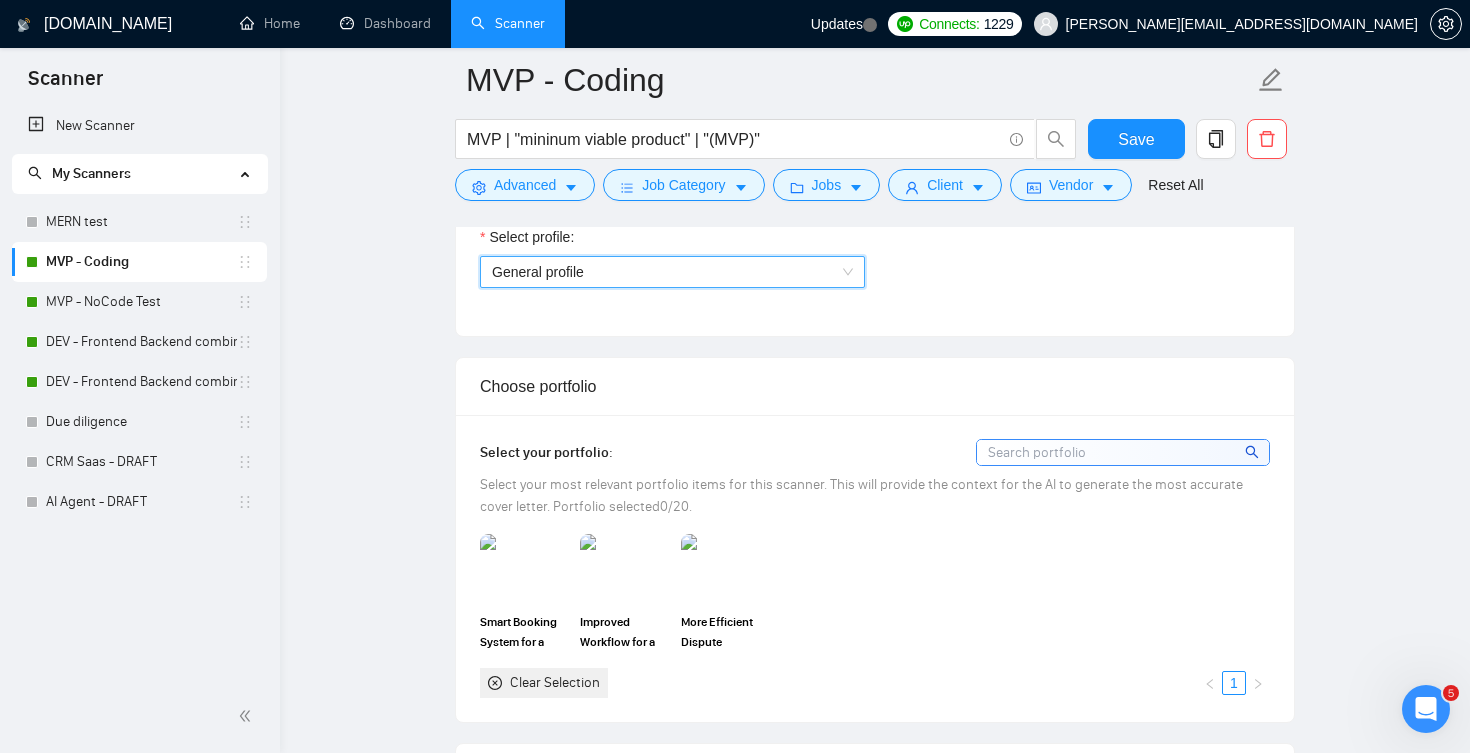 click on "General profile" at bounding box center [672, 272] 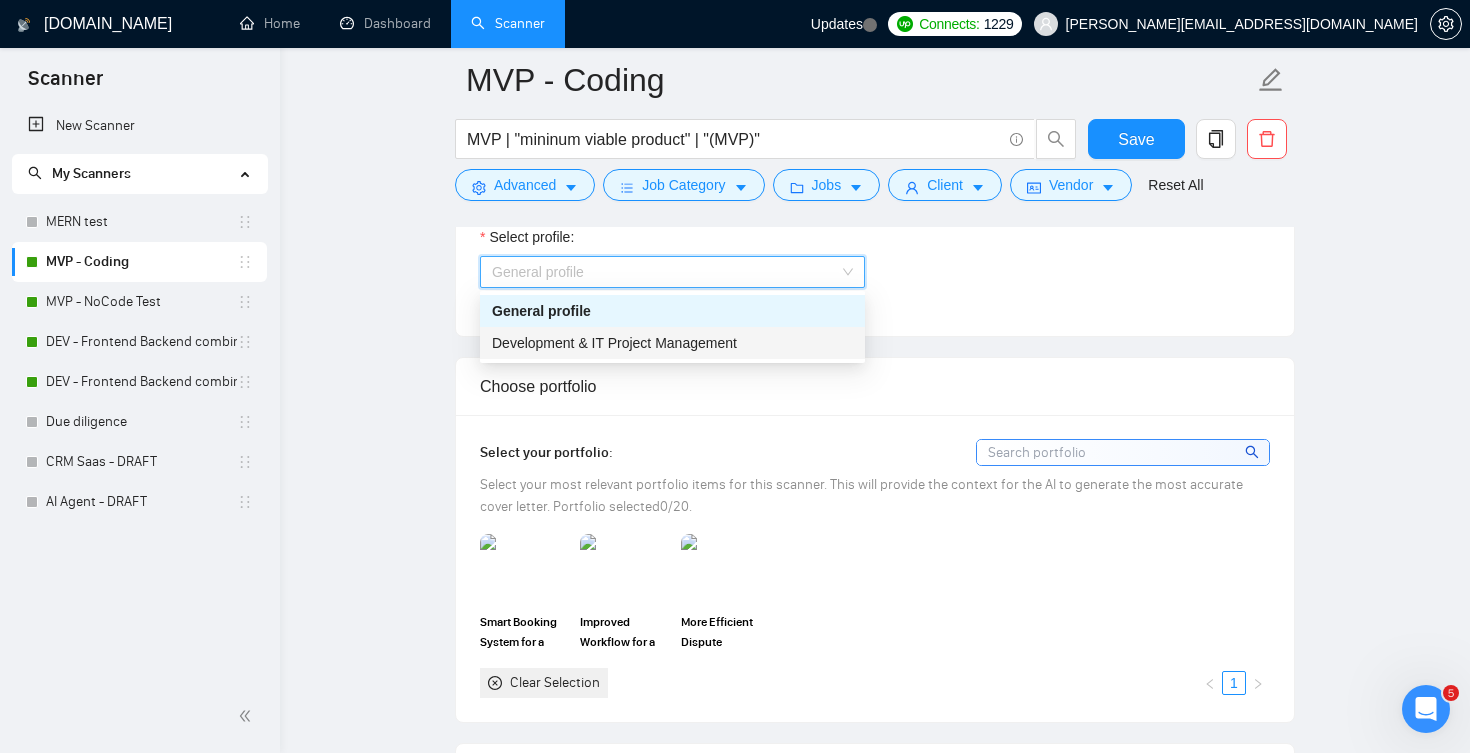 click on "Development & IT Project Management" at bounding box center (672, 343) 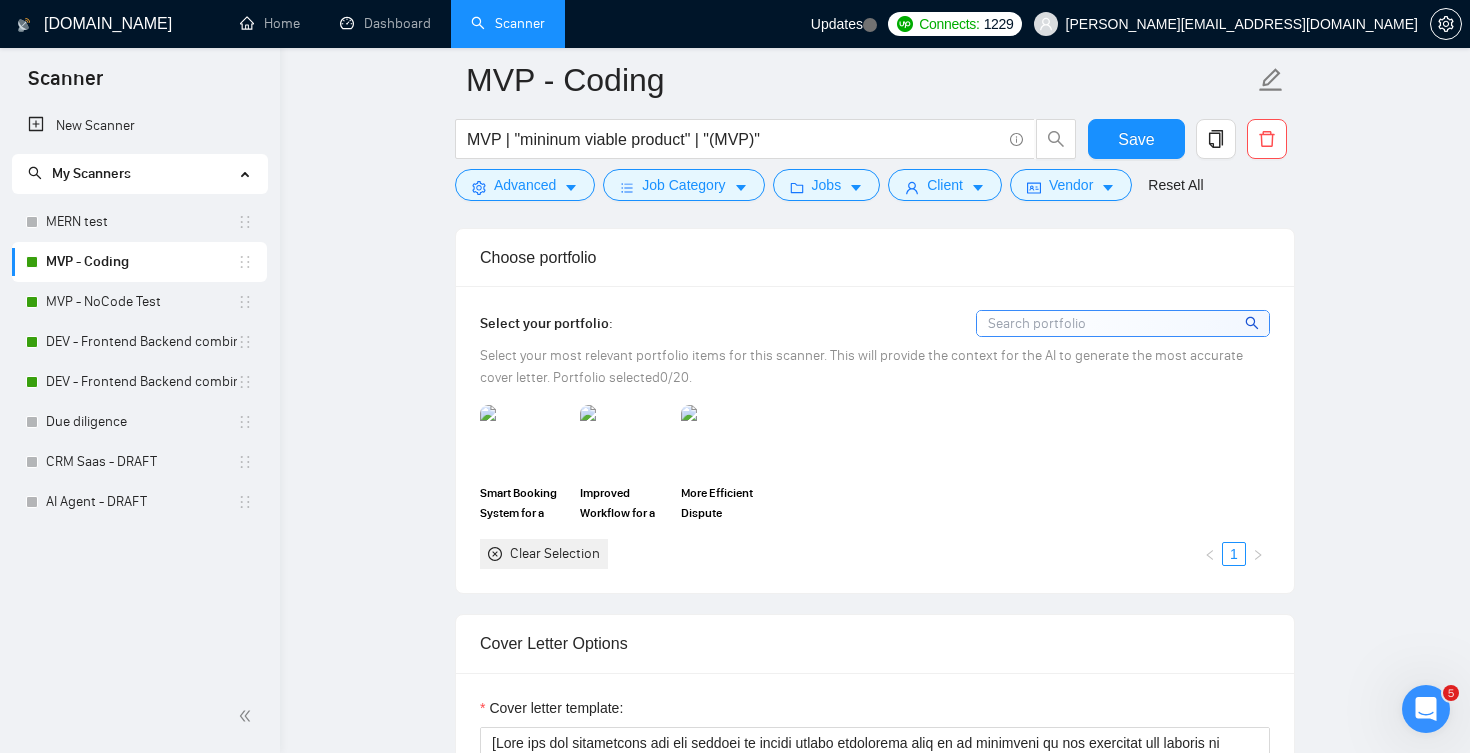 scroll, scrollTop: 1306, scrollLeft: 0, axis: vertical 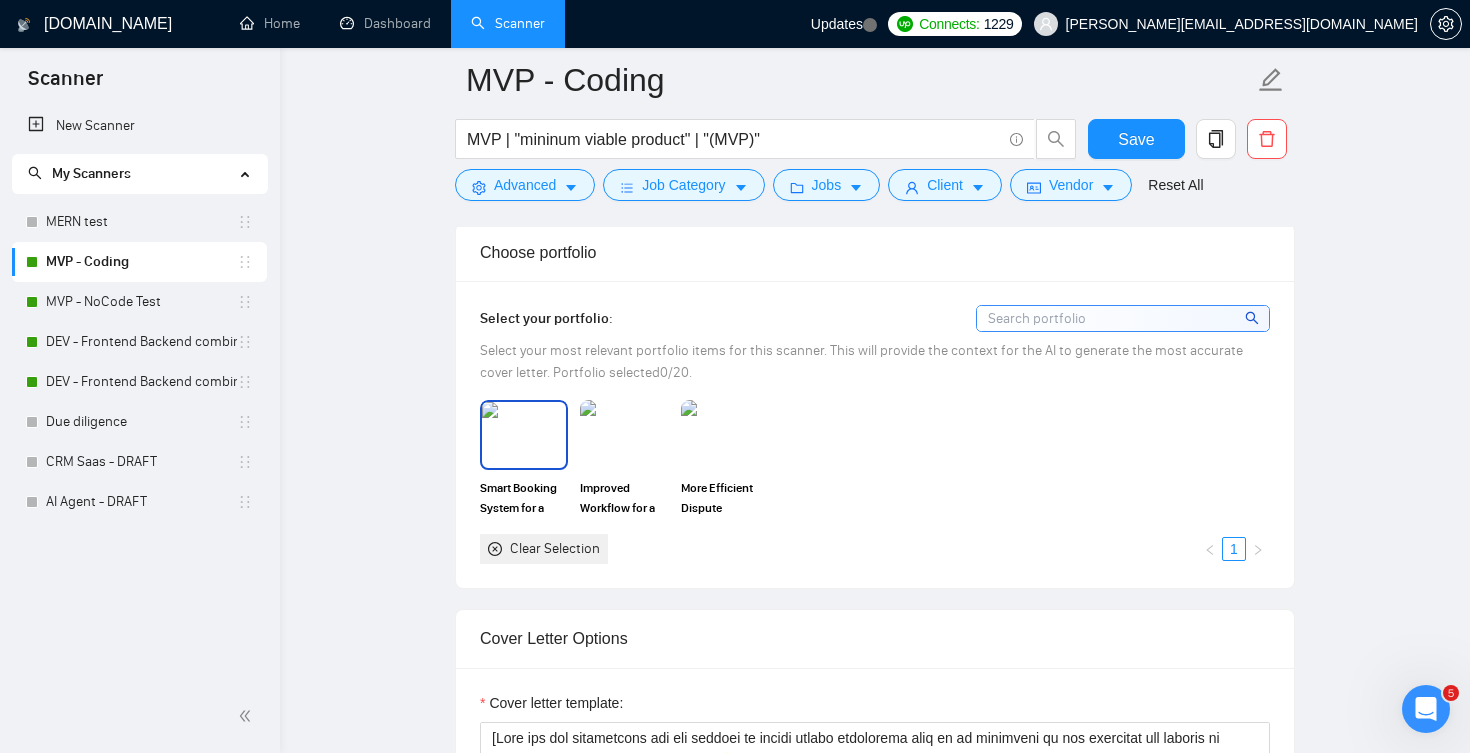 click at bounding box center (524, 435) 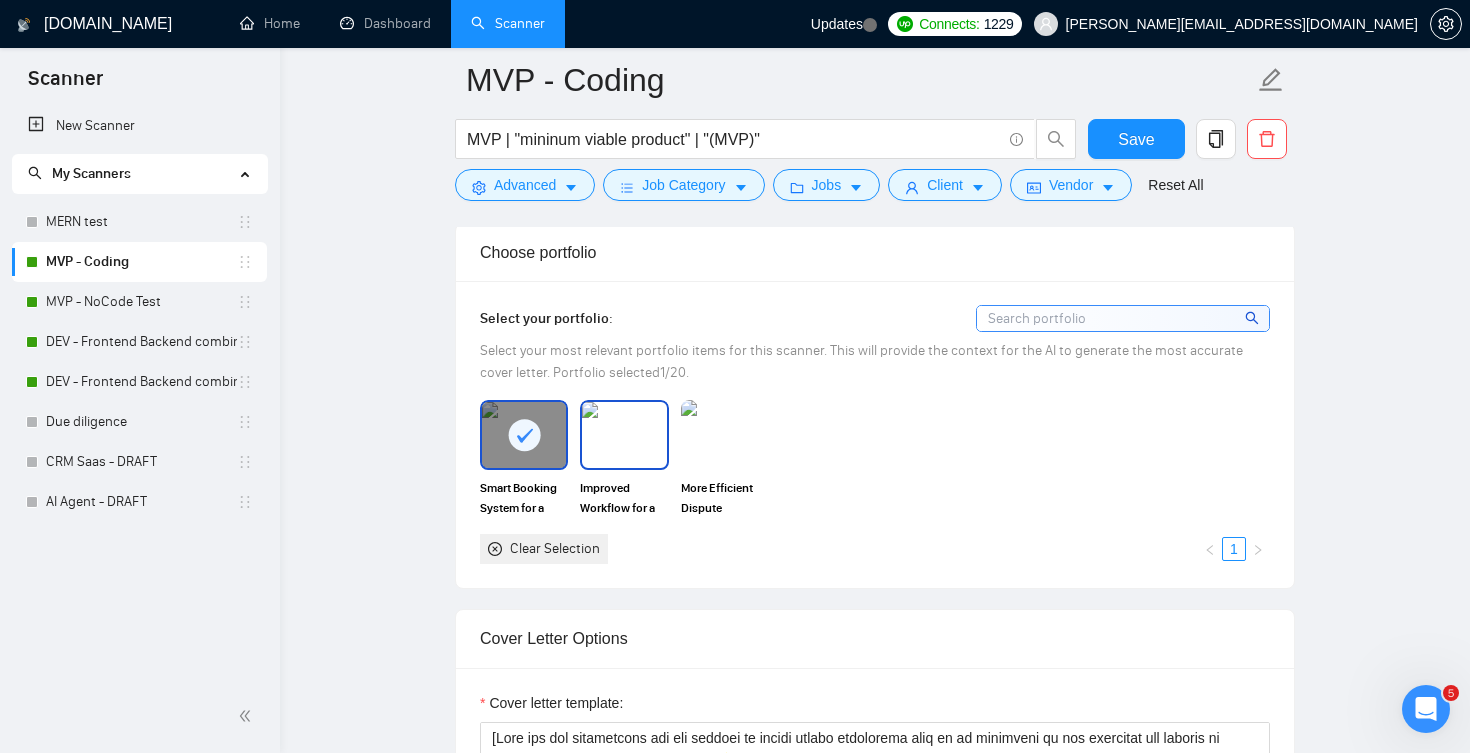 click at bounding box center (624, 435) 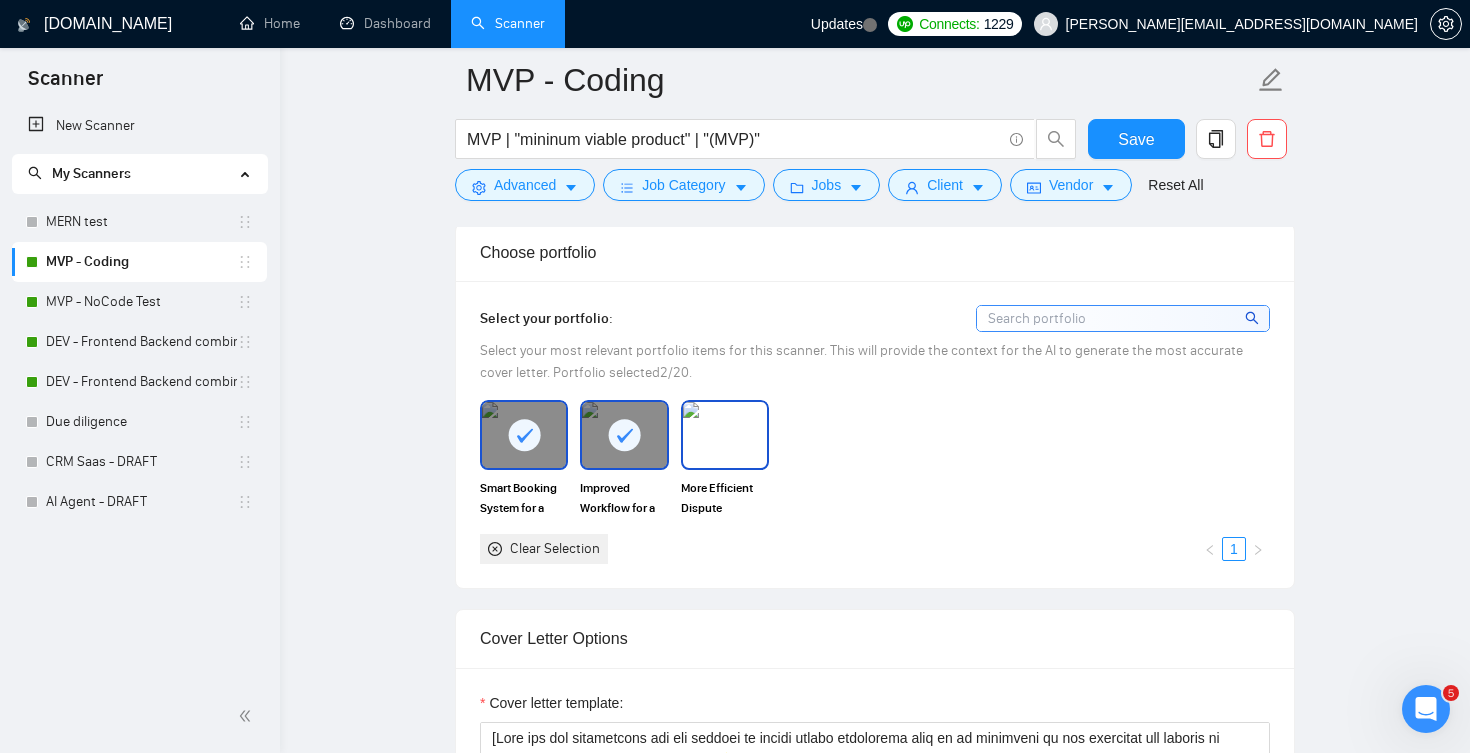 click at bounding box center [725, 435] 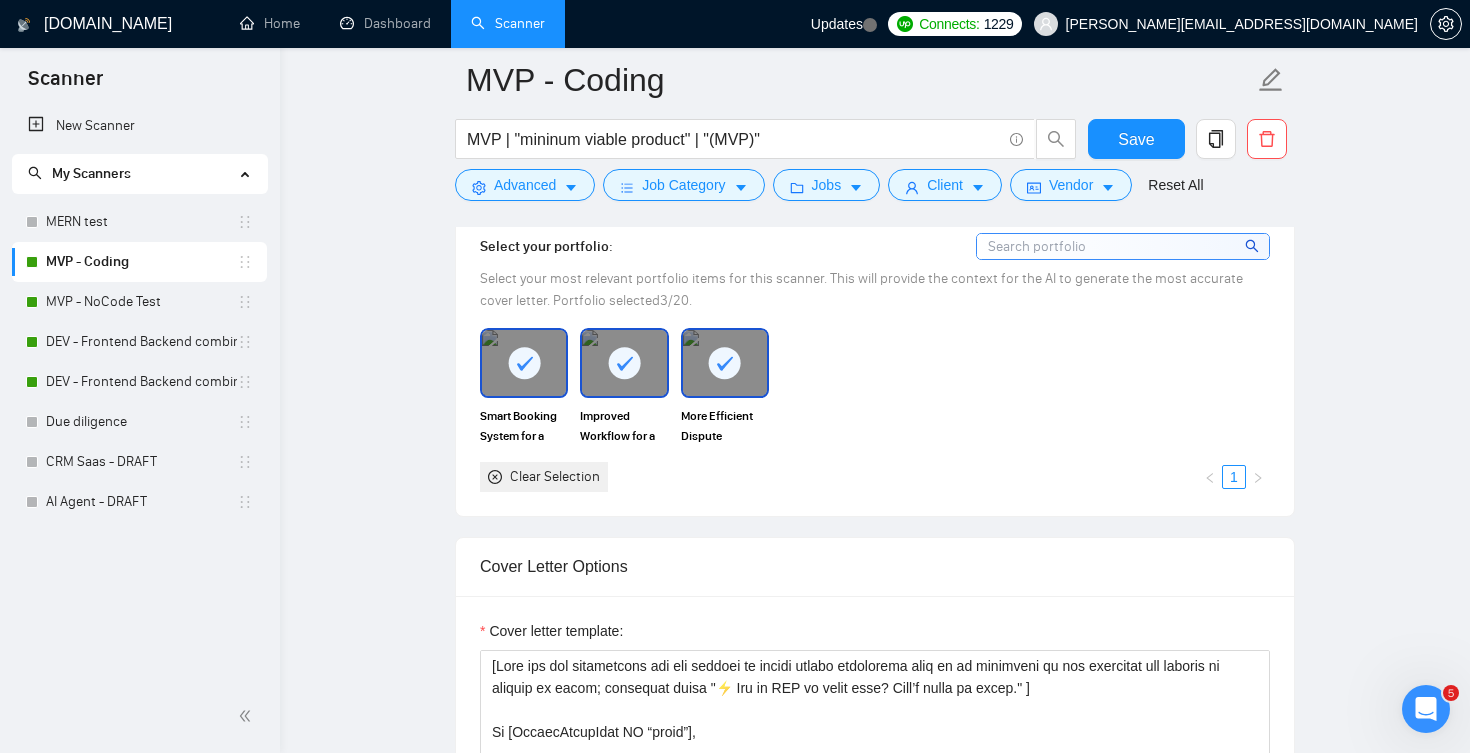 scroll, scrollTop: 1380, scrollLeft: 0, axis: vertical 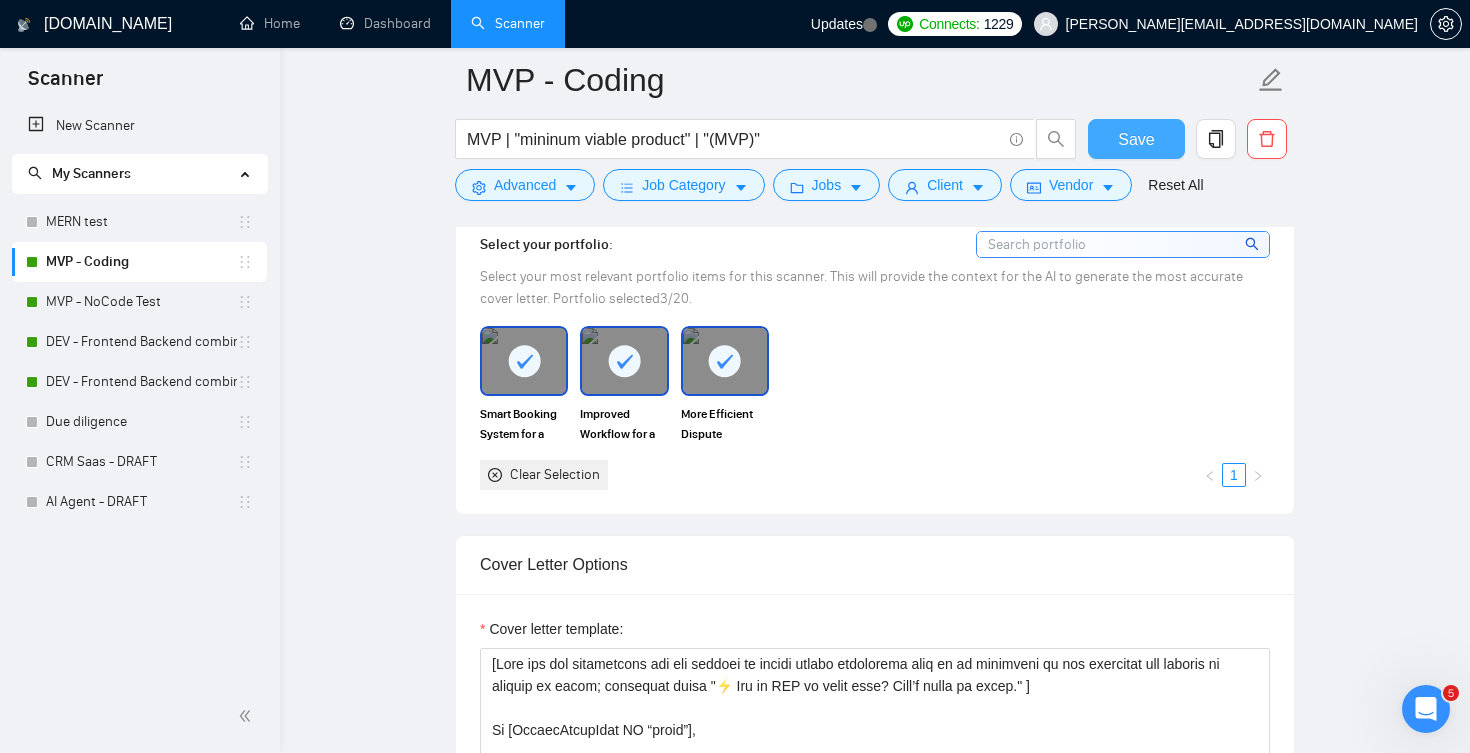 click on "Save" at bounding box center [1136, 139] 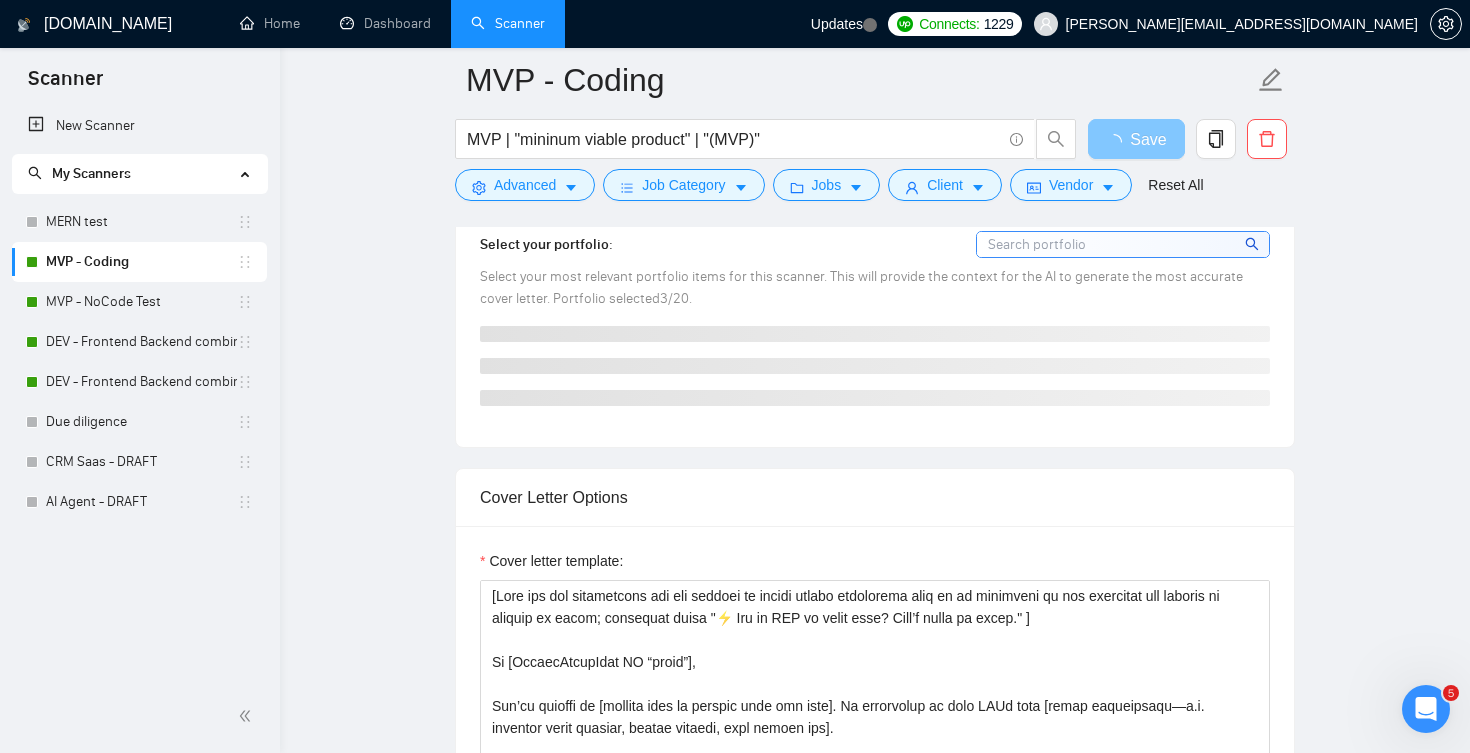 scroll, scrollTop: 882, scrollLeft: 0, axis: vertical 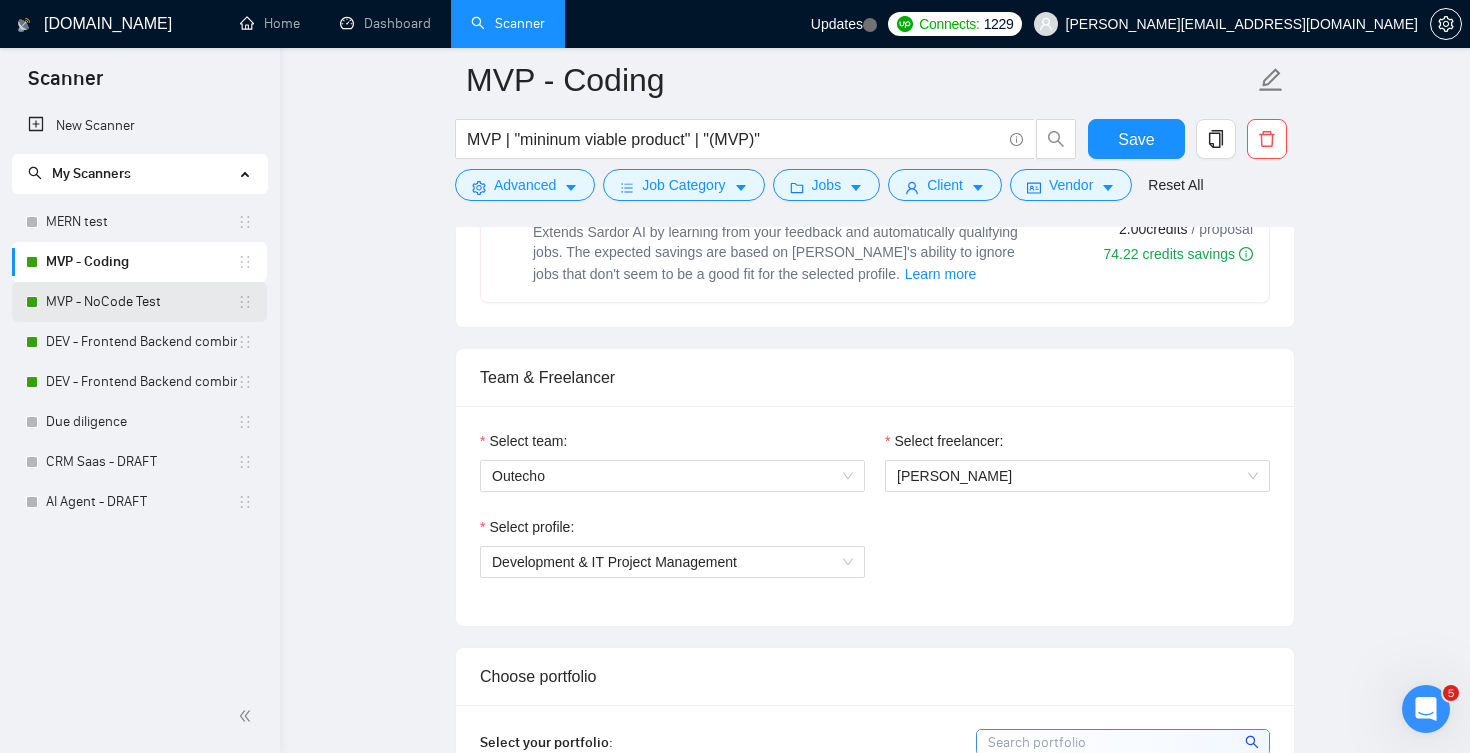 click on "MVP - NoCode Test" at bounding box center [141, 302] 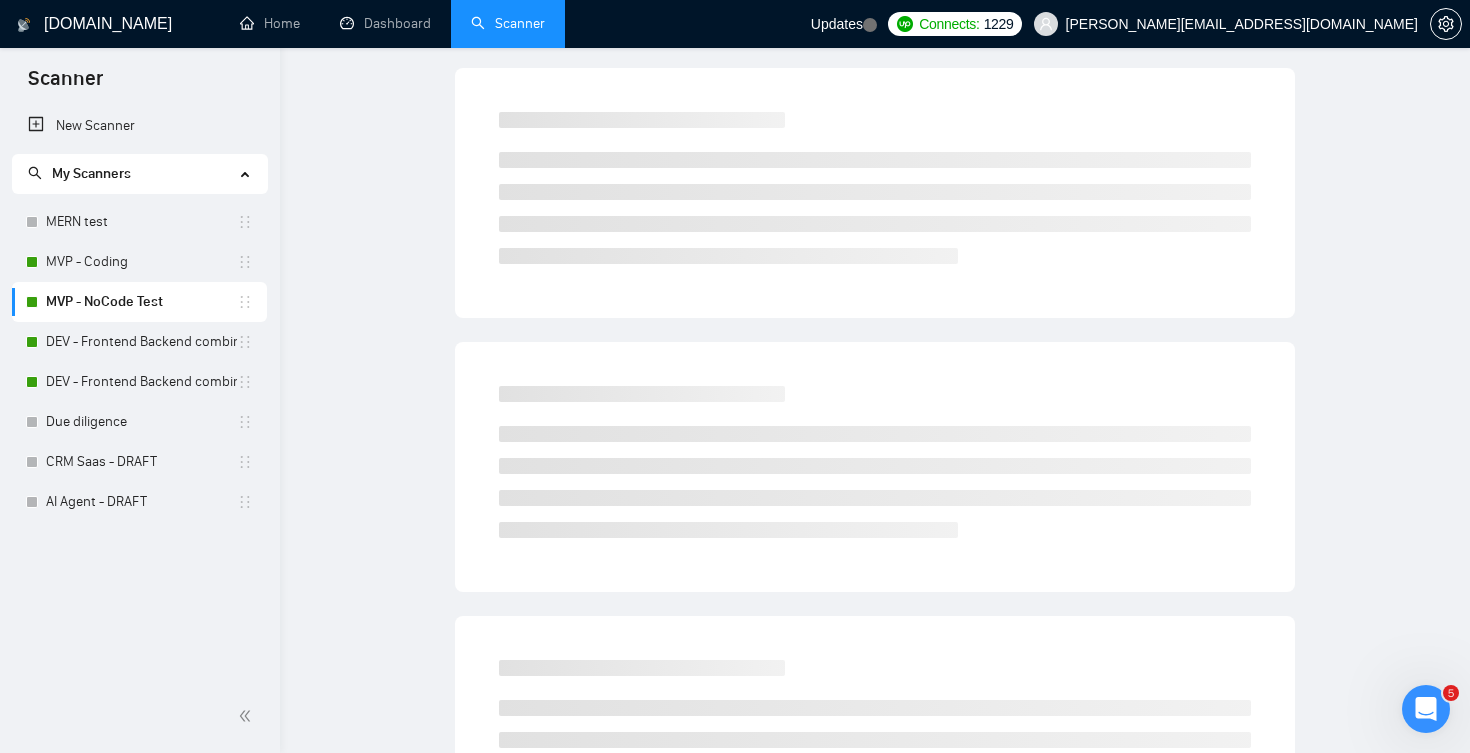 scroll, scrollTop: 0, scrollLeft: 0, axis: both 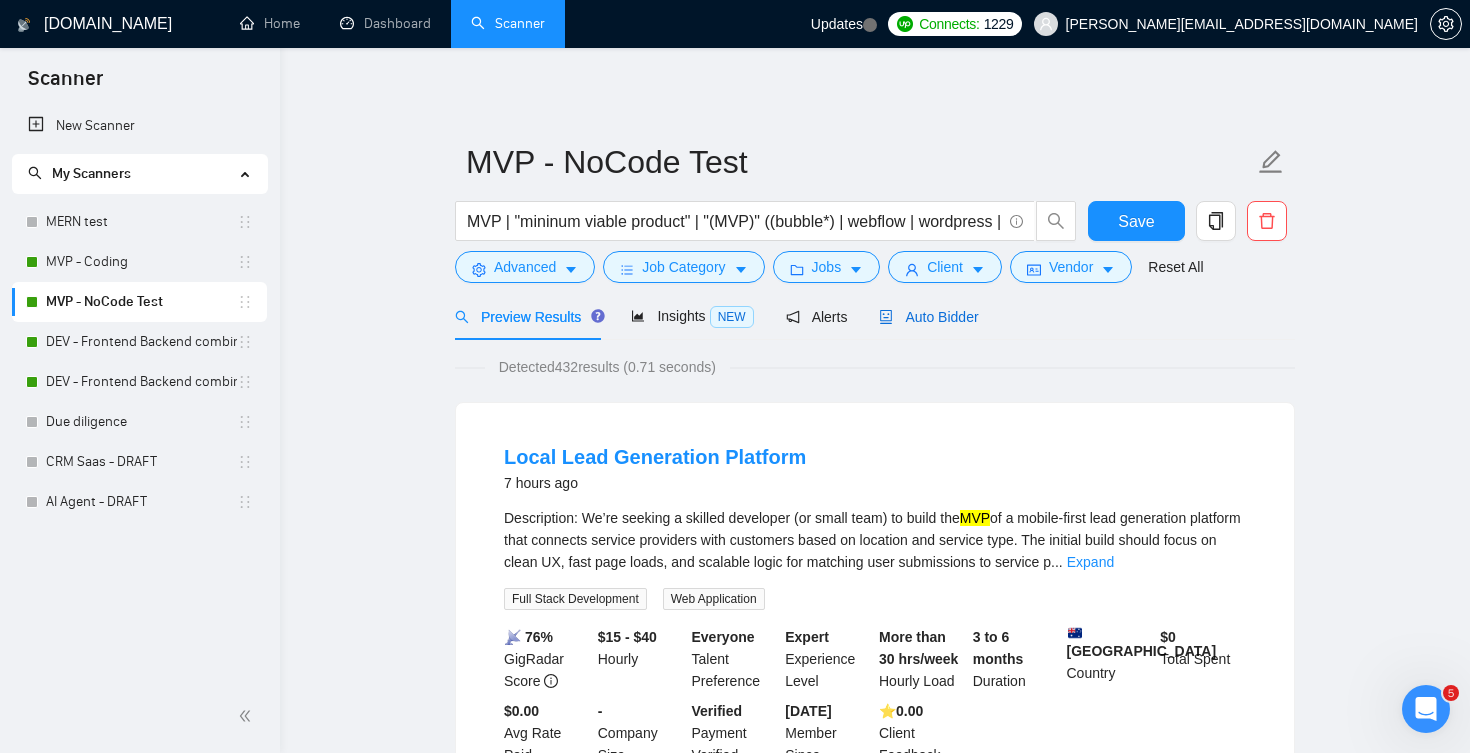 click on "Auto Bidder" at bounding box center [928, 317] 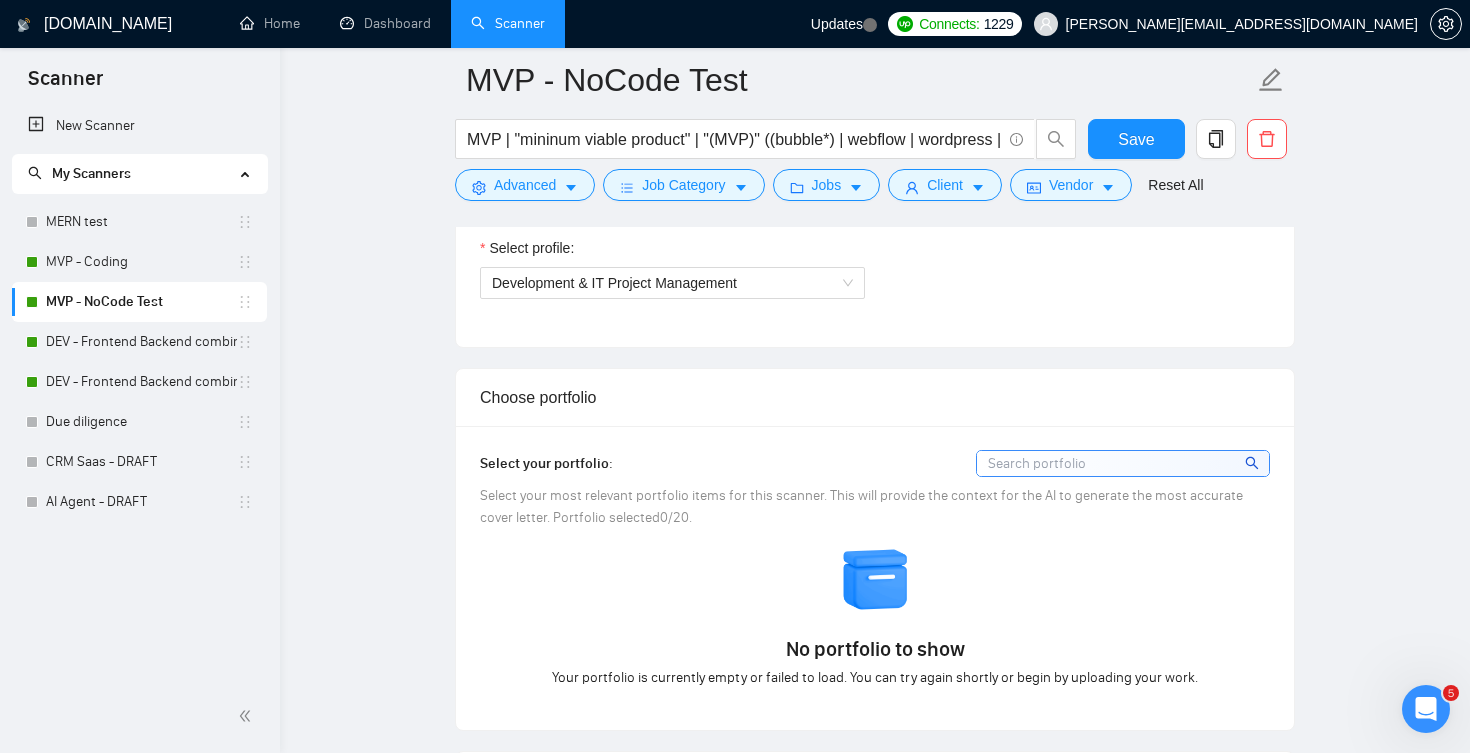 scroll, scrollTop: 1158, scrollLeft: 0, axis: vertical 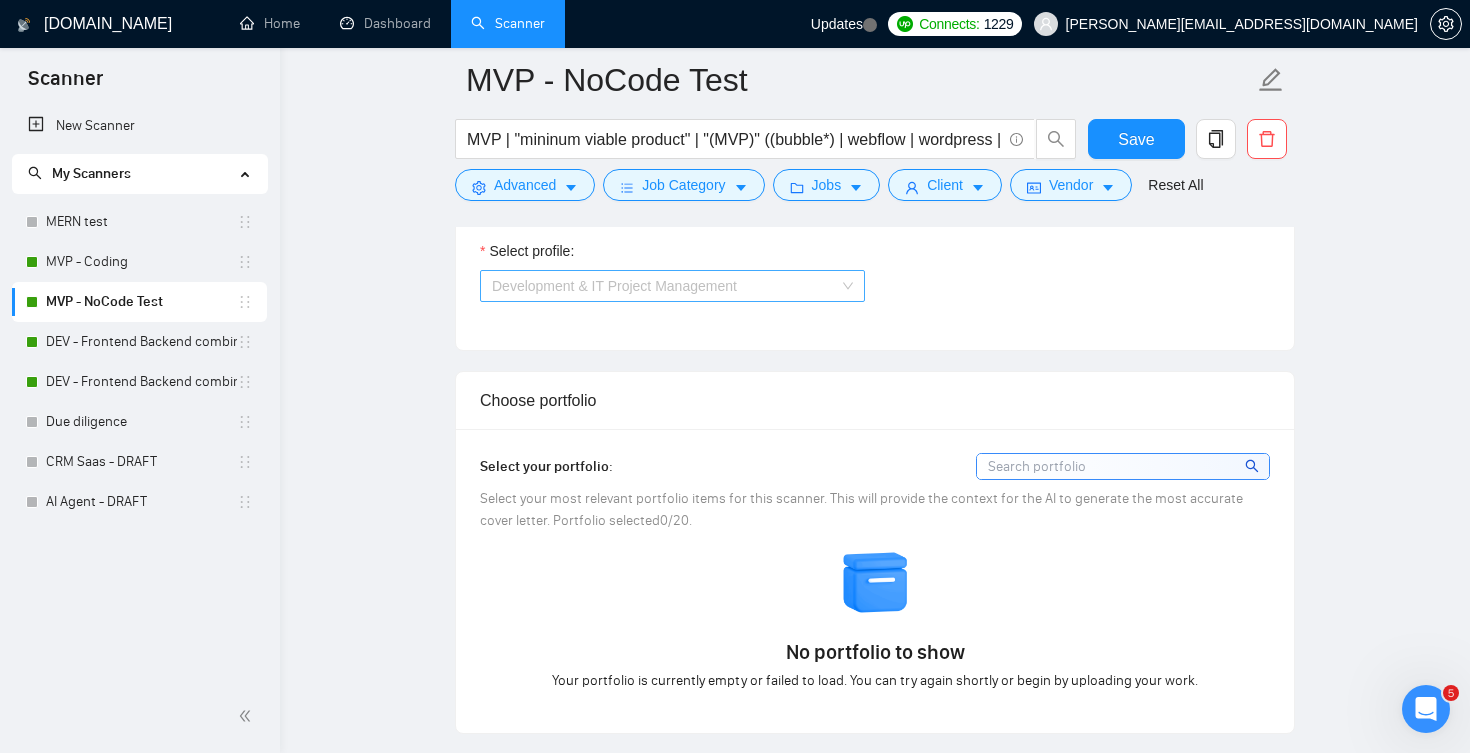 click on "Development & IT Project Management" at bounding box center (614, 286) 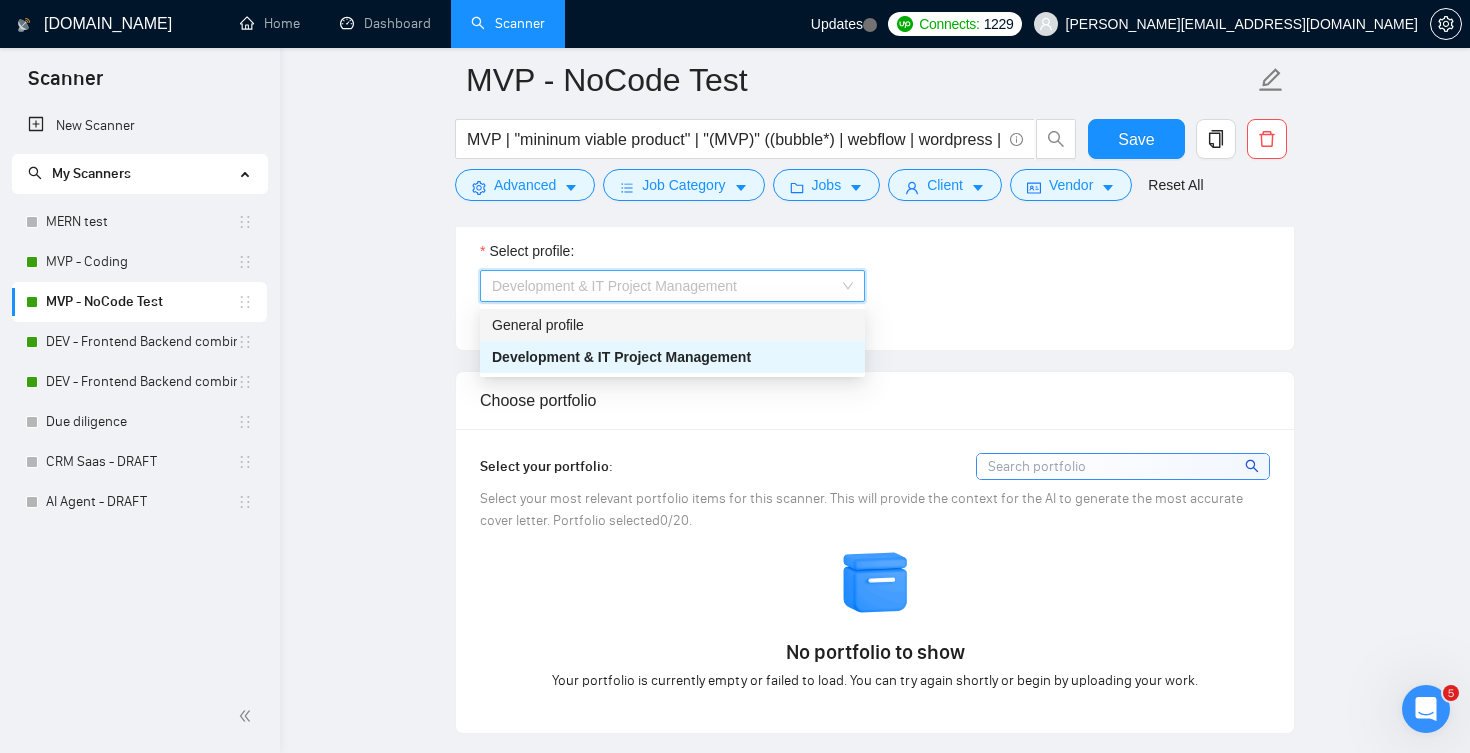 click on "General profile" at bounding box center [672, 325] 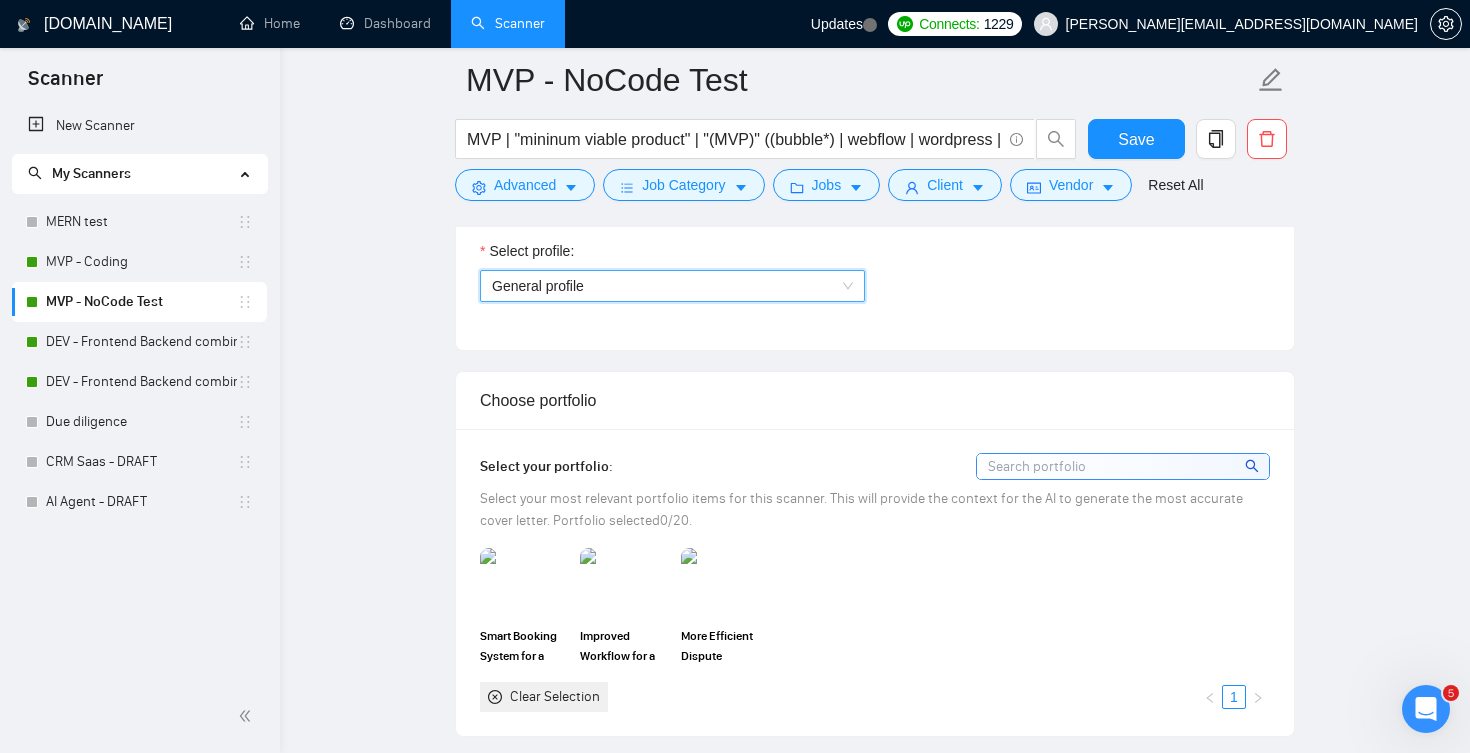 click on "General profile" at bounding box center [672, 286] 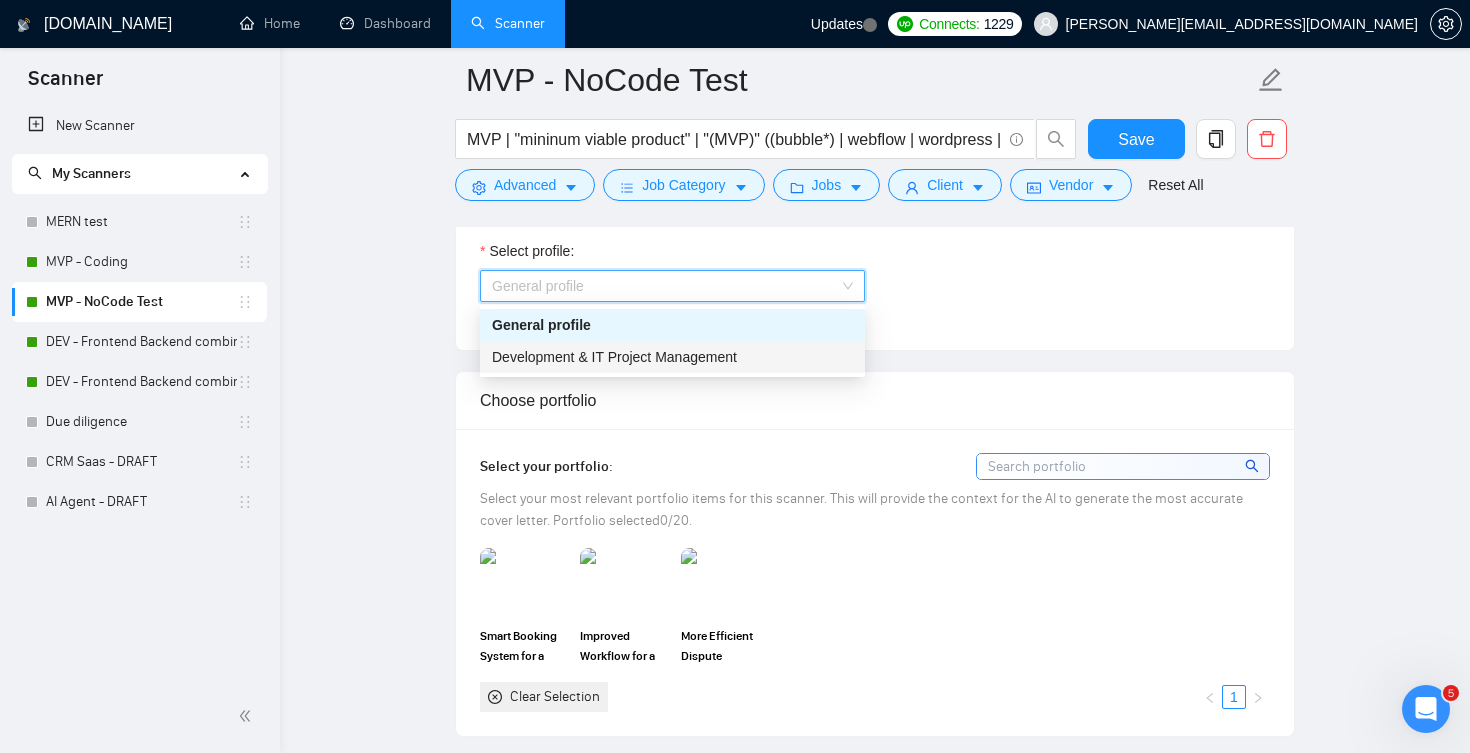 click on "Development & IT Project Management" at bounding box center (614, 357) 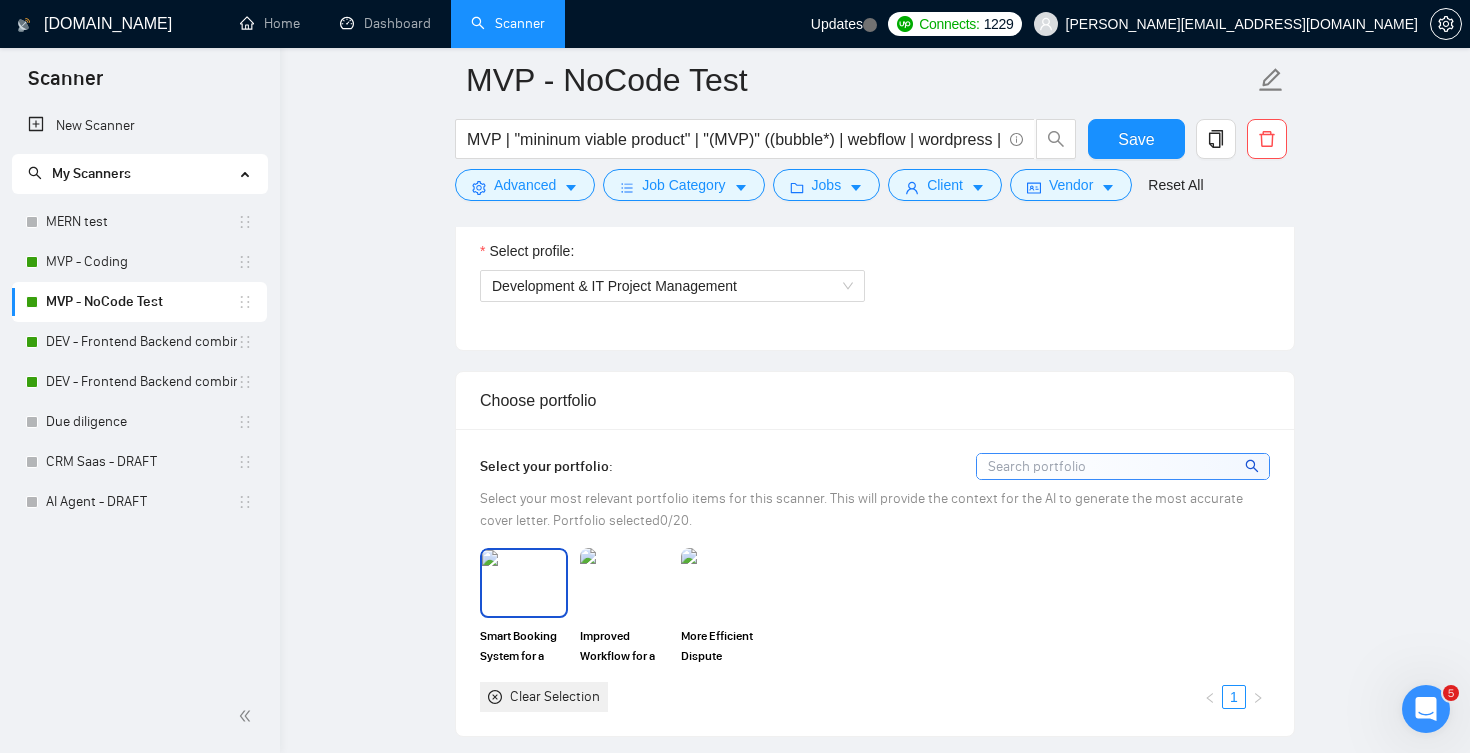 click at bounding box center (524, 583) 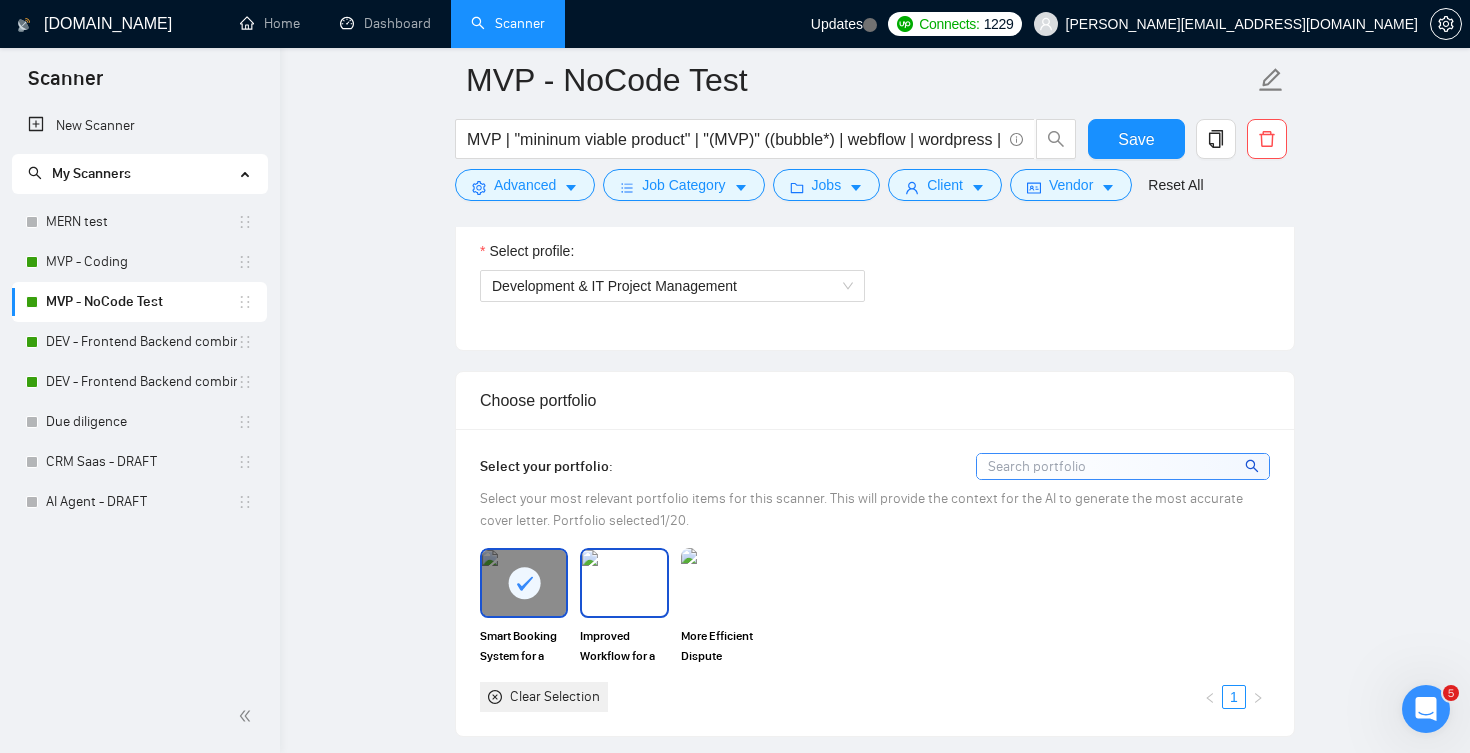 click at bounding box center (624, 583) 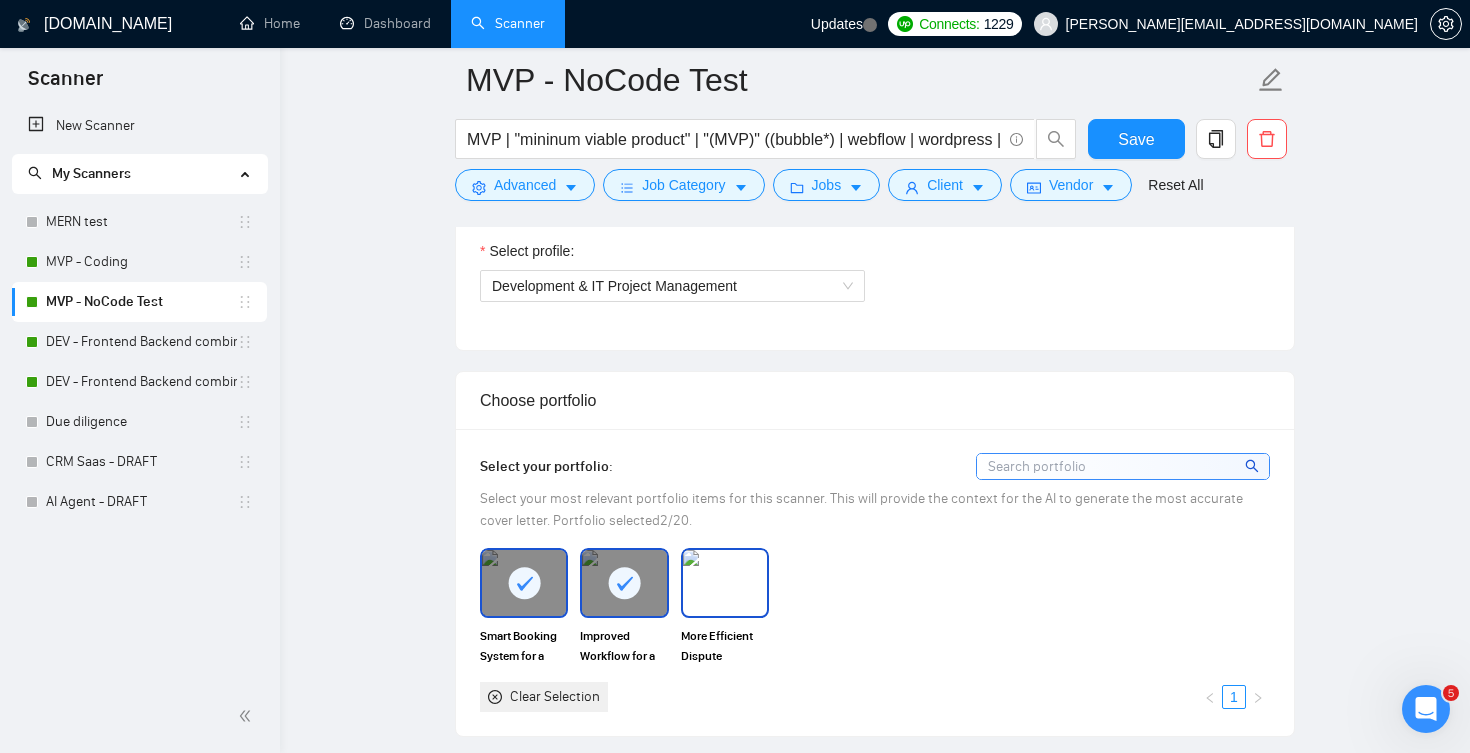 click at bounding box center (725, 583) 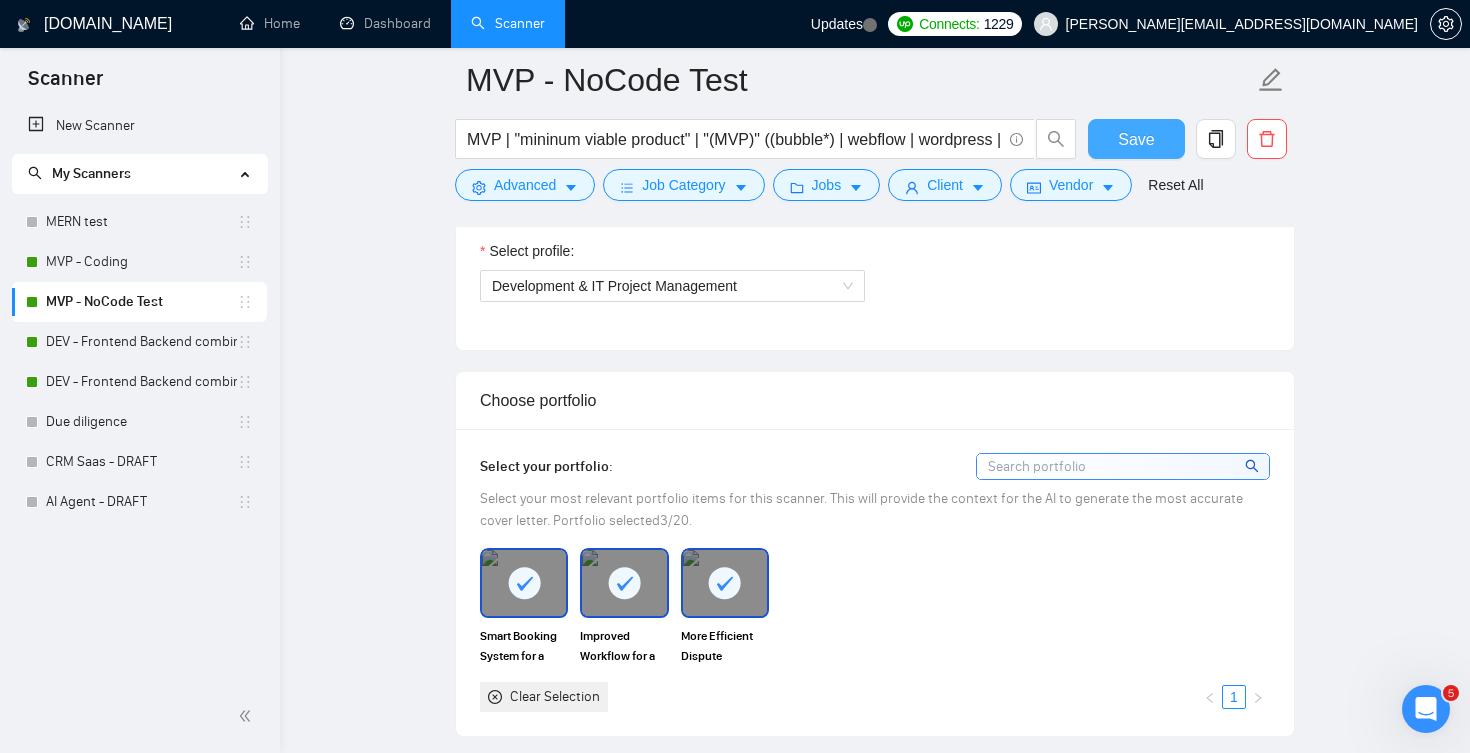 click on "Save" at bounding box center (1136, 139) 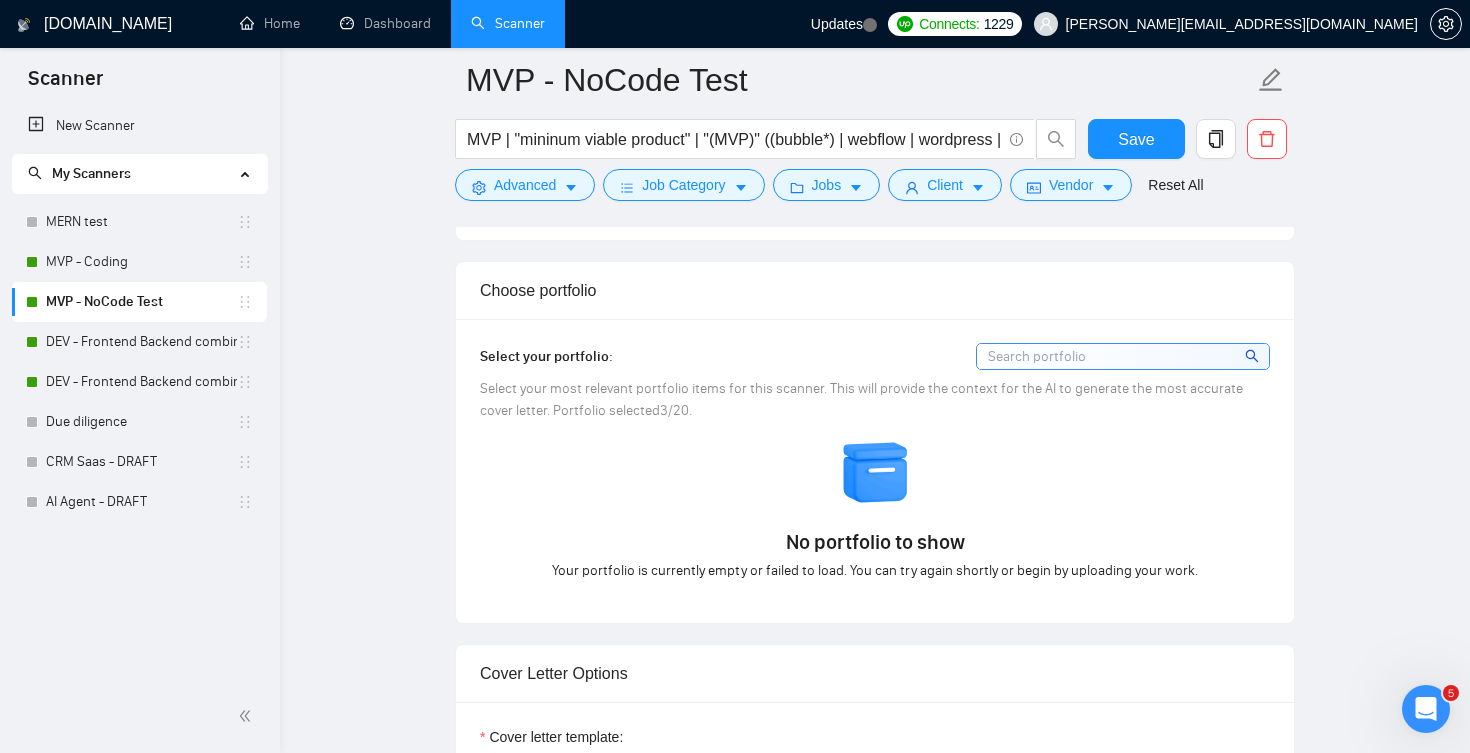 scroll, scrollTop: 1297, scrollLeft: 0, axis: vertical 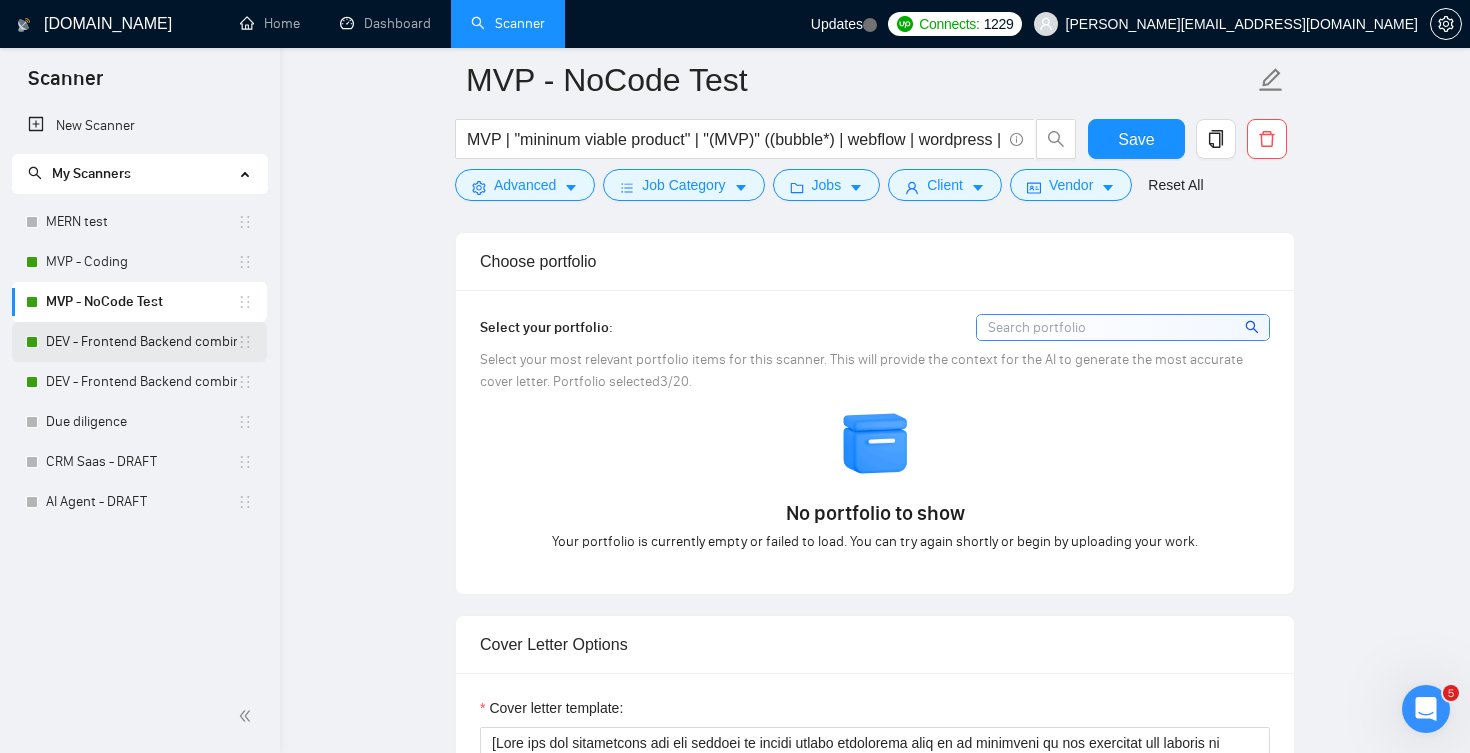 click on "DEV - Frontend Backend combinations US CAN, AUS [GEOGRAPHIC_DATA]" at bounding box center (141, 342) 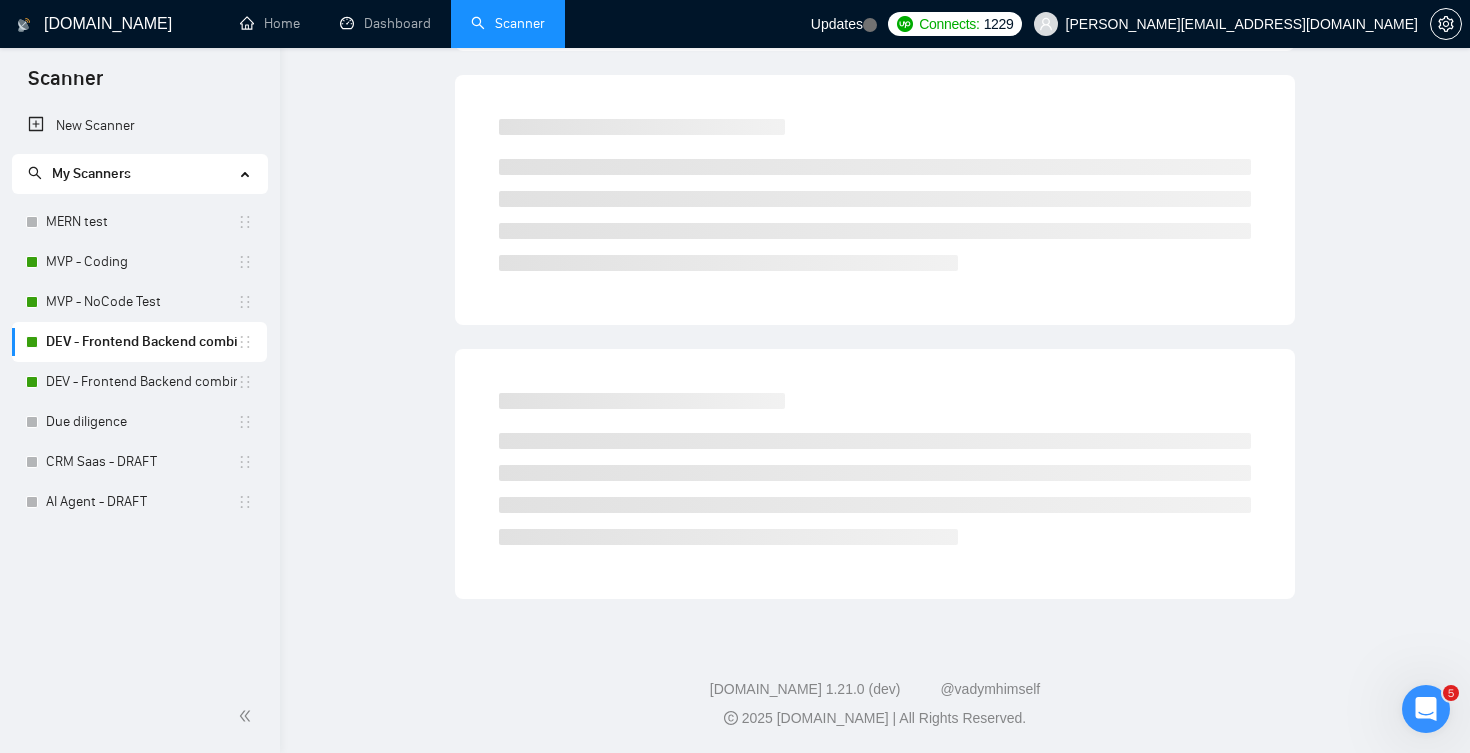 scroll, scrollTop: 0, scrollLeft: 0, axis: both 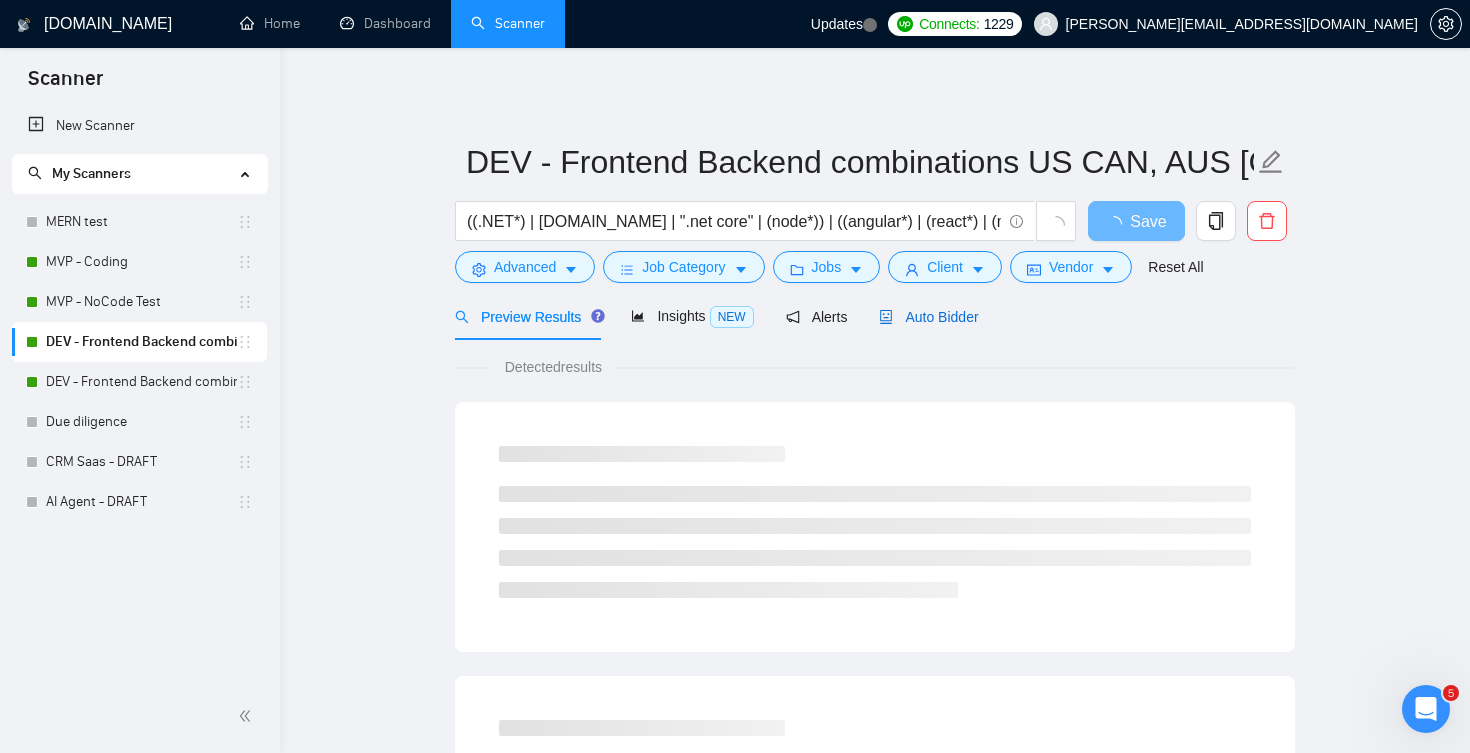 click on "Auto Bidder" at bounding box center [928, 317] 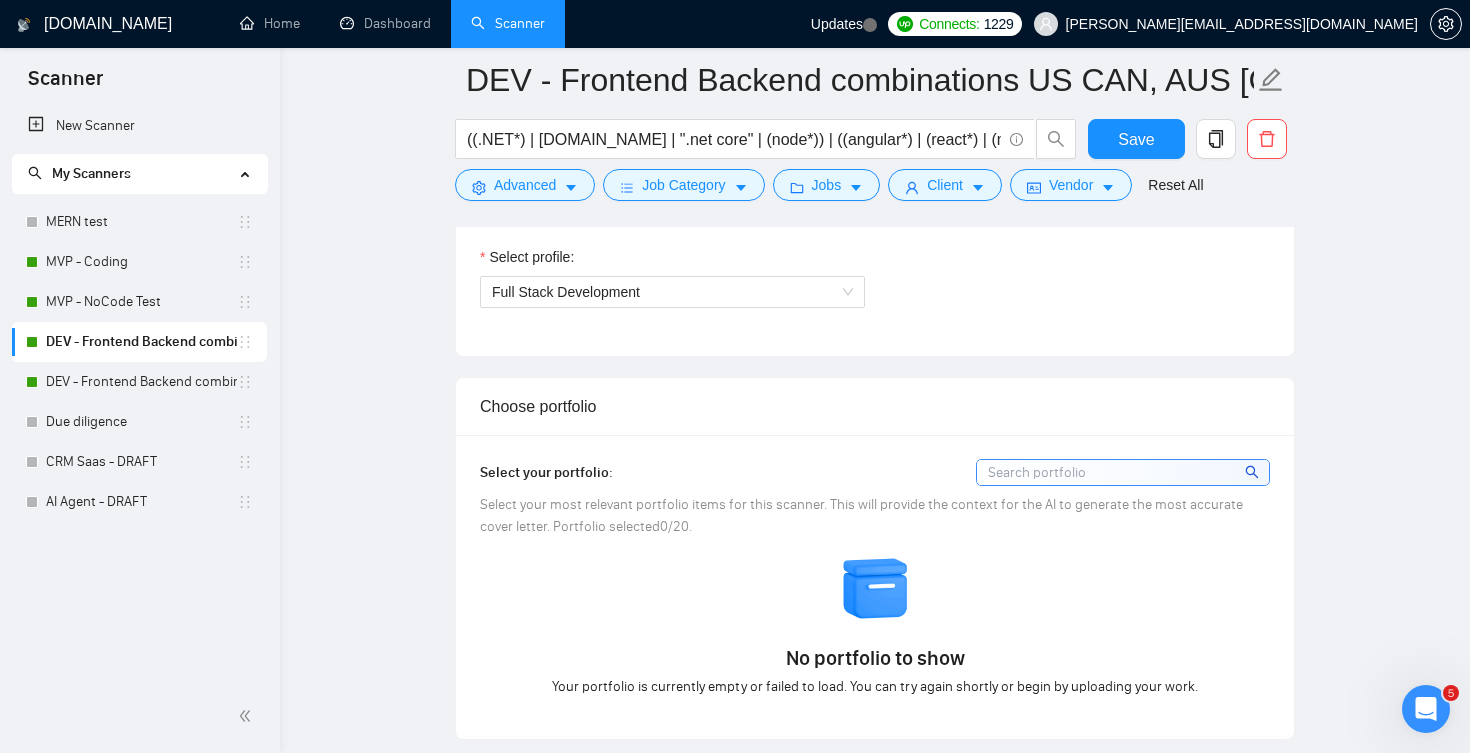 scroll, scrollTop: 1155, scrollLeft: 0, axis: vertical 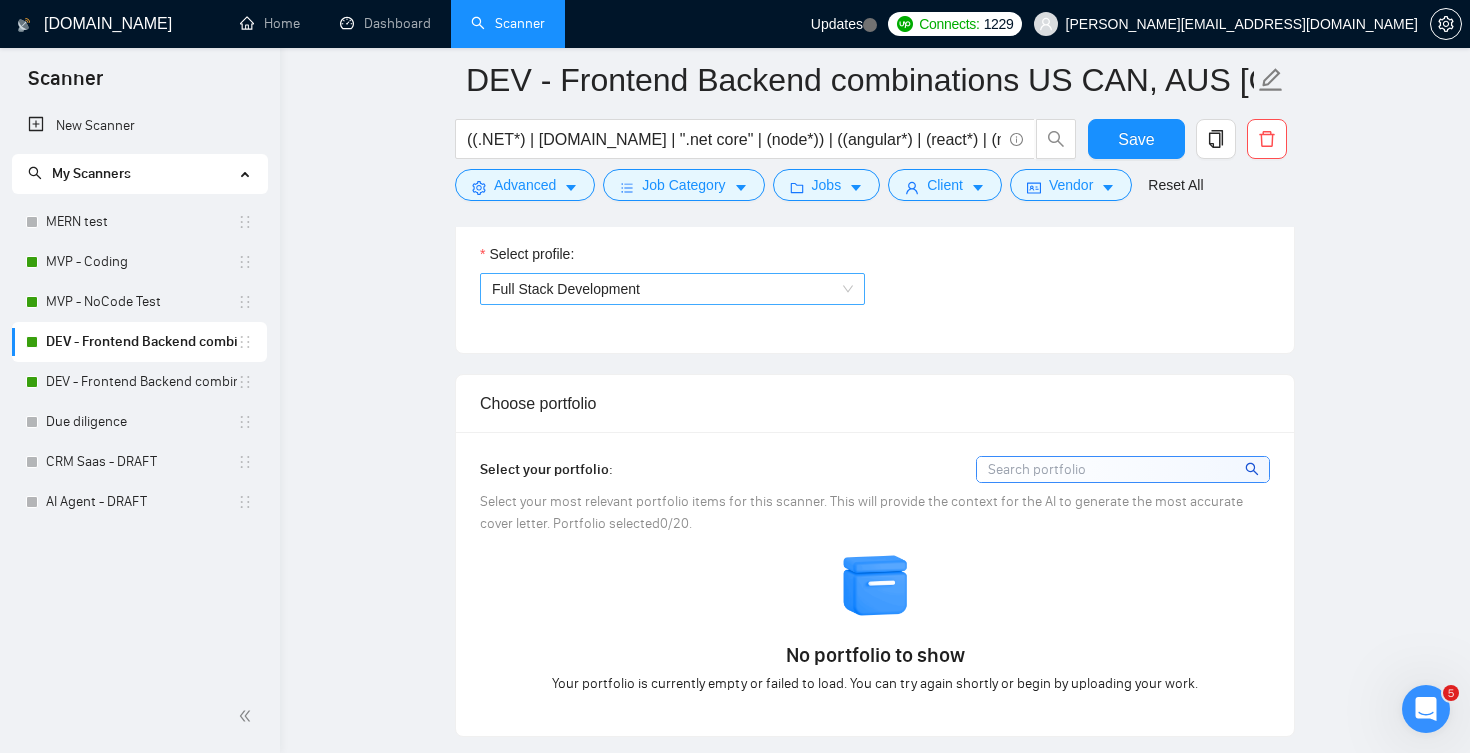 click on "Full Stack Development" at bounding box center [672, 289] 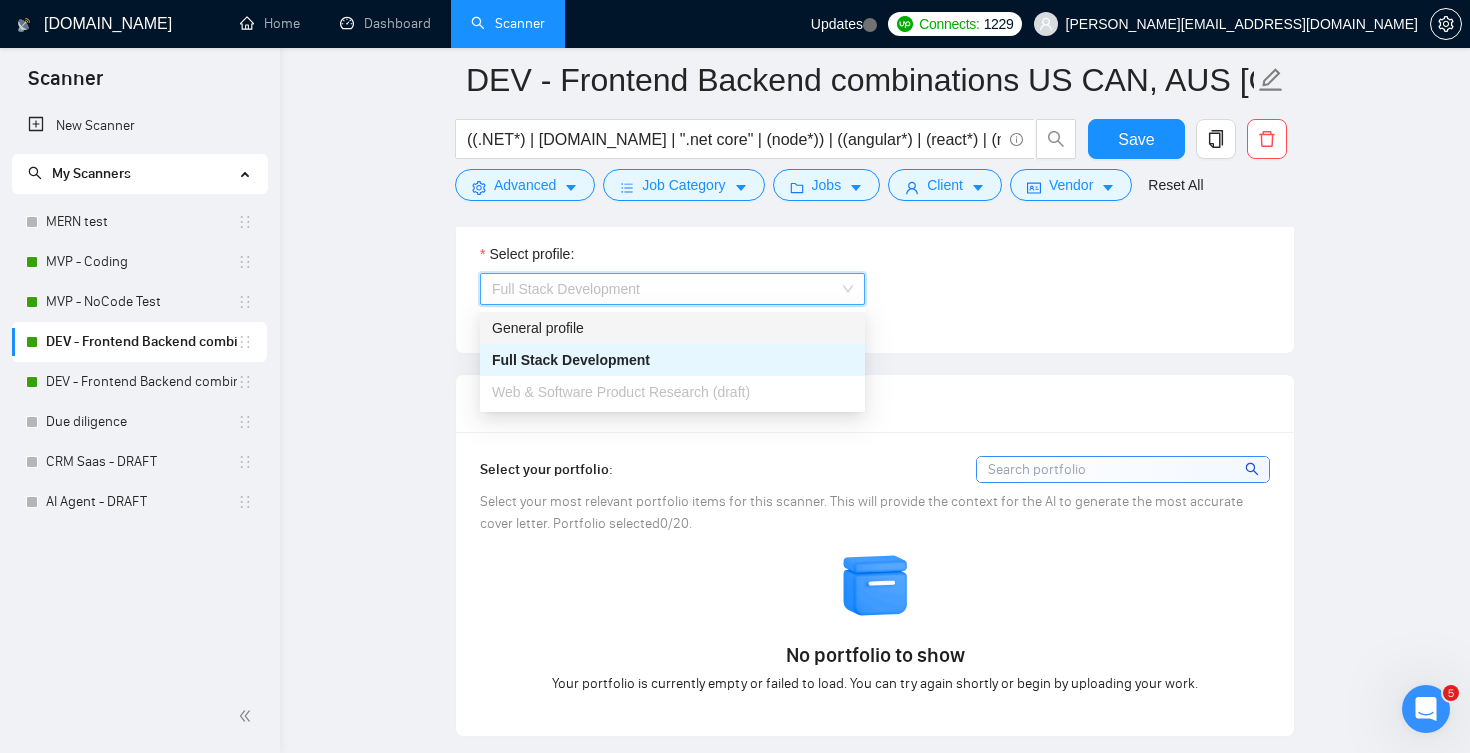 click on "General profile" at bounding box center [672, 328] 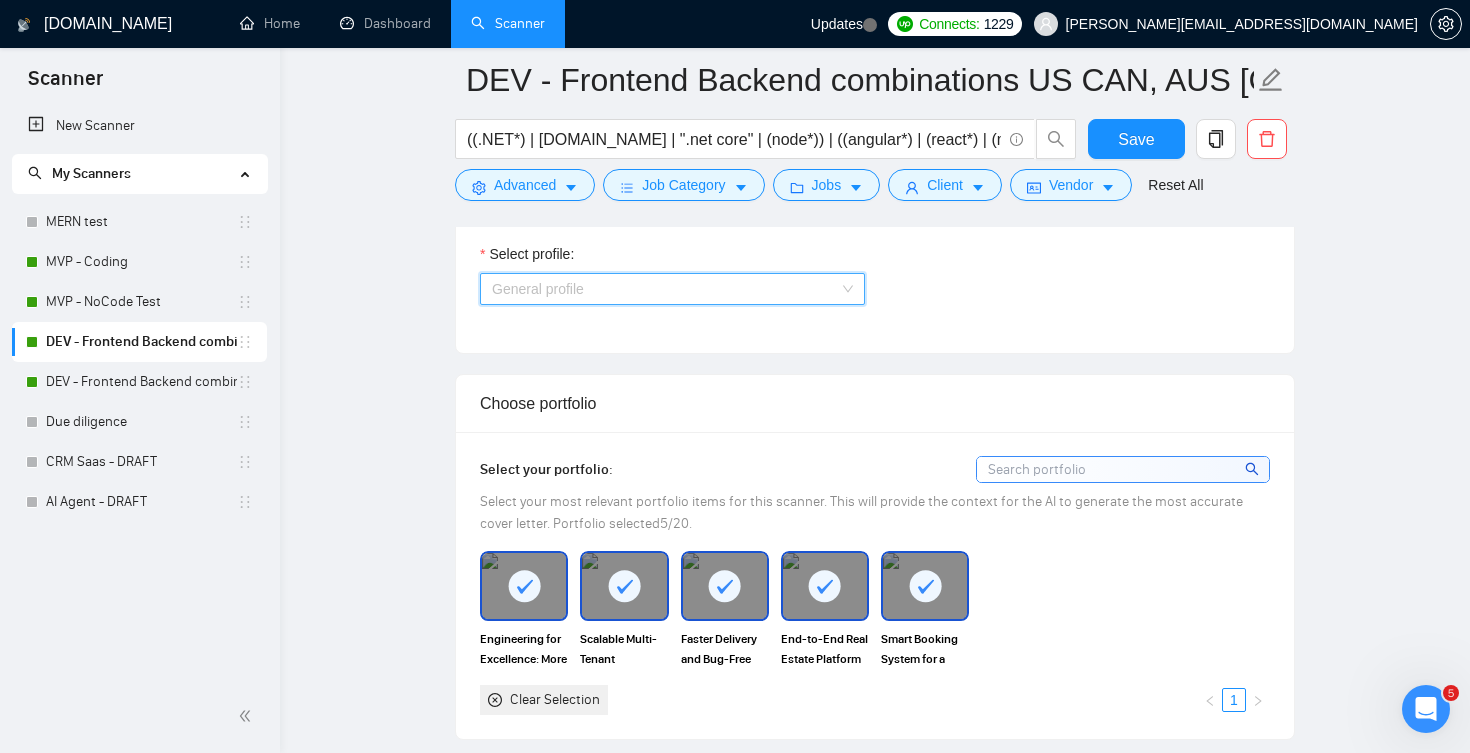 click on "General profile" at bounding box center (672, 289) 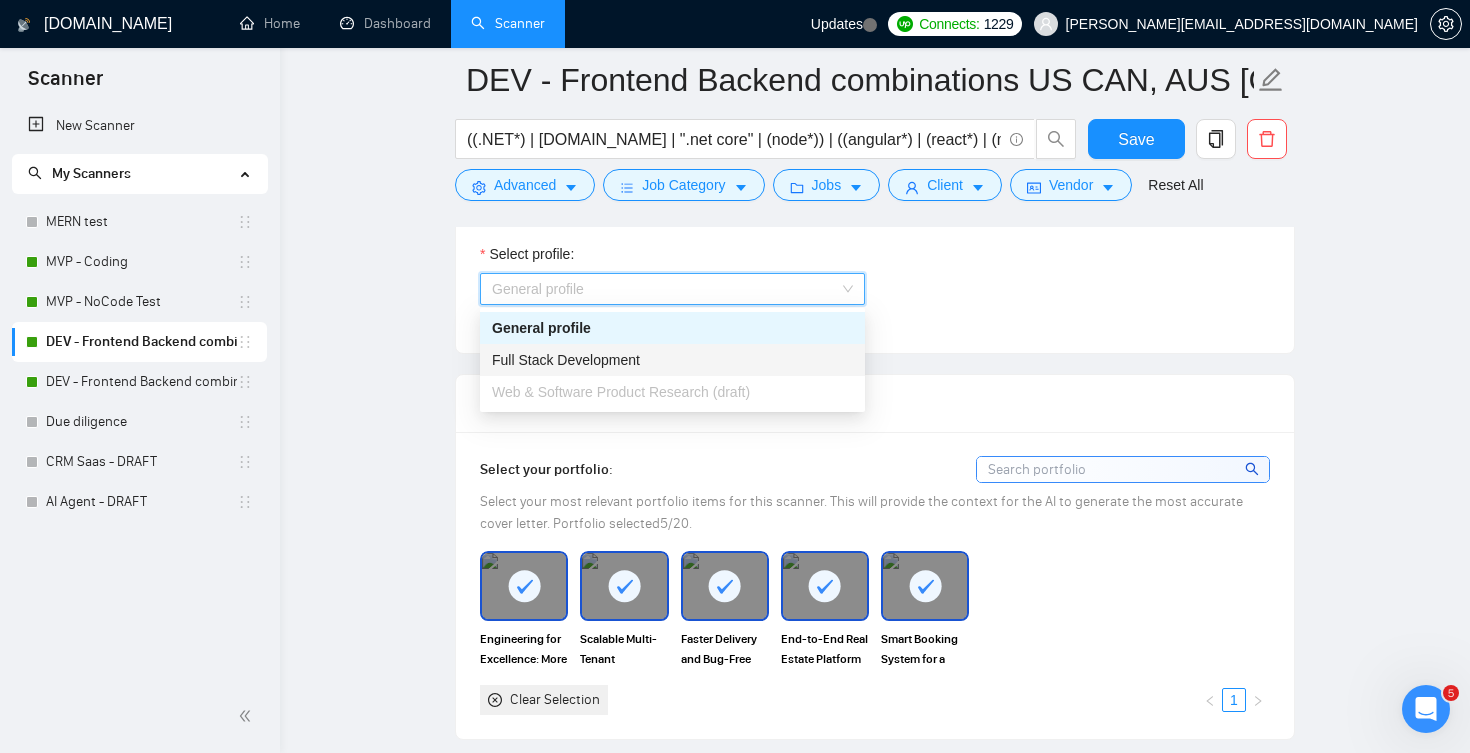 click on "Full Stack Development" at bounding box center (672, 360) 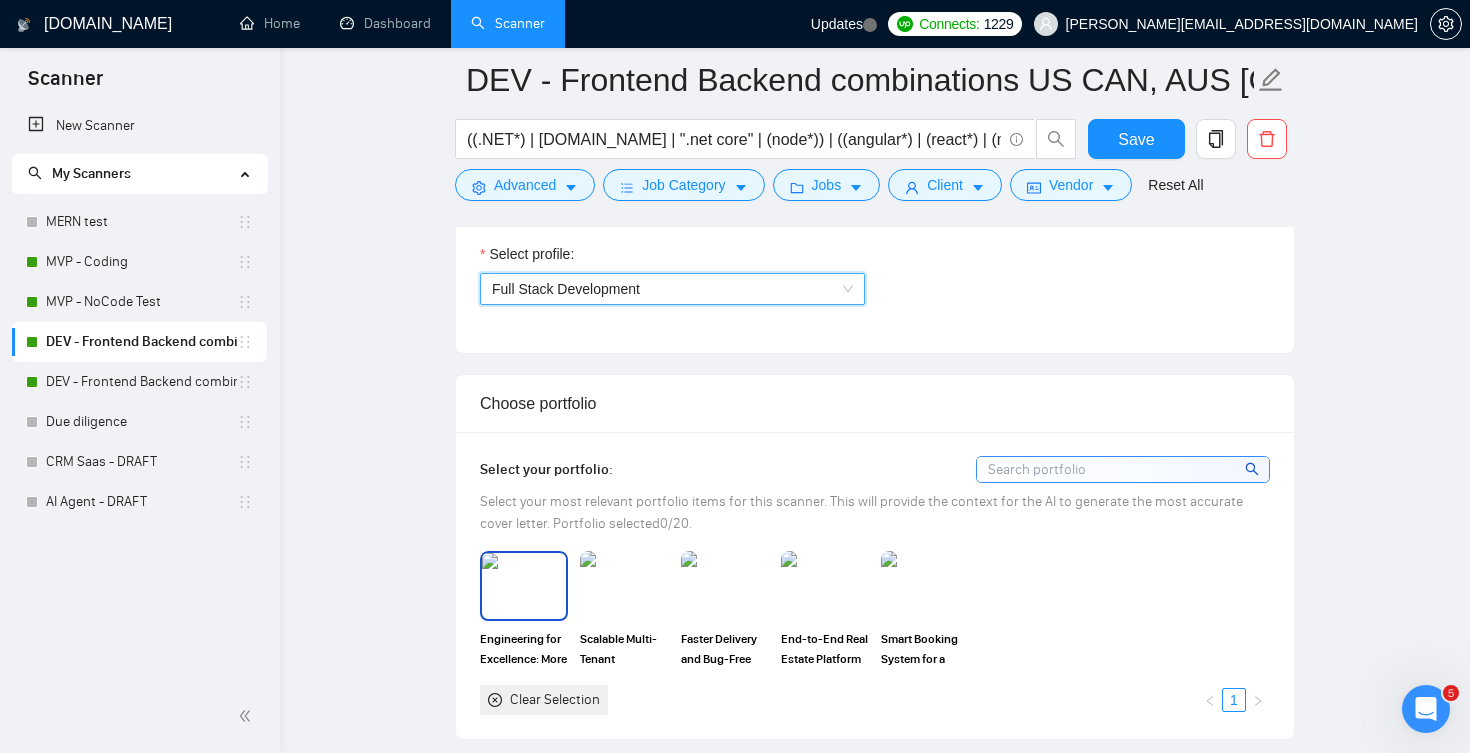 click at bounding box center (524, 586) 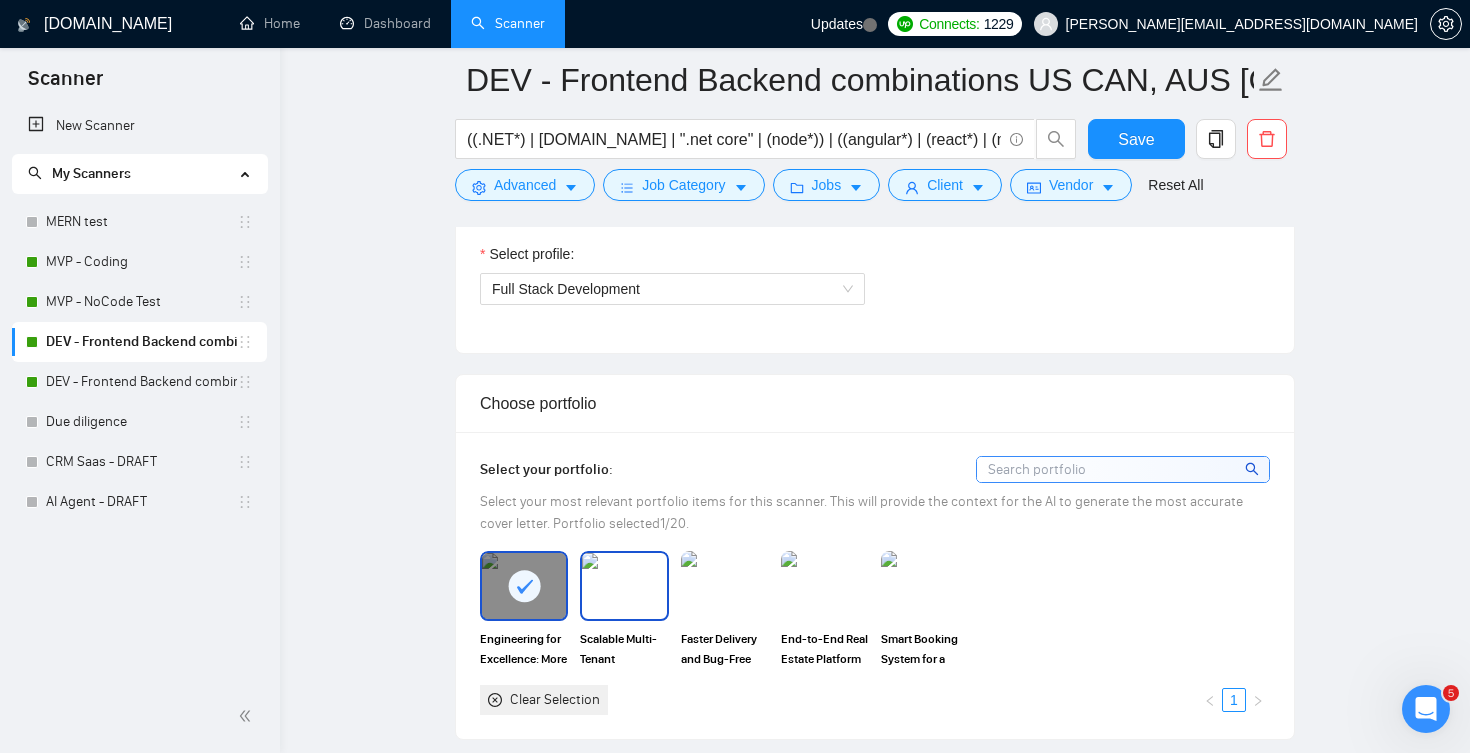 click at bounding box center [624, 586] 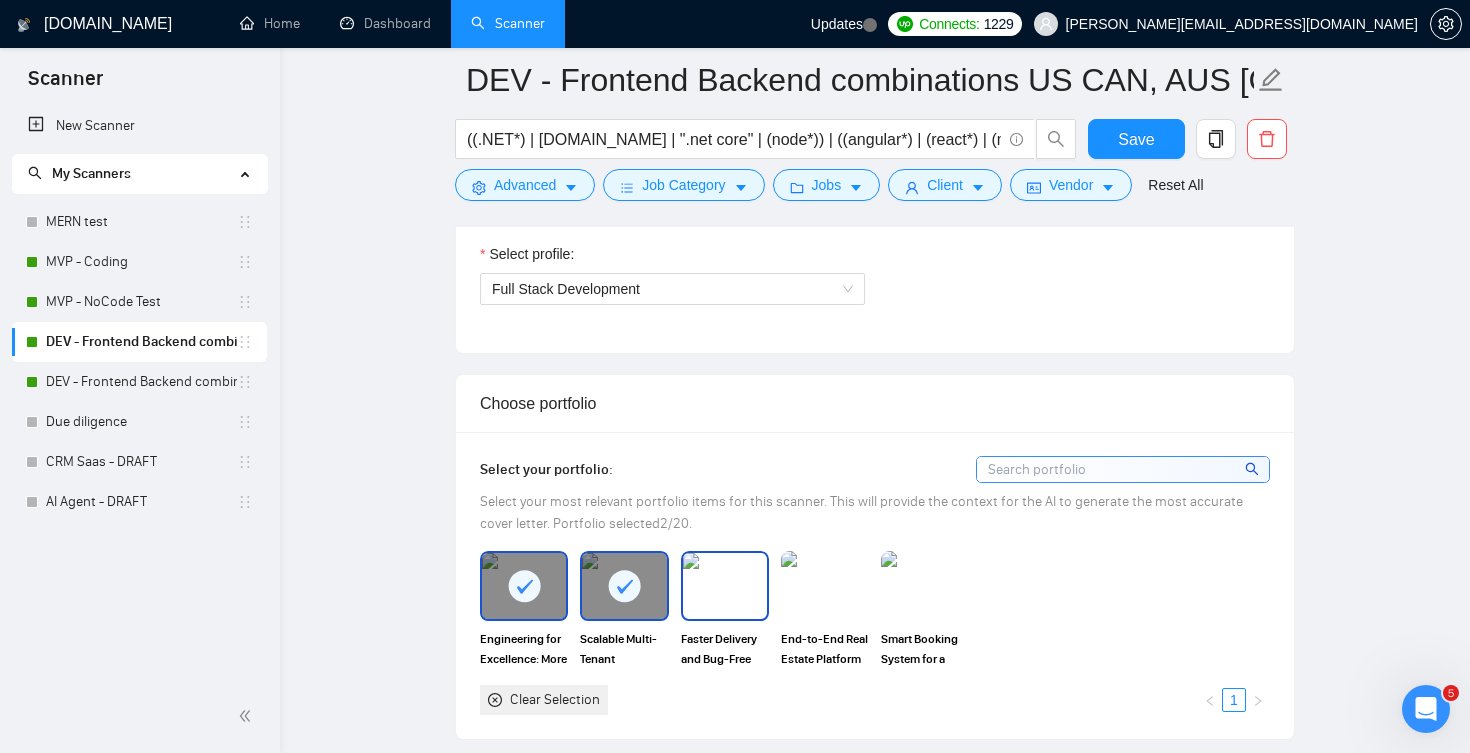click at bounding box center (725, 586) 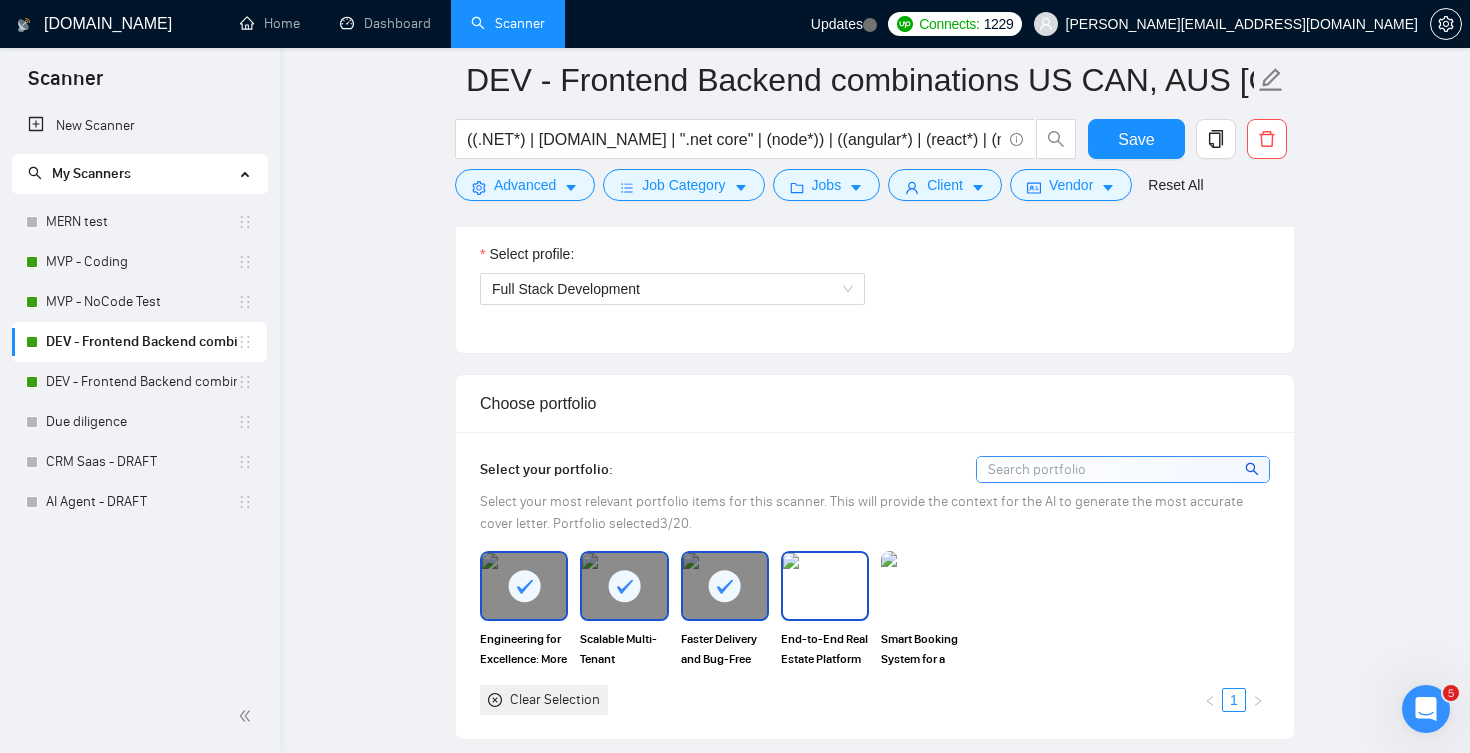 click at bounding box center (825, 586) 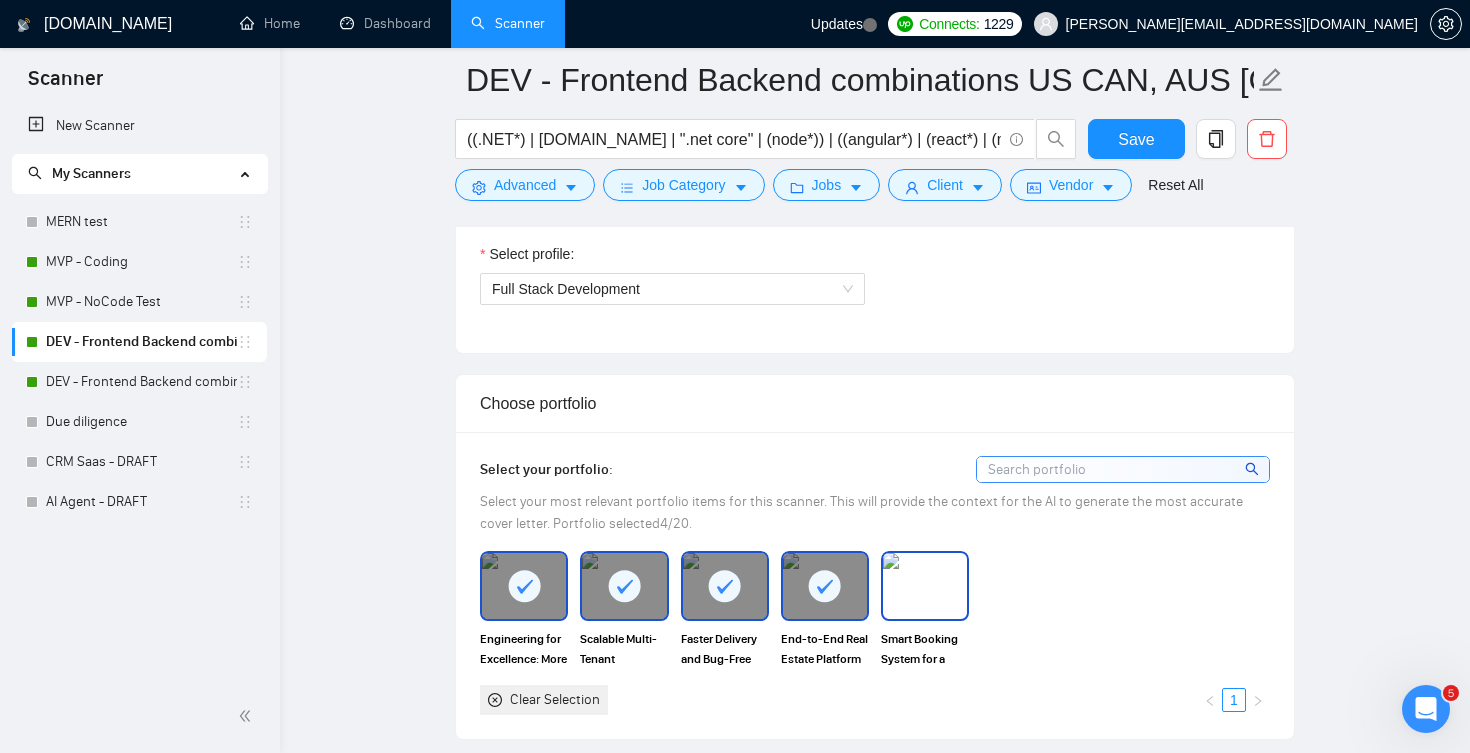 click at bounding box center [925, 586] 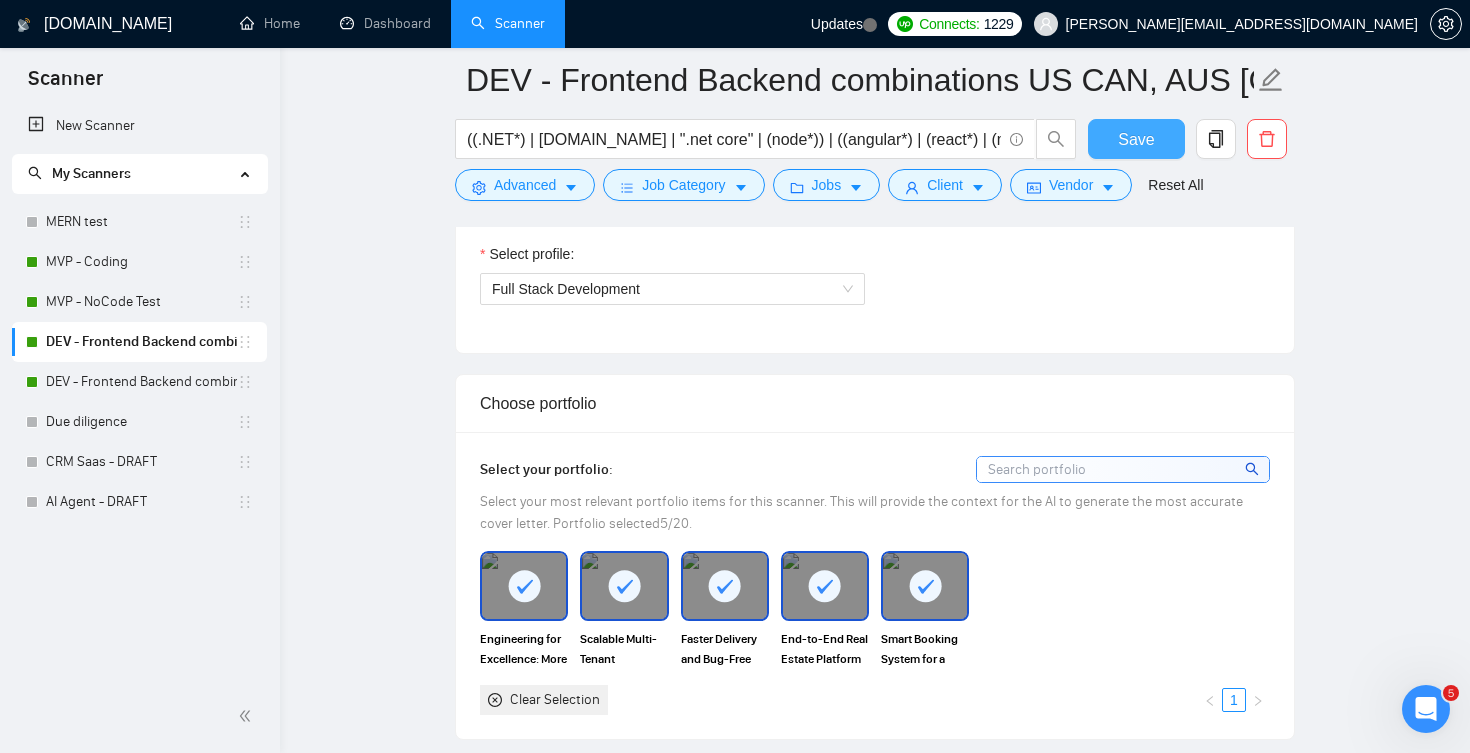 click on "Save" at bounding box center [1136, 139] 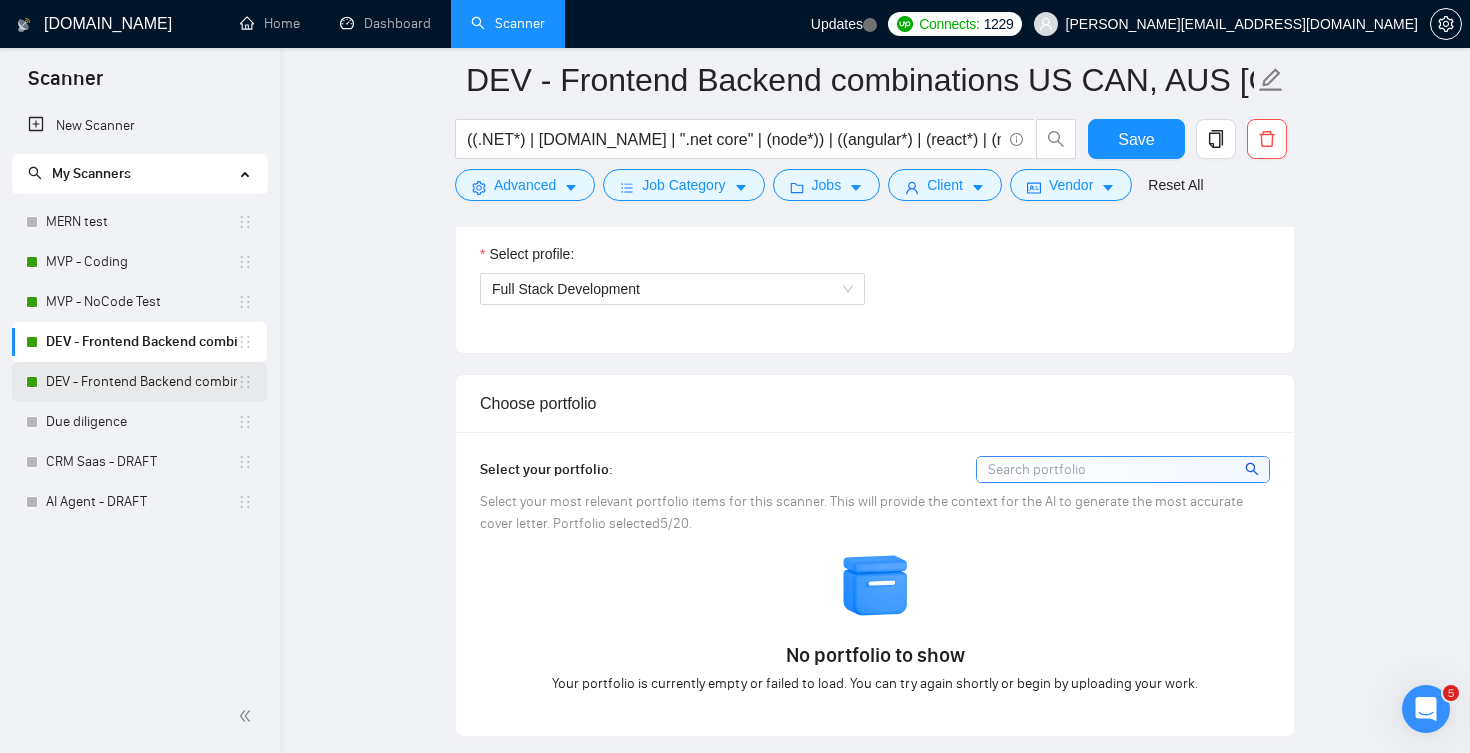 click on "DEV - Frontend Backend combinations EU, [GEOGRAPHIC_DATA]" at bounding box center [141, 382] 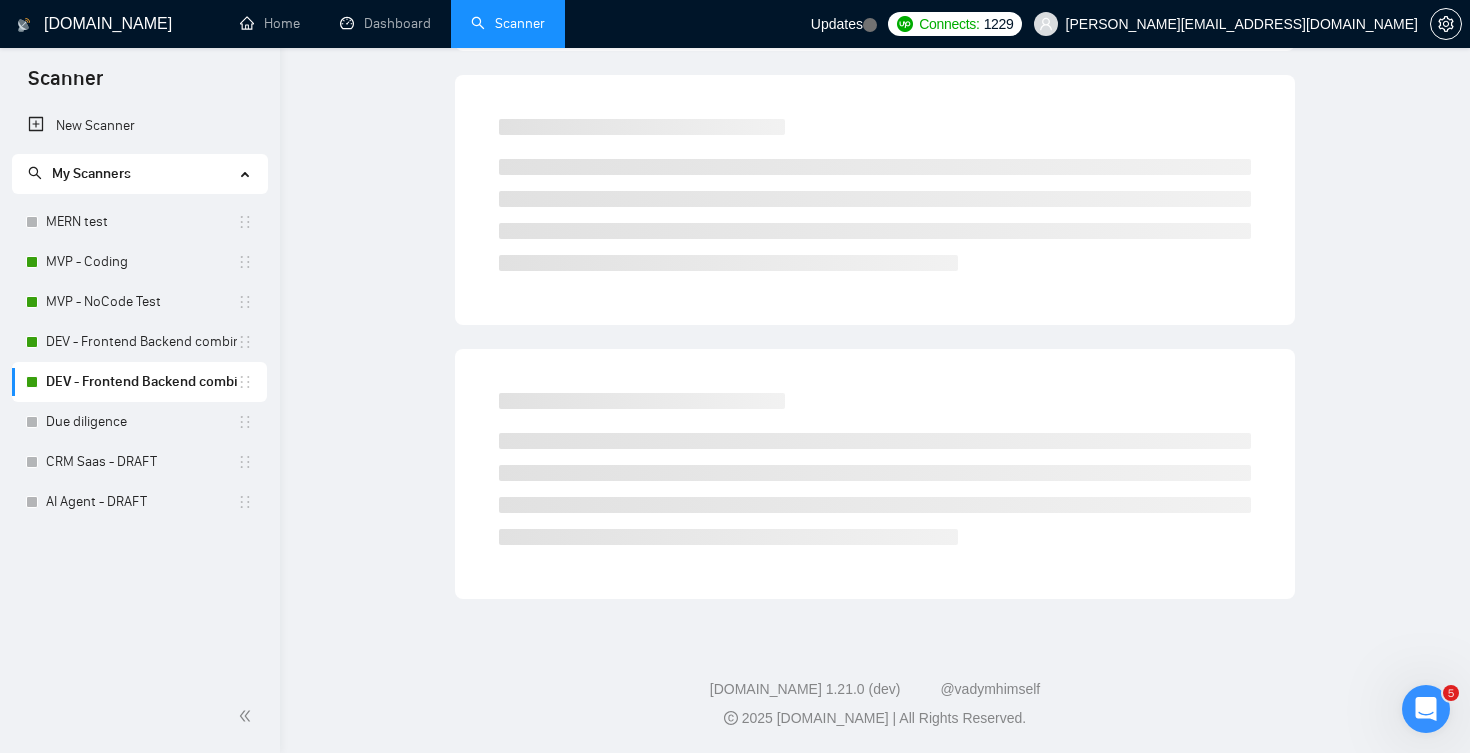 scroll, scrollTop: 0, scrollLeft: 0, axis: both 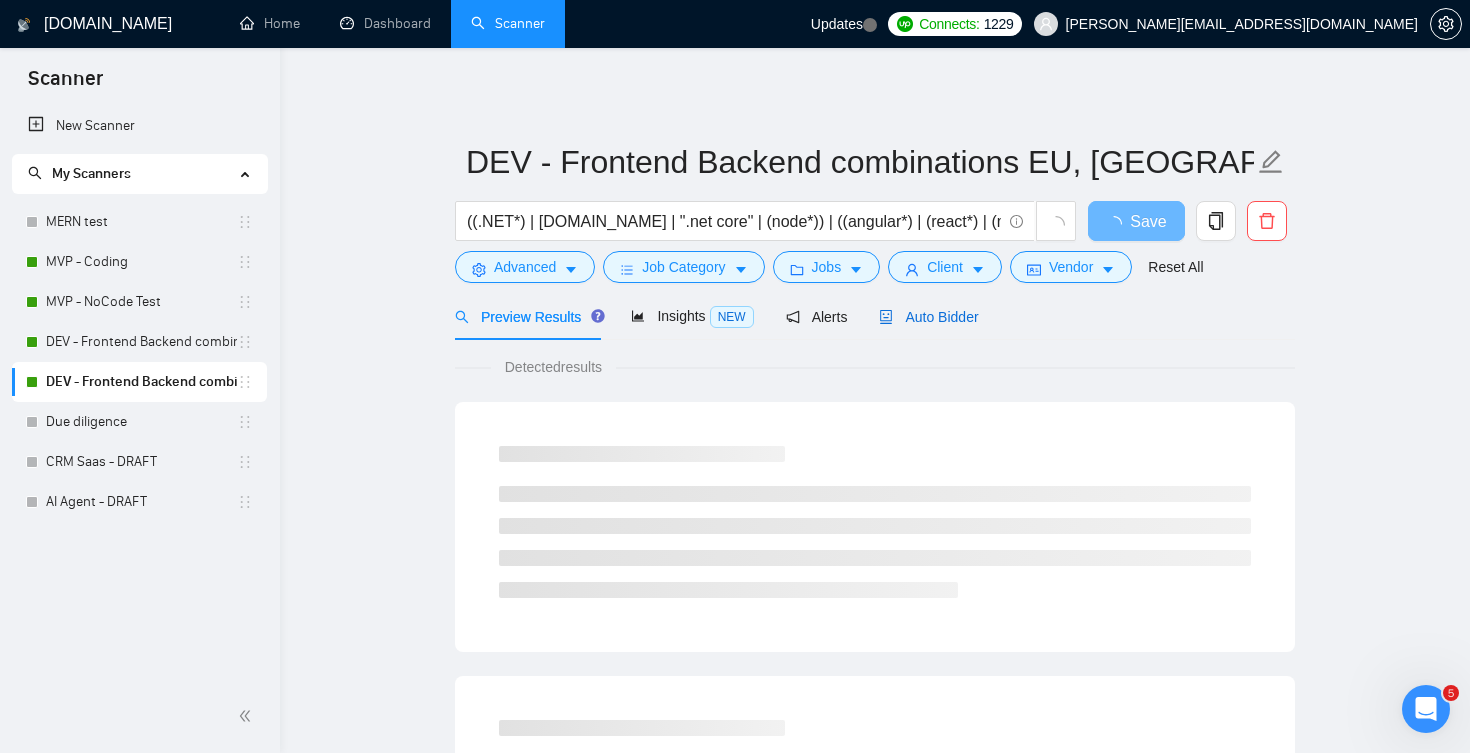 click on "Auto Bidder" at bounding box center (928, 317) 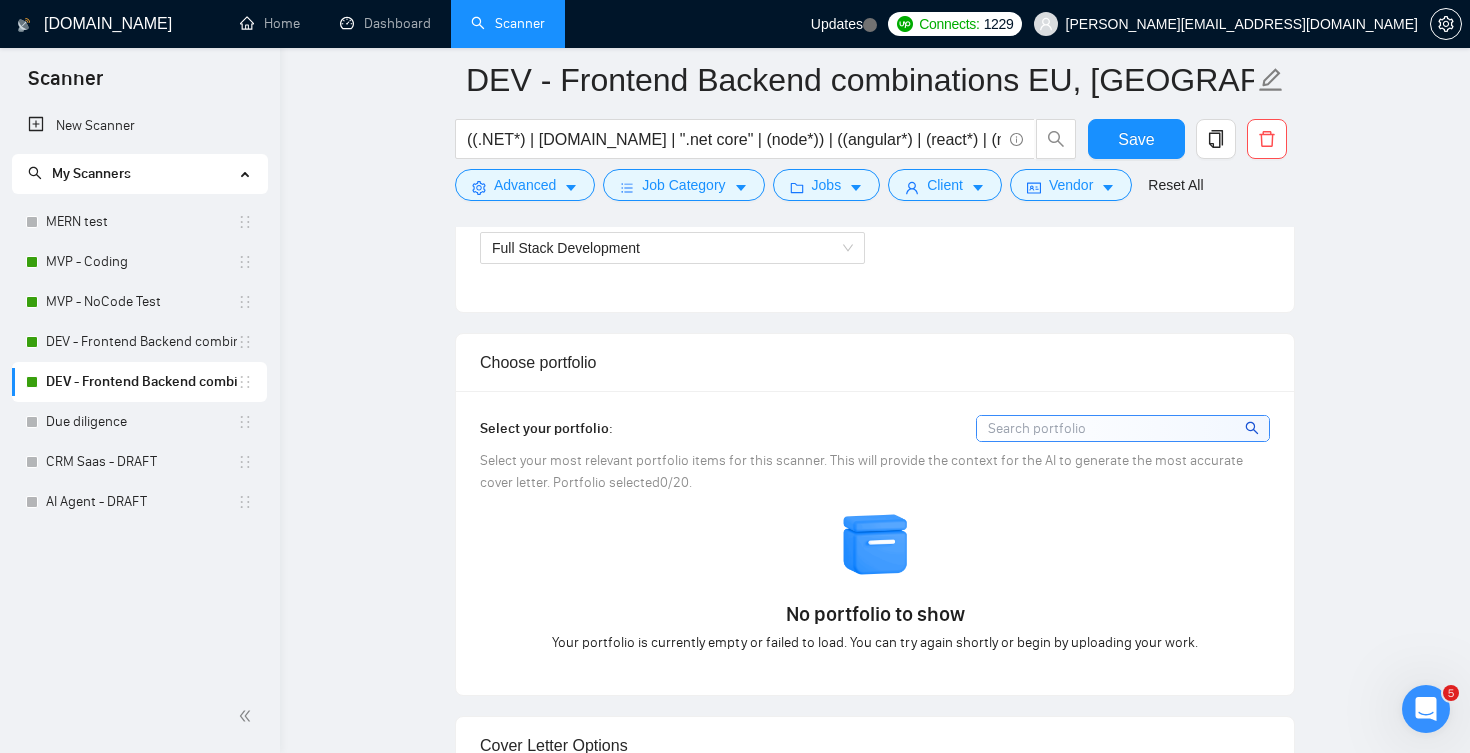scroll, scrollTop: 1193, scrollLeft: 0, axis: vertical 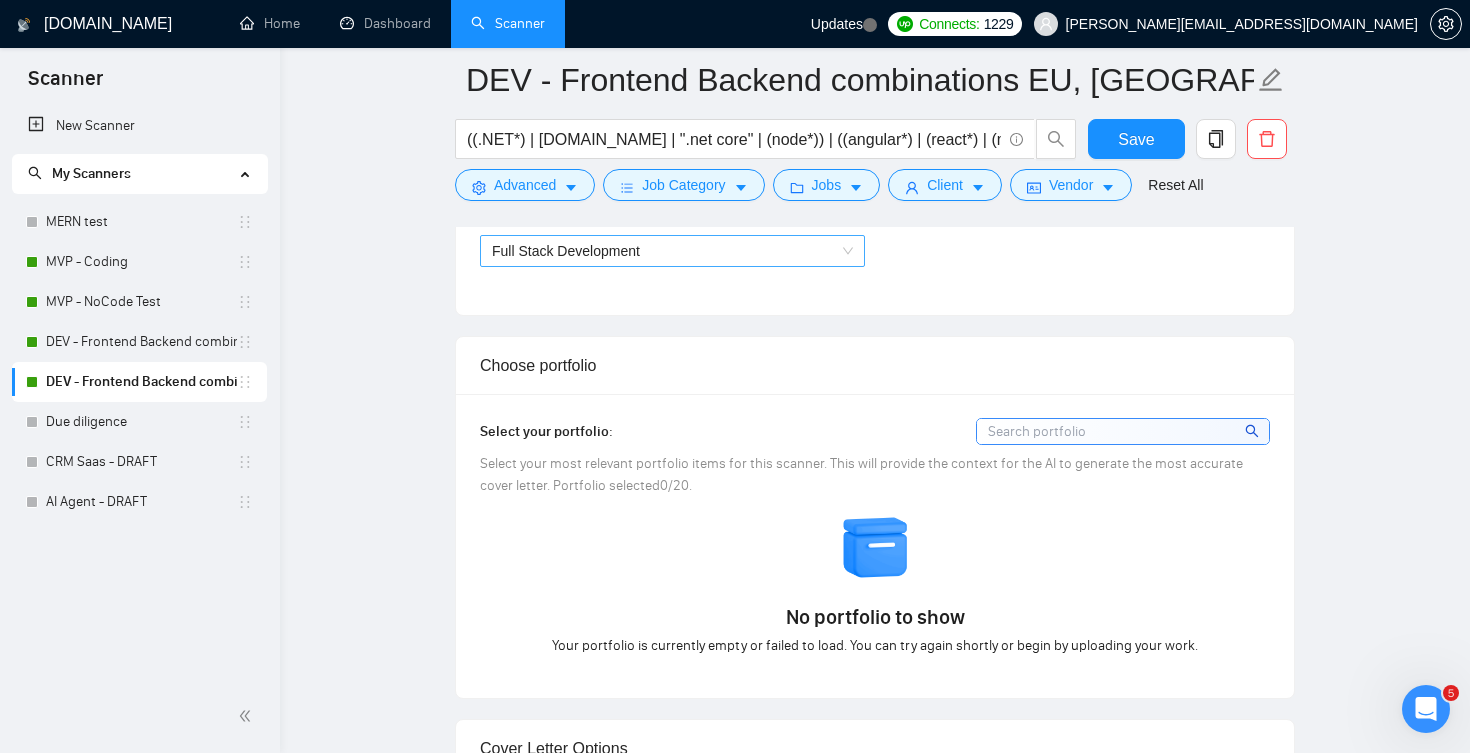 click on "Full Stack Development" at bounding box center [672, 251] 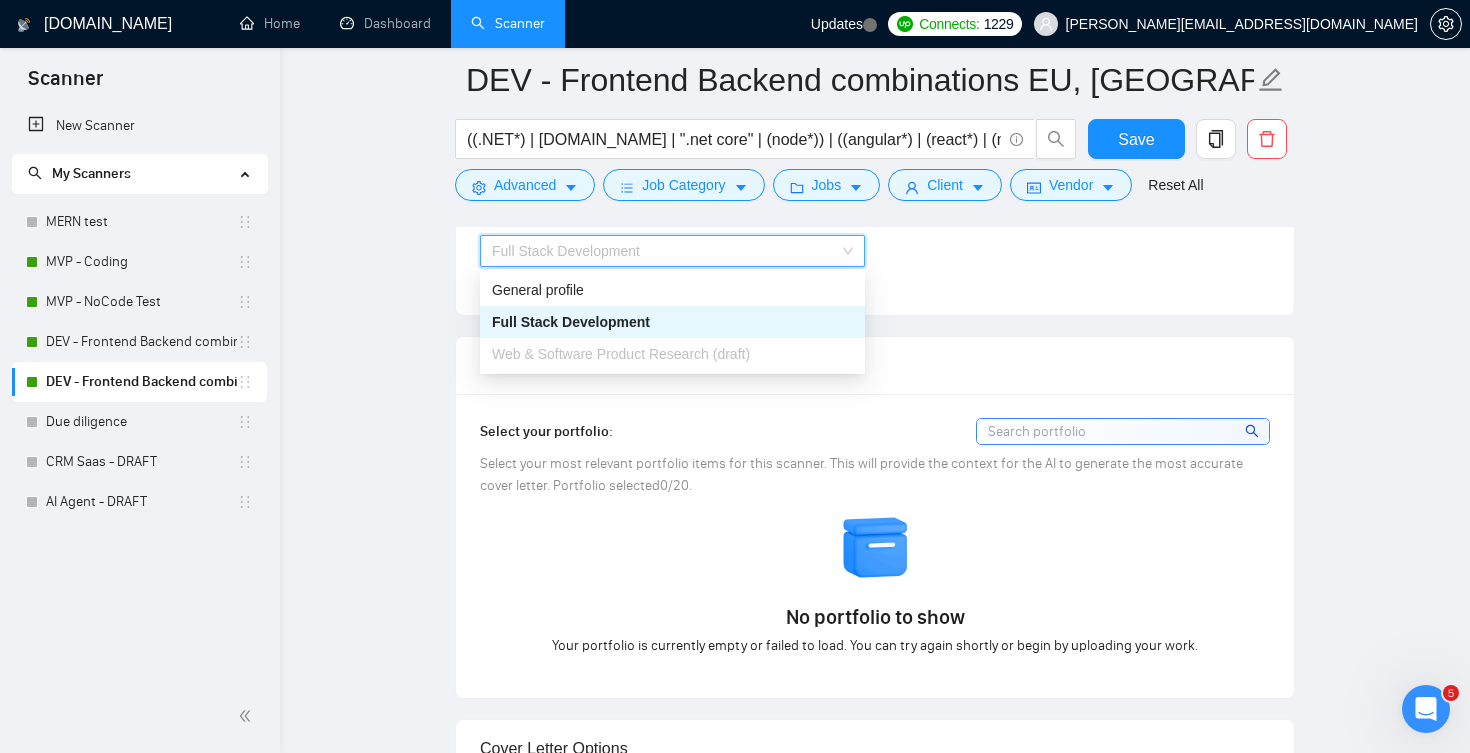 click on "General profile" at bounding box center [672, 290] 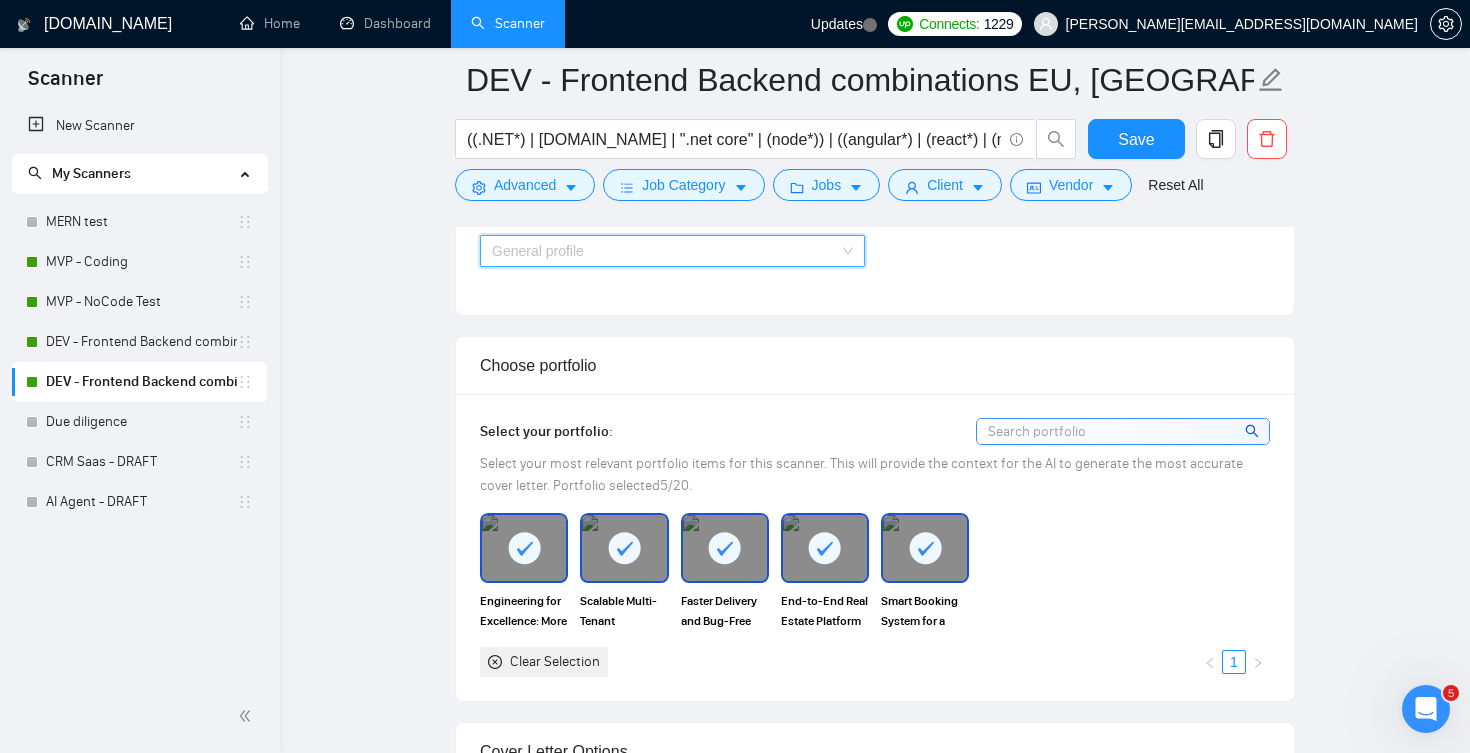 click on "General profile" at bounding box center (672, 251) 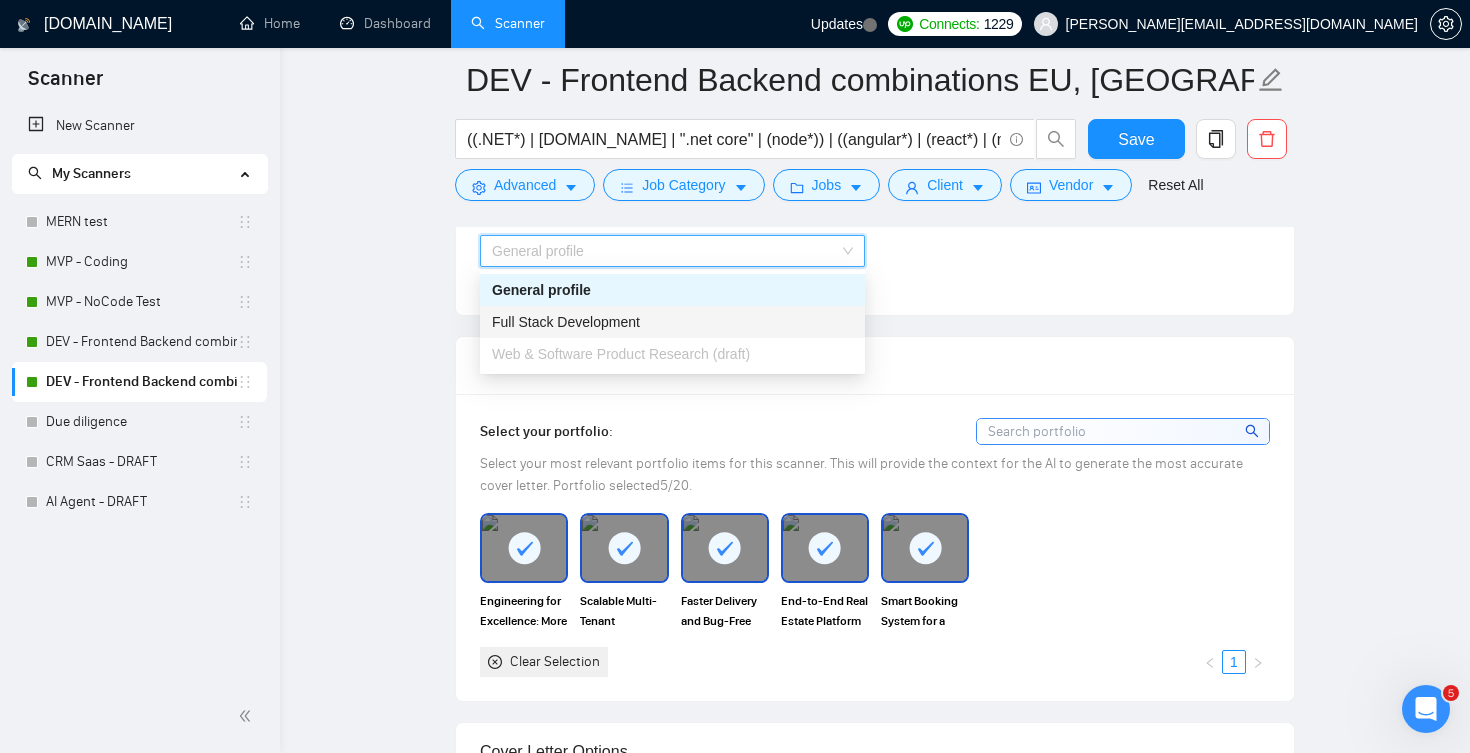 click on "Full Stack Development" at bounding box center [672, 322] 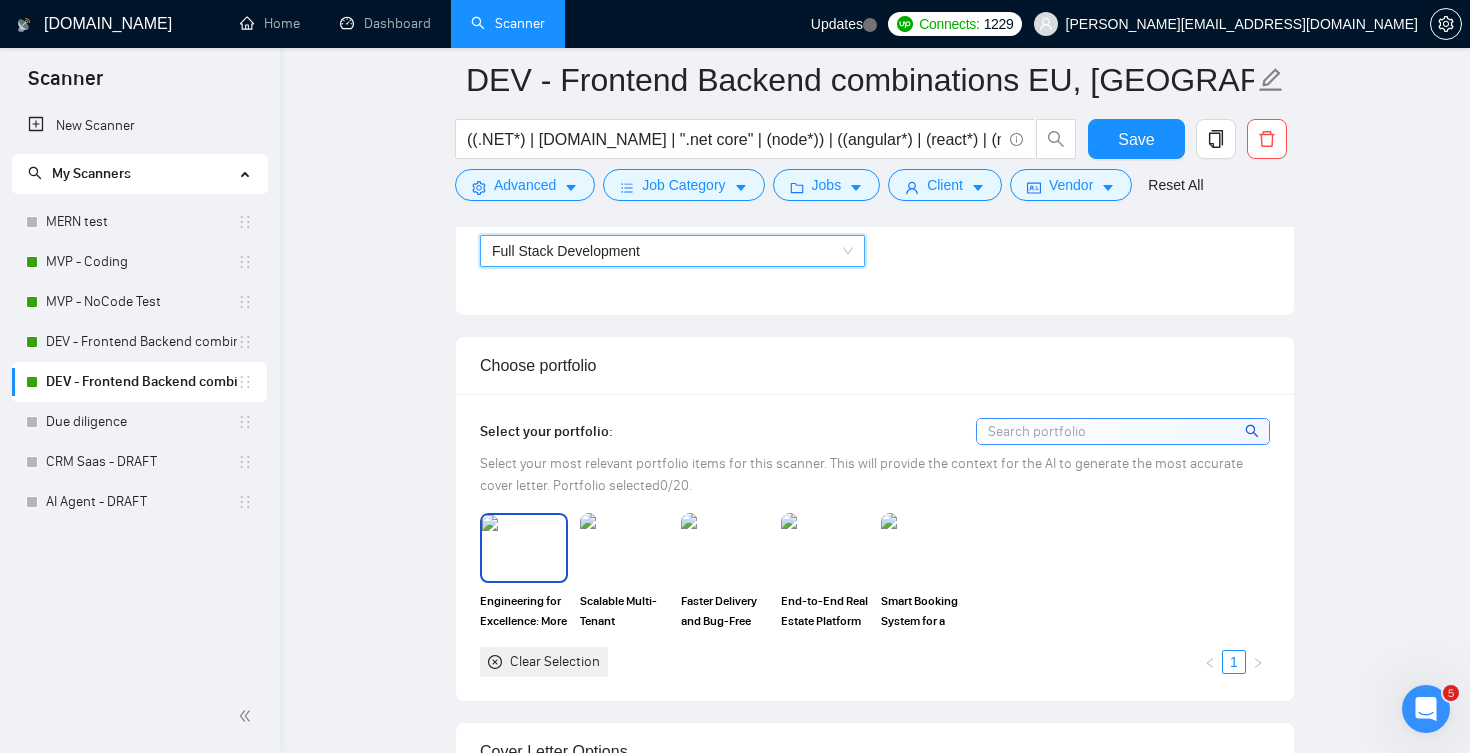 click at bounding box center [524, 548] 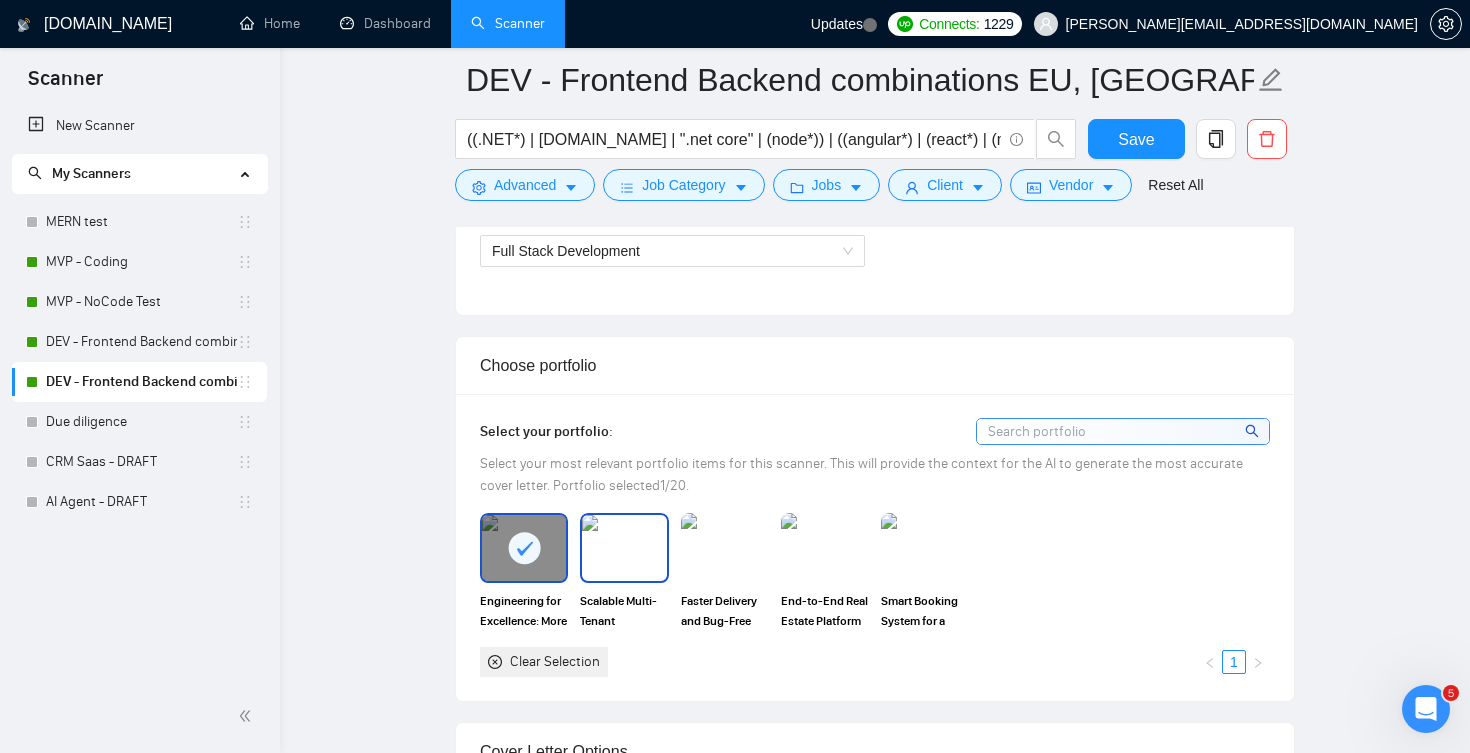 click at bounding box center [624, 548] 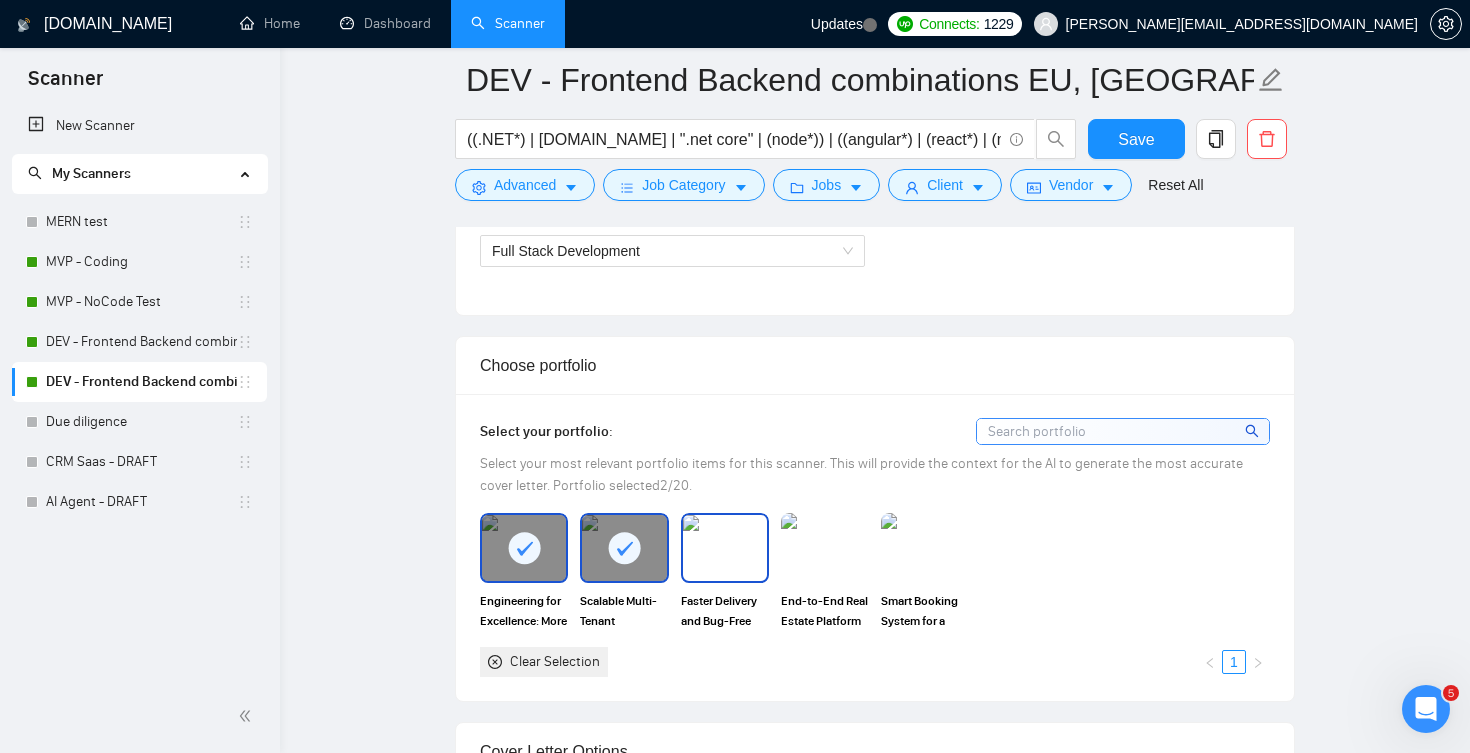 click at bounding box center (725, 548) 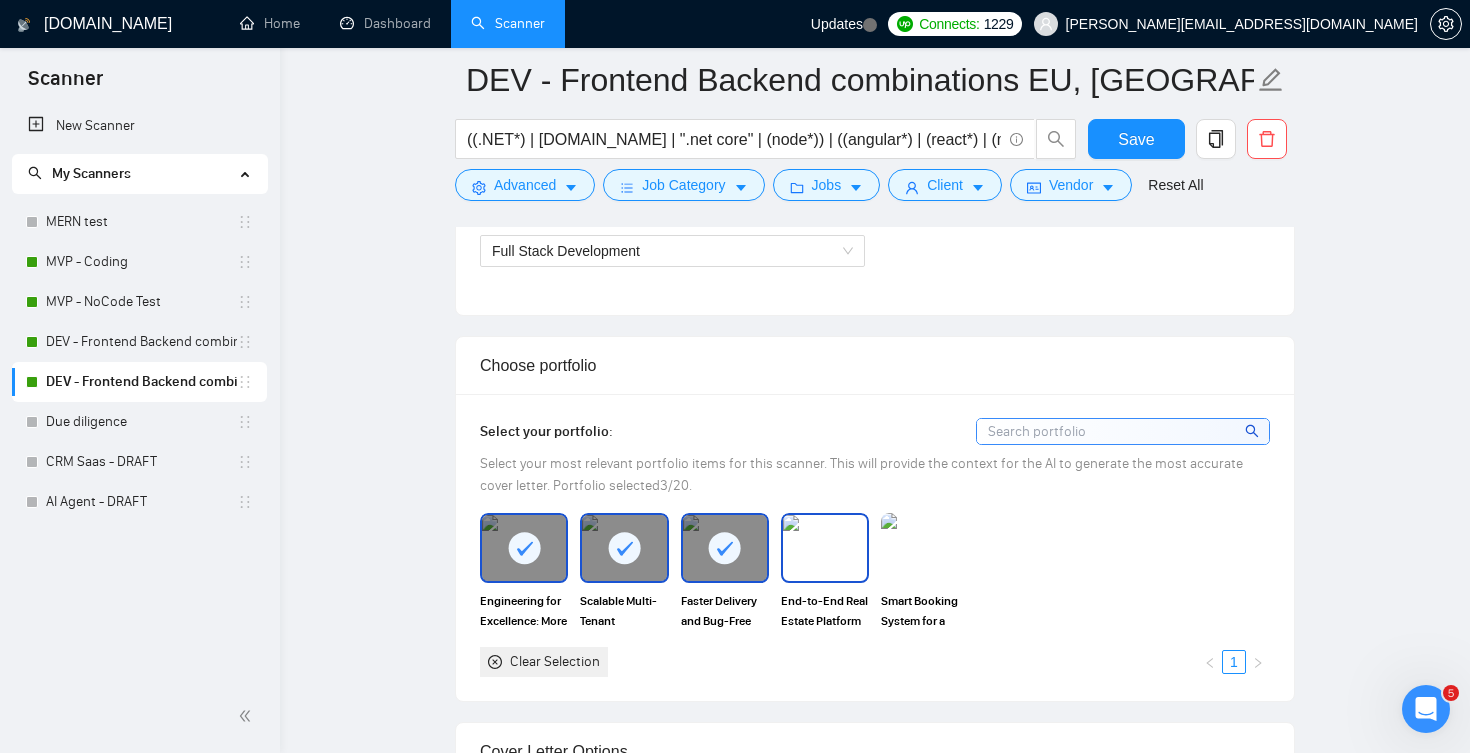 click at bounding box center (825, 548) 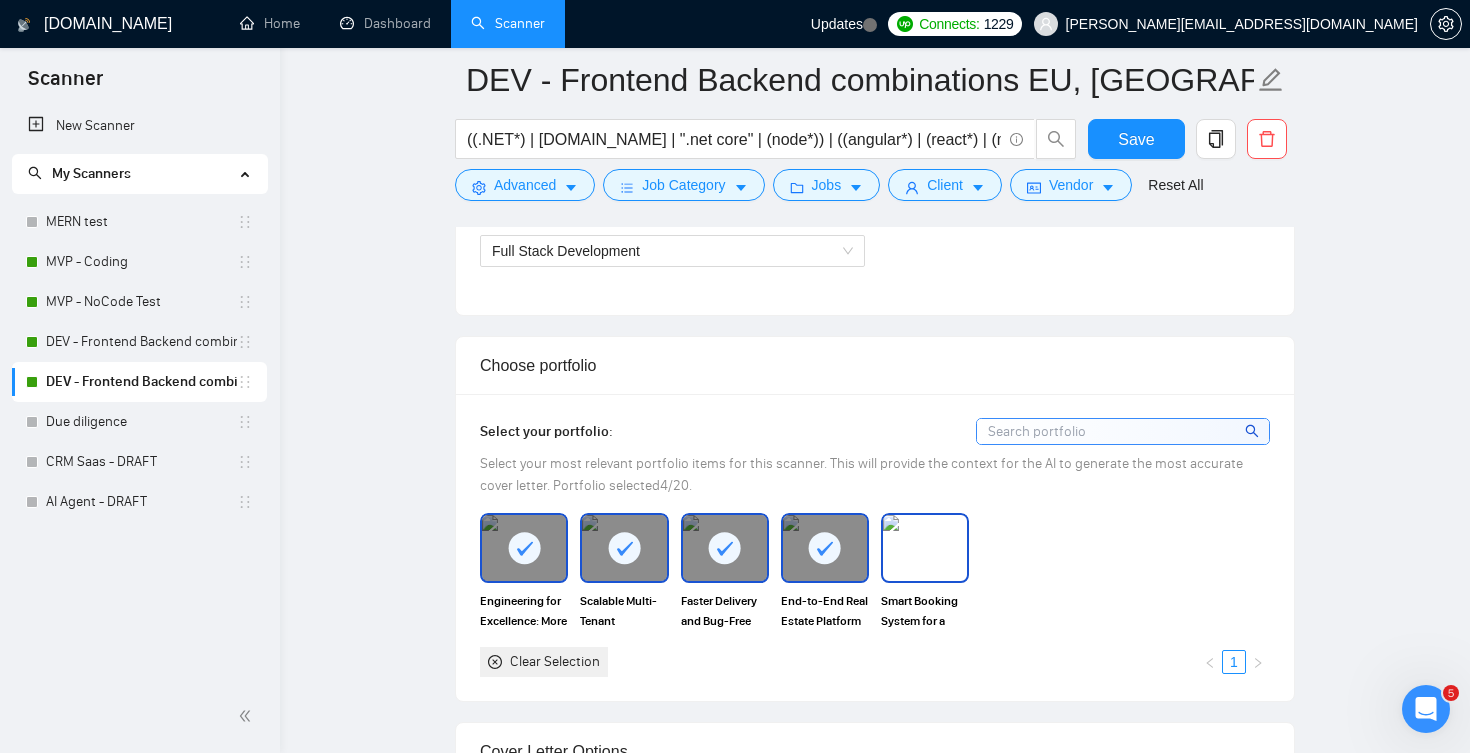 click at bounding box center (925, 548) 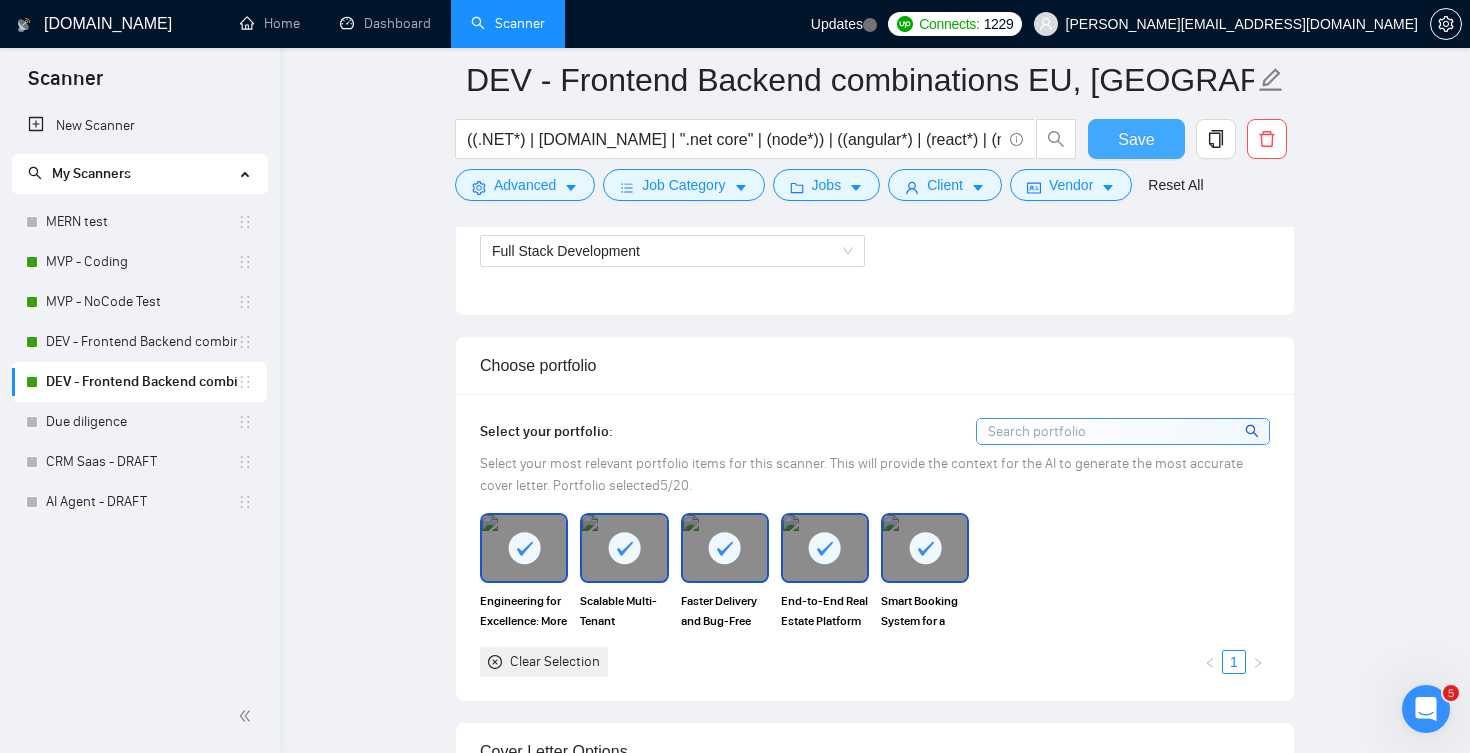 click on "Save" at bounding box center (1136, 139) 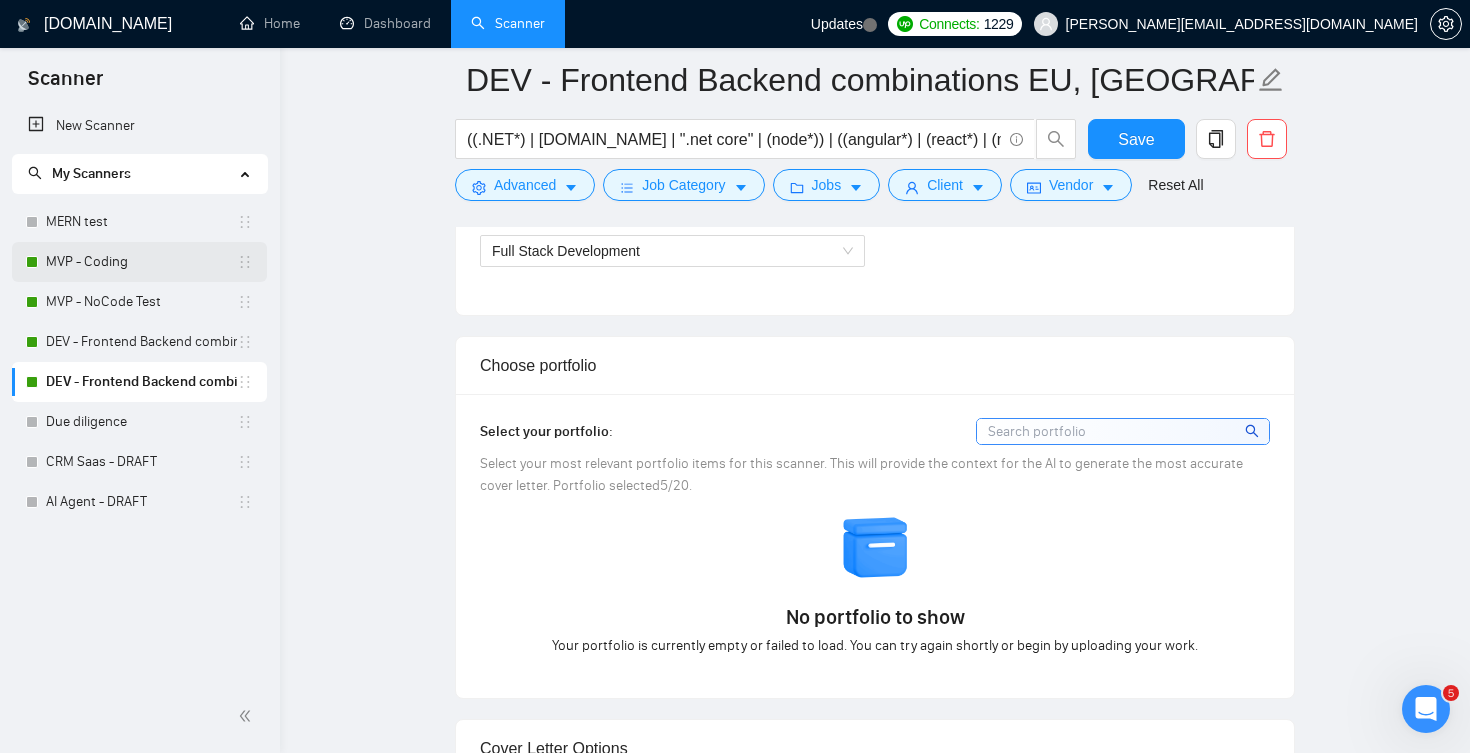 click on "MVP - Coding" at bounding box center [141, 262] 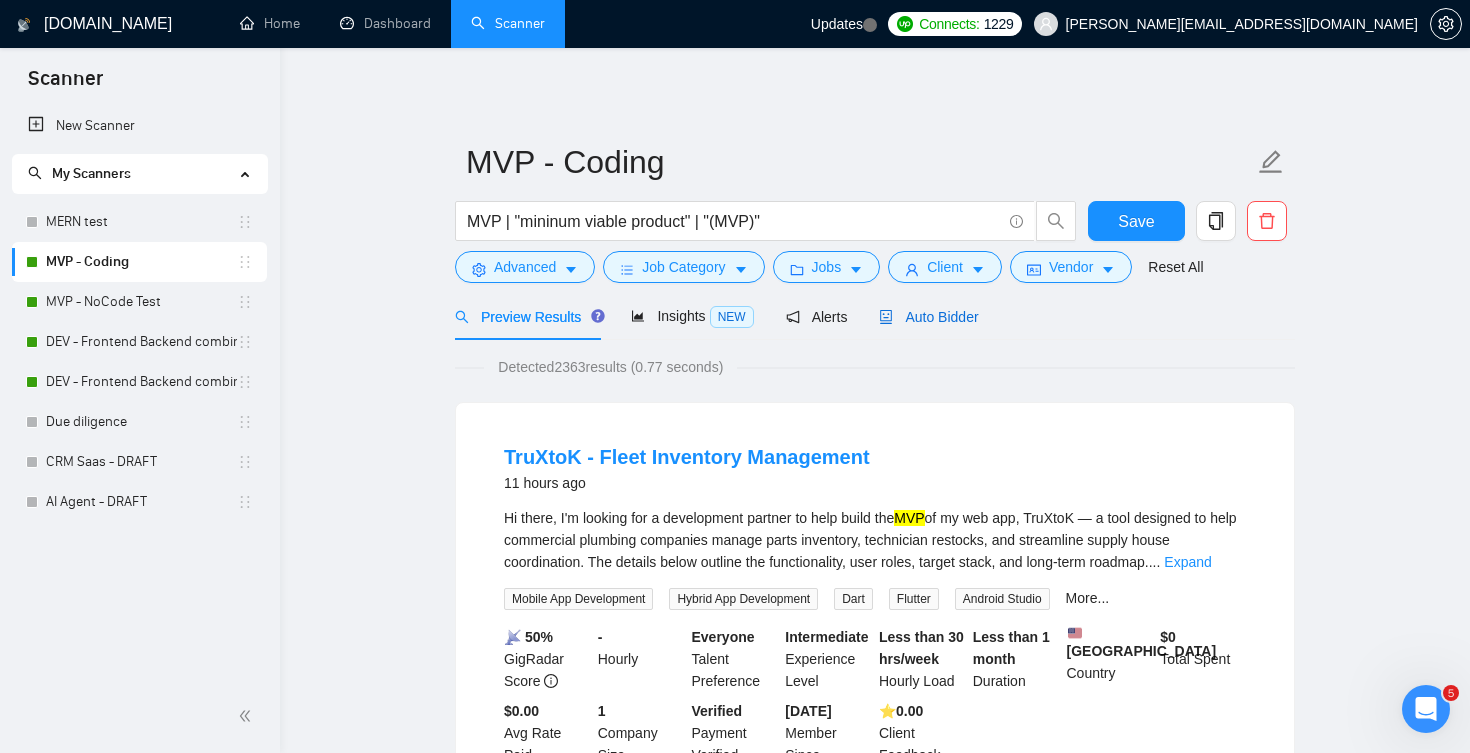 click on "Auto Bidder" at bounding box center [928, 317] 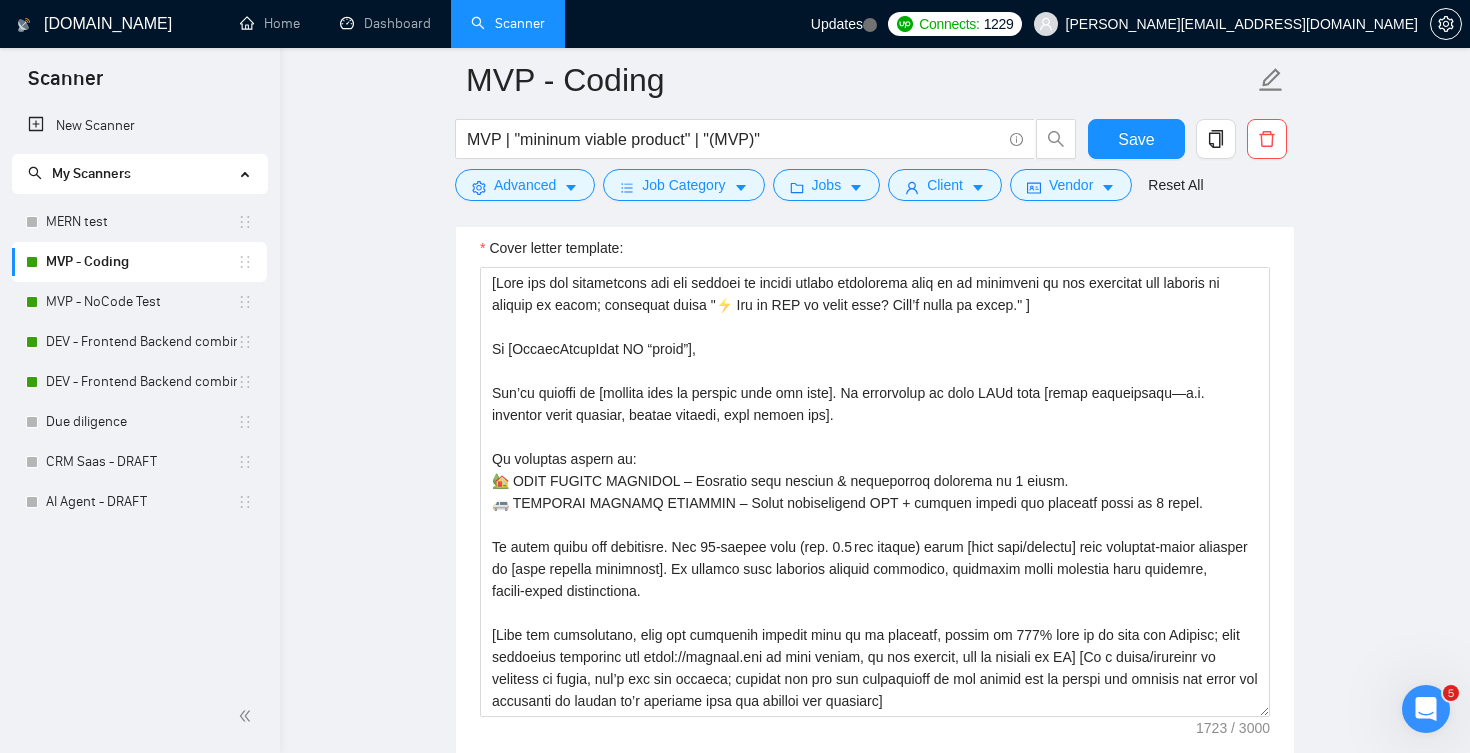 scroll, scrollTop: 1746, scrollLeft: 0, axis: vertical 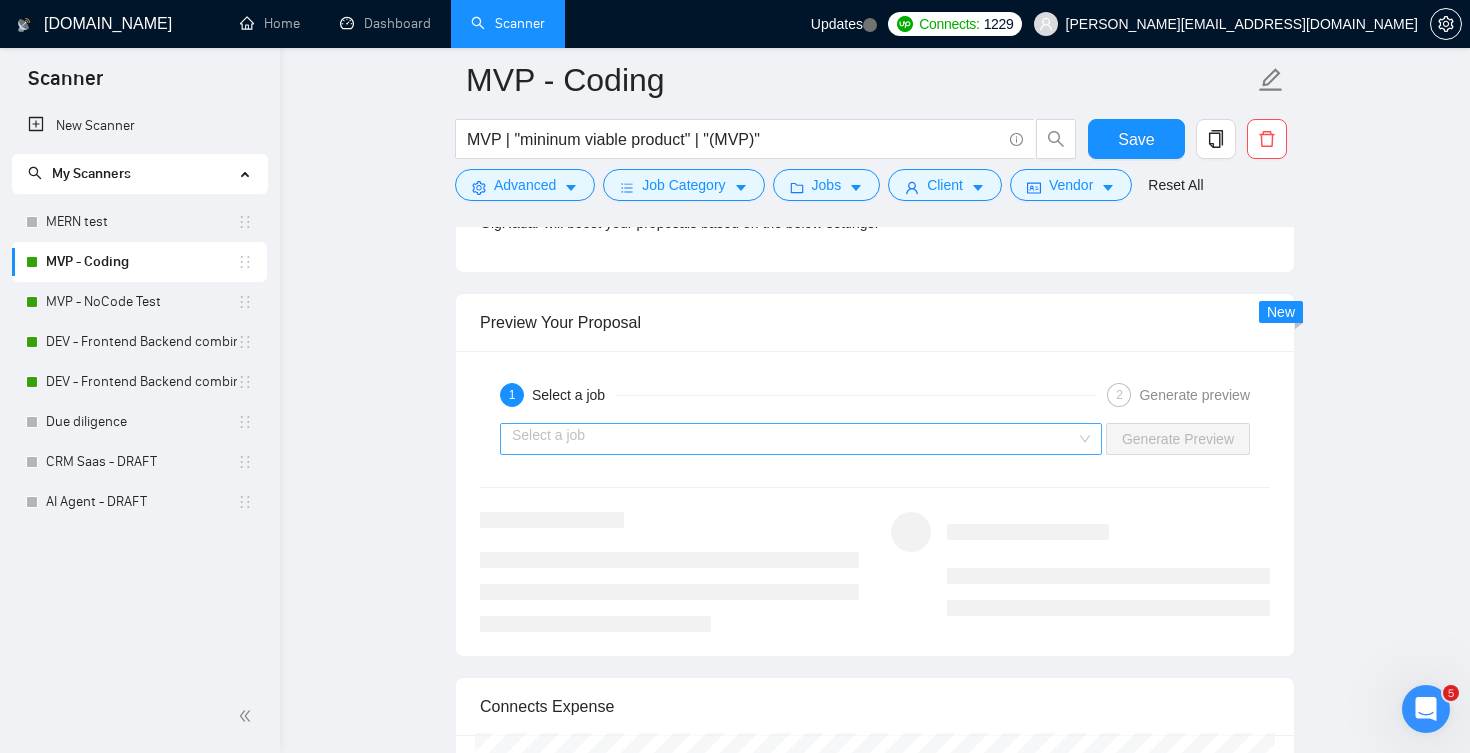 click at bounding box center [794, 439] 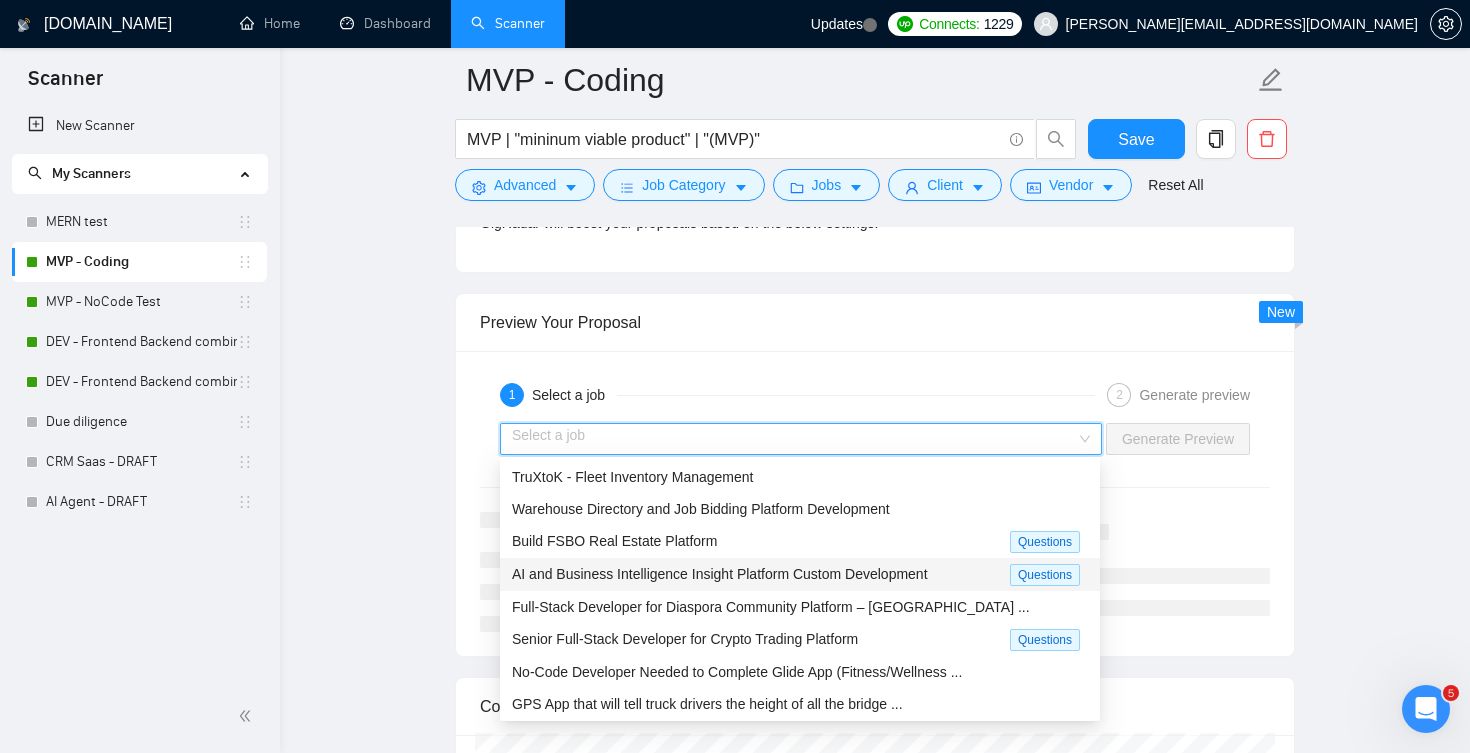 click on "AI and Business Intelligence Insight Platform Custom Development Questions" at bounding box center [800, 574] 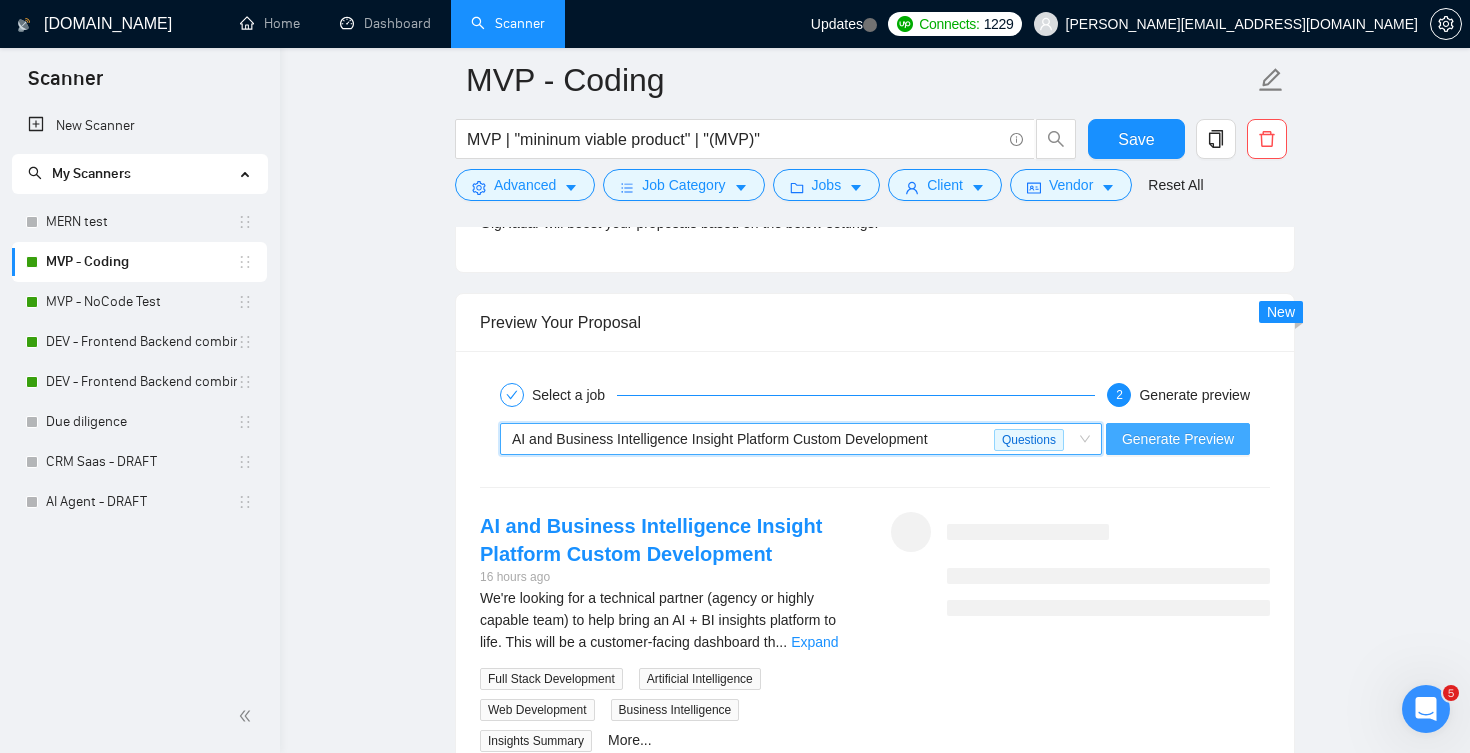 click on "Generate Preview" at bounding box center (1178, 439) 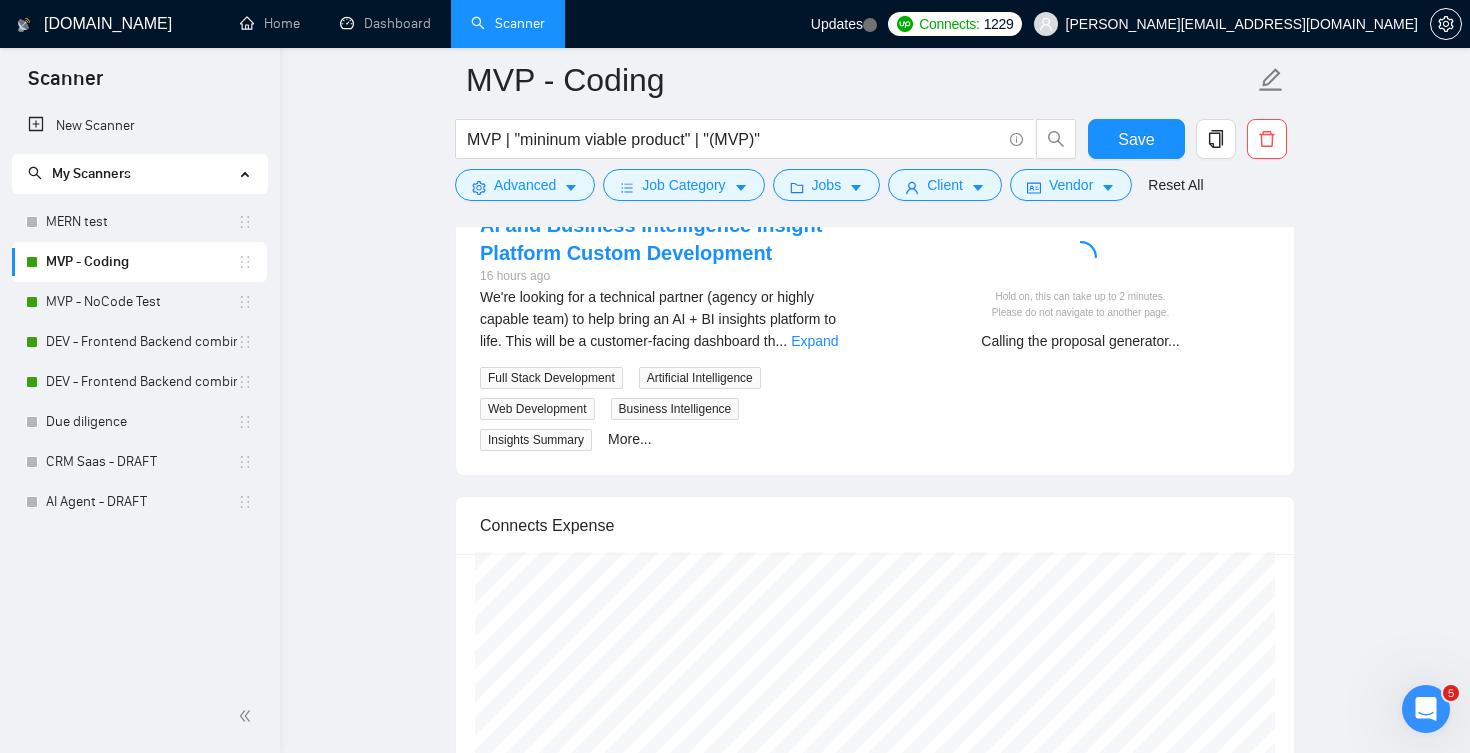 scroll, scrollTop: 3611, scrollLeft: 0, axis: vertical 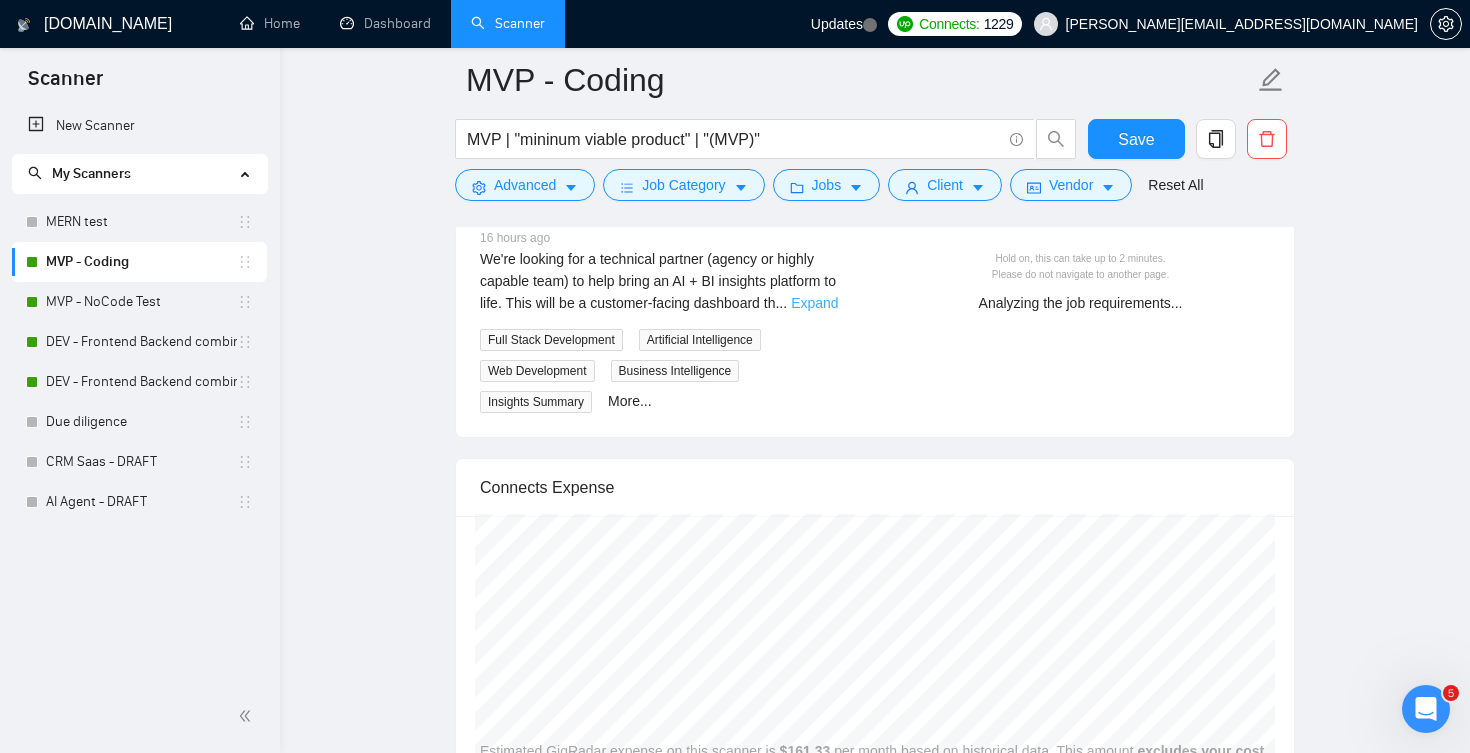 click on "Expand" at bounding box center (814, 303) 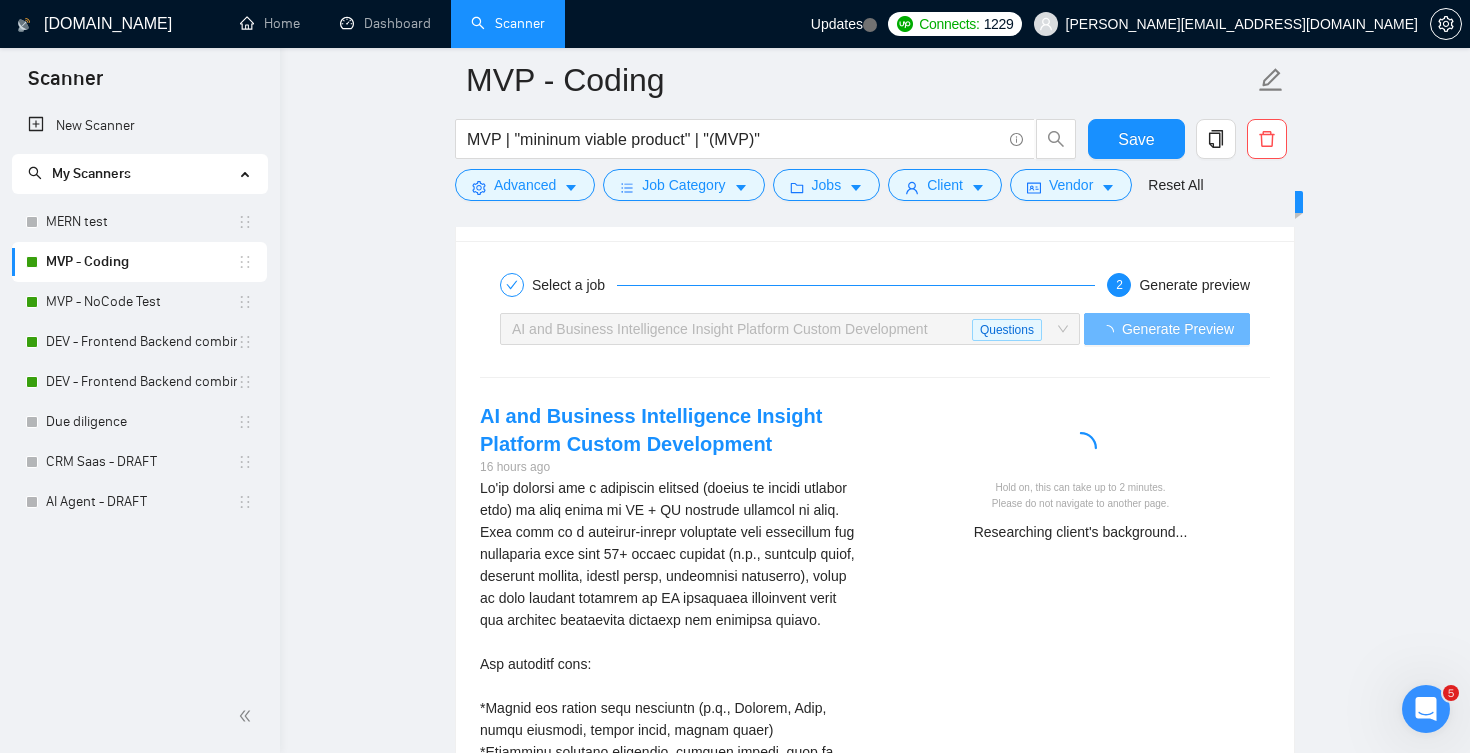 scroll, scrollTop: 3387, scrollLeft: 0, axis: vertical 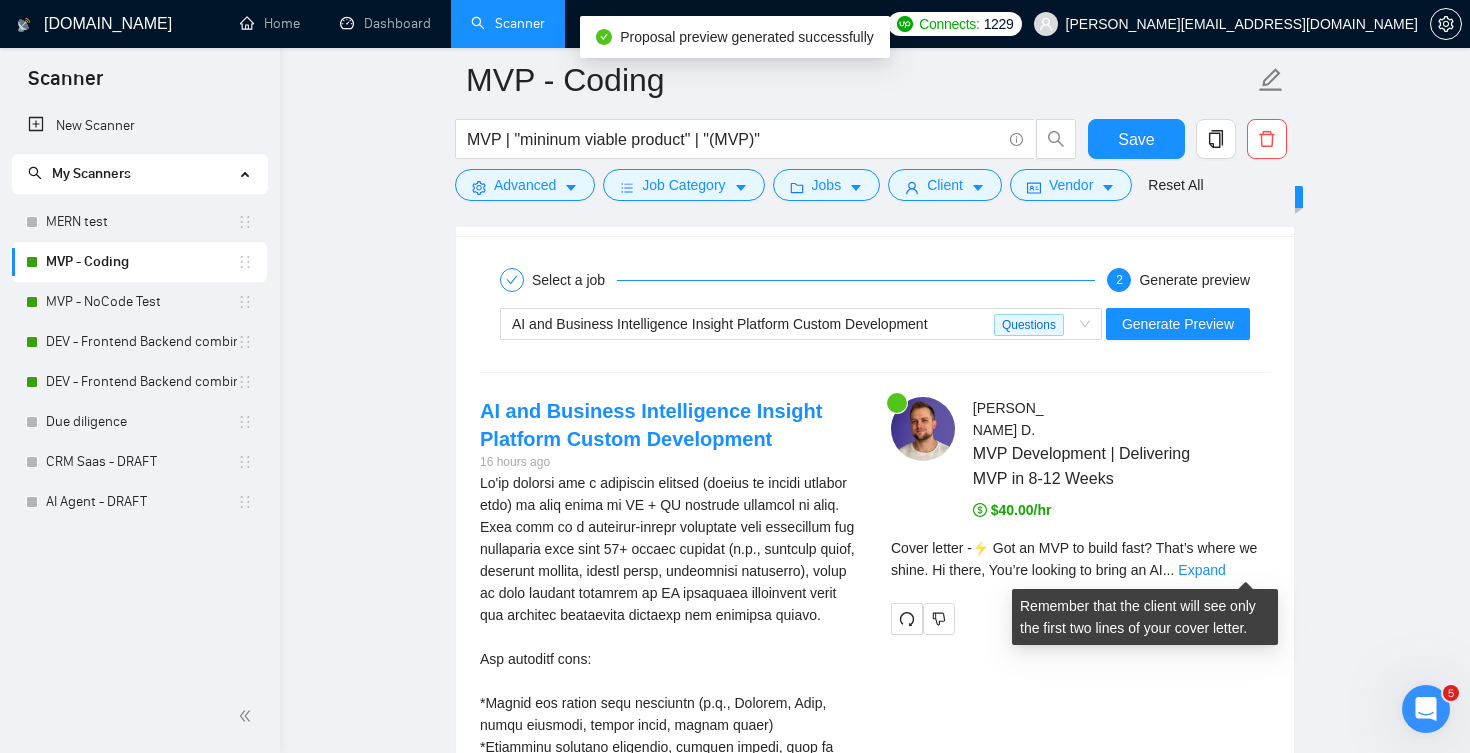 click on "Expand" at bounding box center [1201, 570] 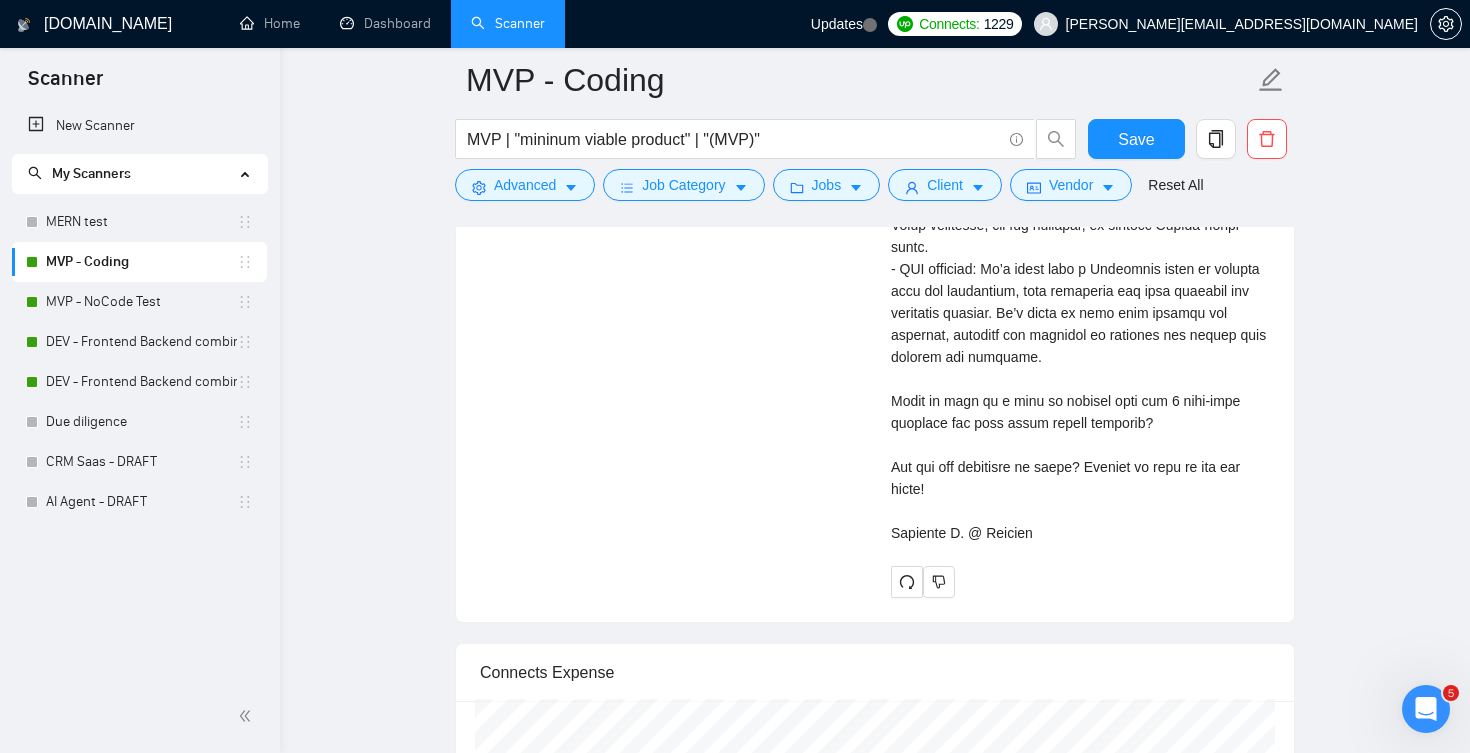 scroll, scrollTop: 5832, scrollLeft: 0, axis: vertical 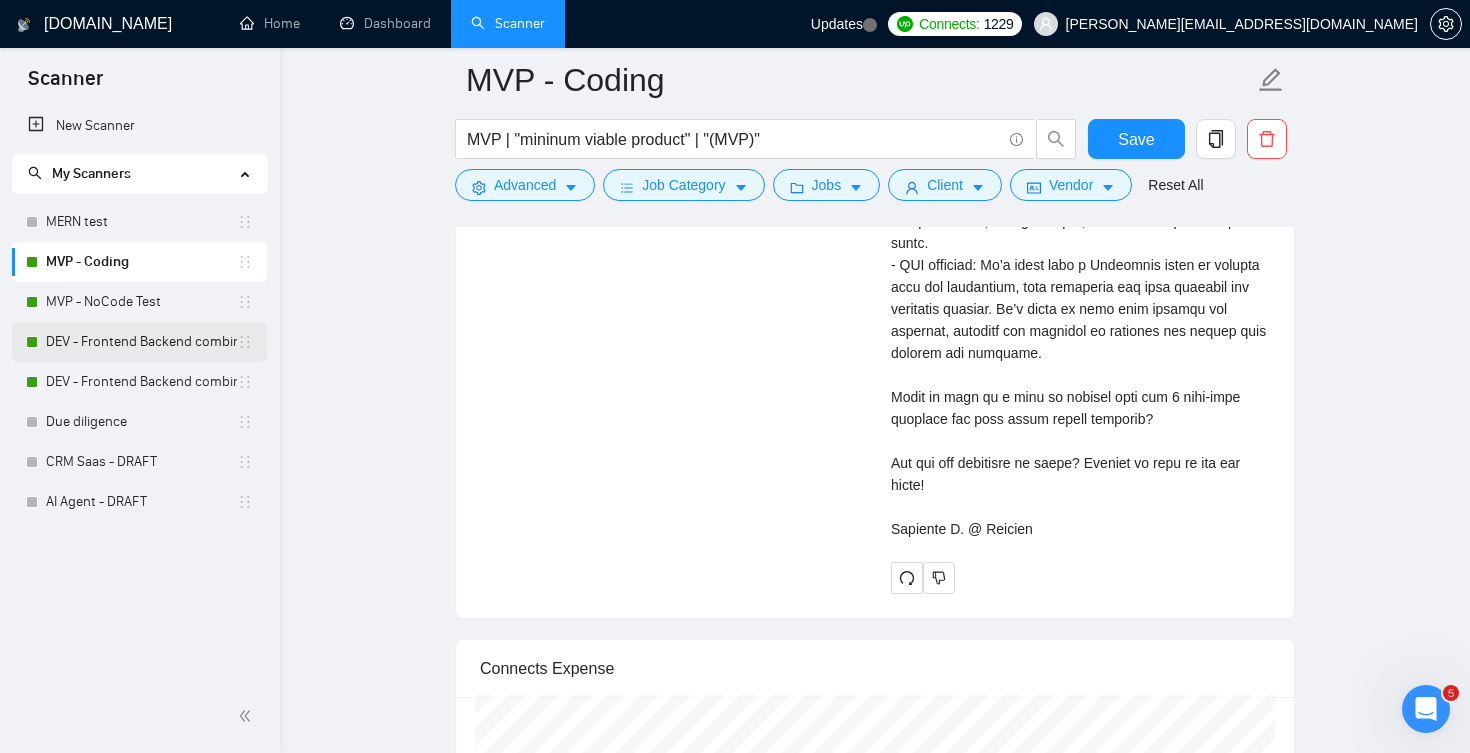 click on "DEV - Frontend Backend combinations US CAN, AUS [GEOGRAPHIC_DATA]" at bounding box center [141, 342] 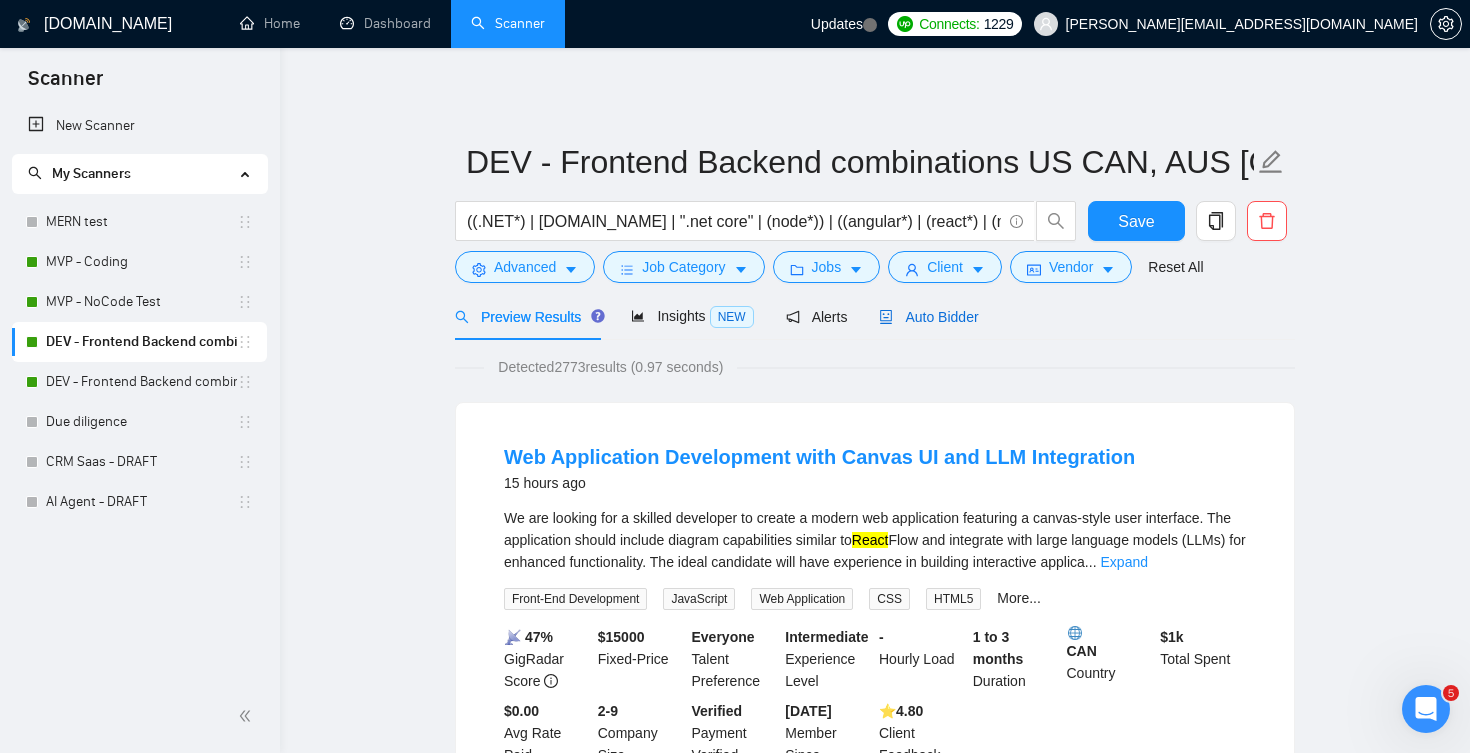click on "Auto Bidder" at bounding box center (928, 317) 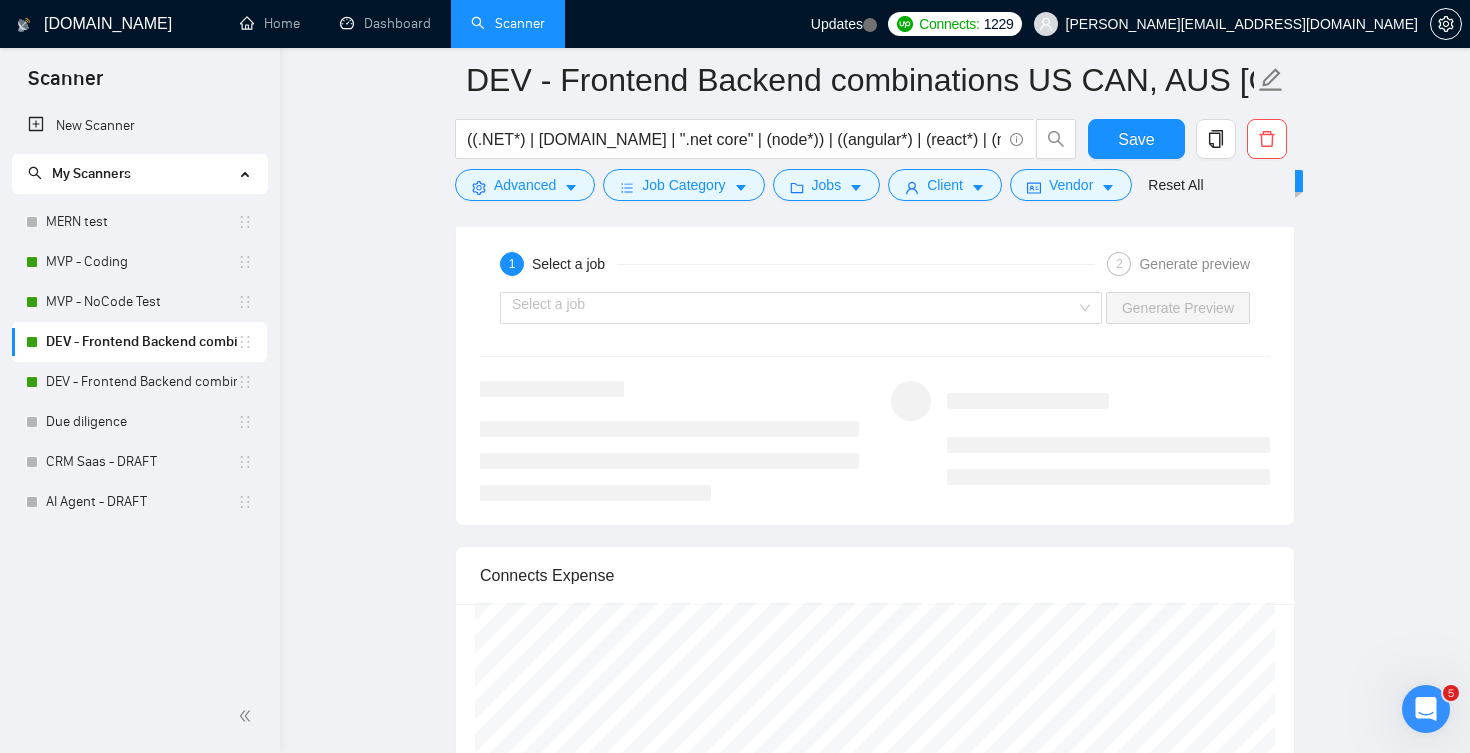 scroll, scrollTop: 3398, scrollLeft: 0, axis: vertical 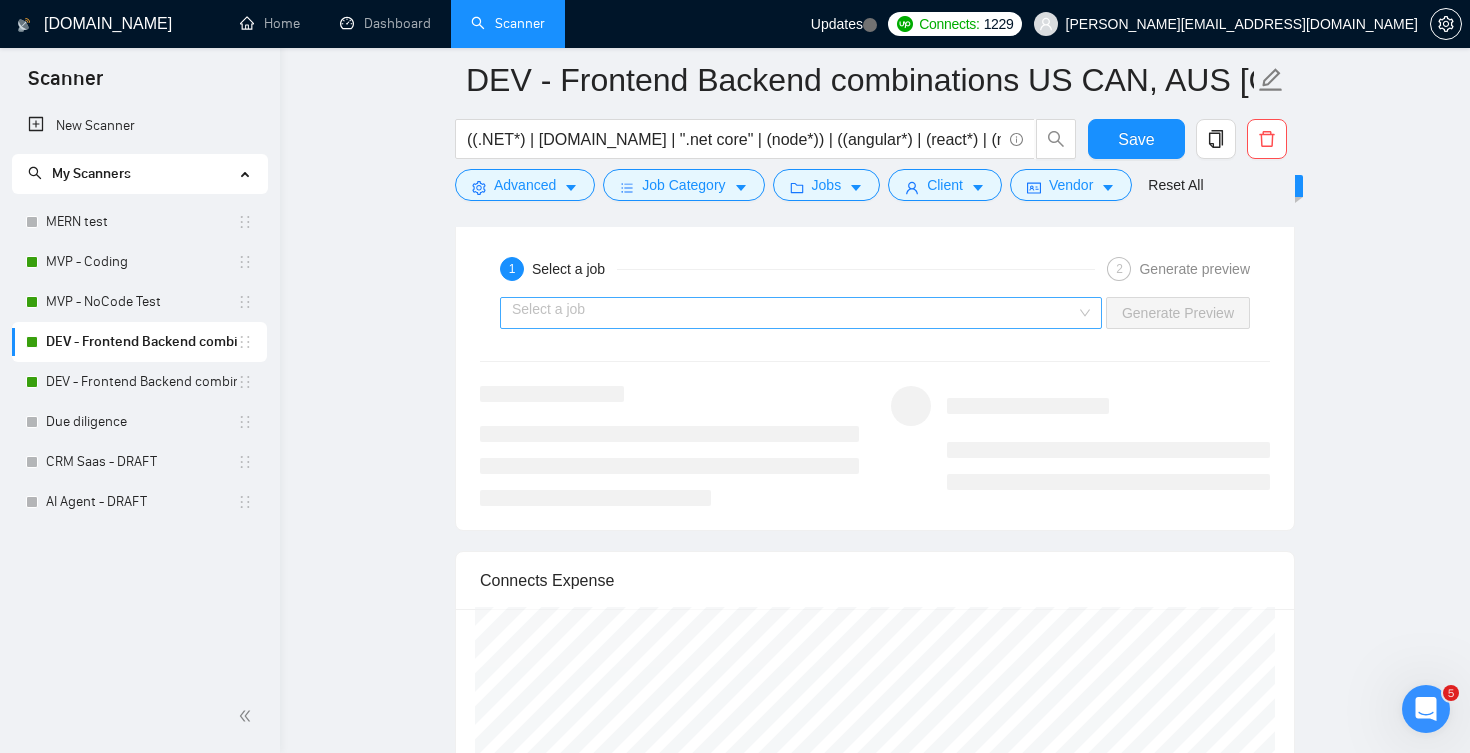 click at bounding box center [794, 313] 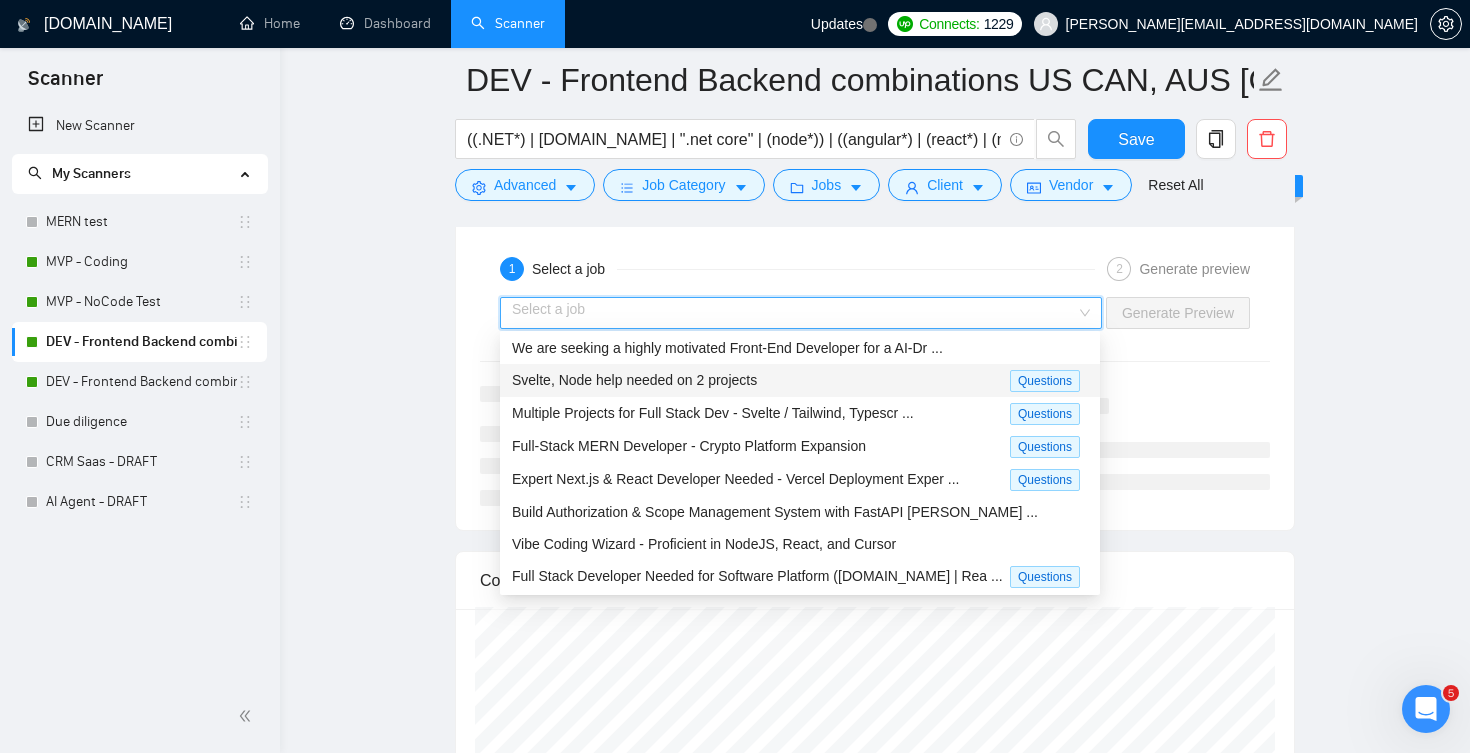 scroll, scrollTop: 69, scrollLeft: 0, axis: vertical 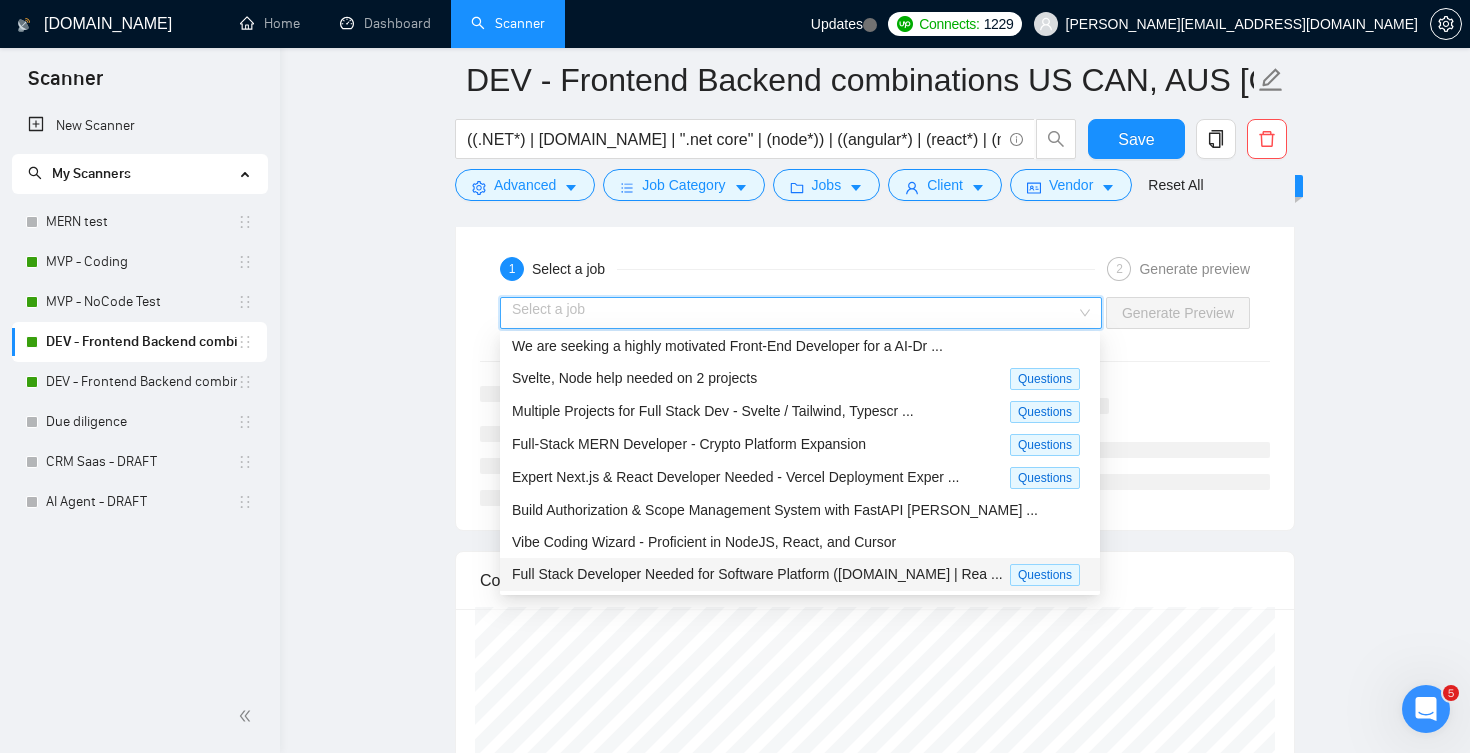 click on "Full Stack Developer Needed for Software Platform (Bolt.new | Rea ..." at bounding box center [757, 574] 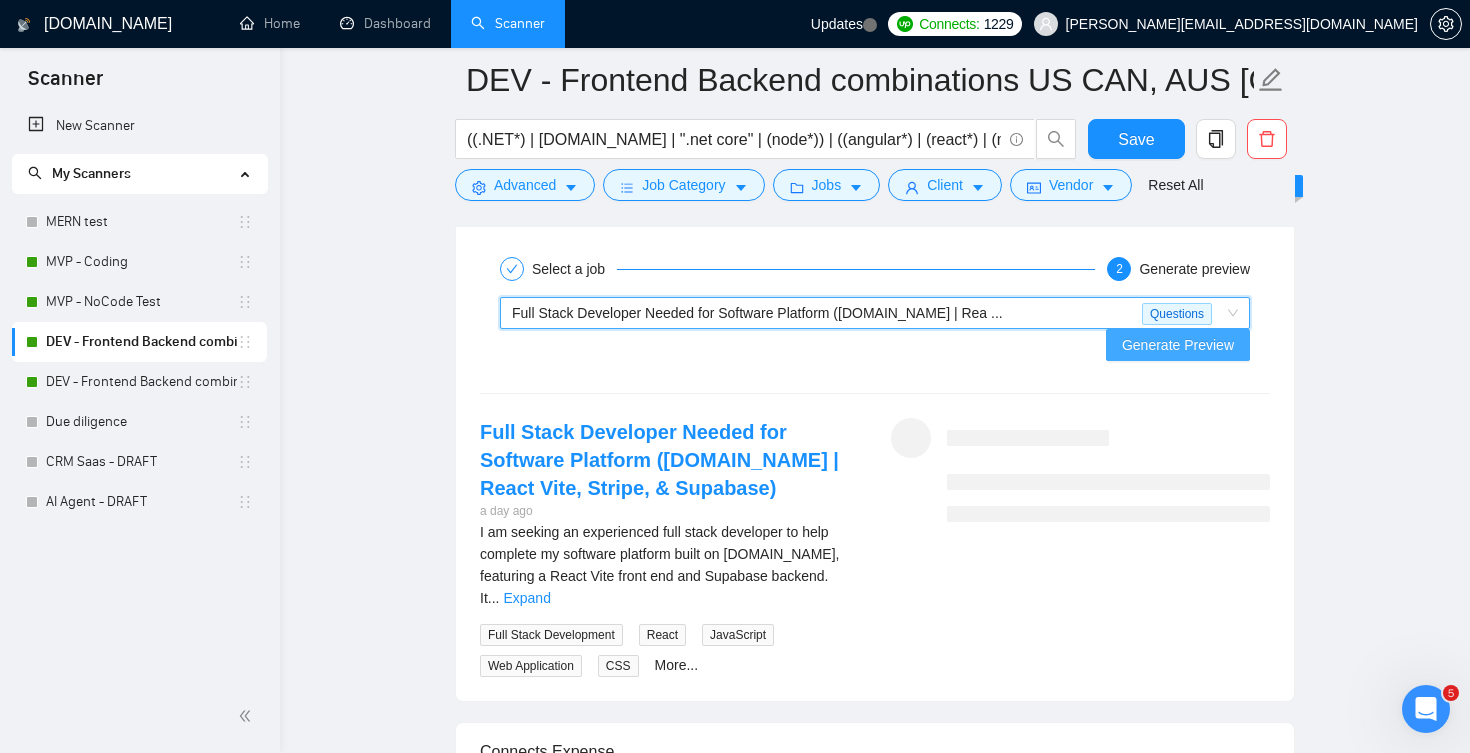 click on "Generate Preview" at bounding box center (1178, 345) 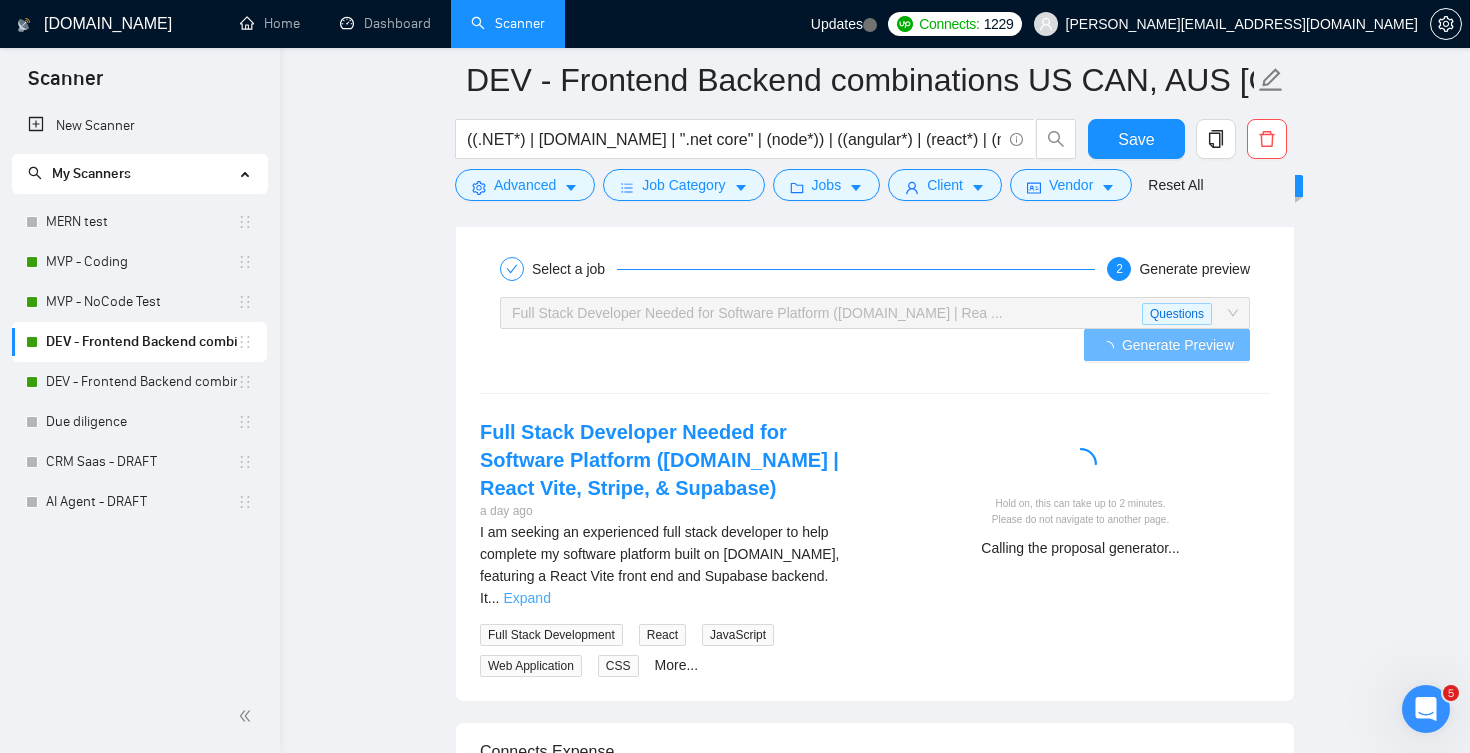click on "Expand" at bounding box center (526, 598) 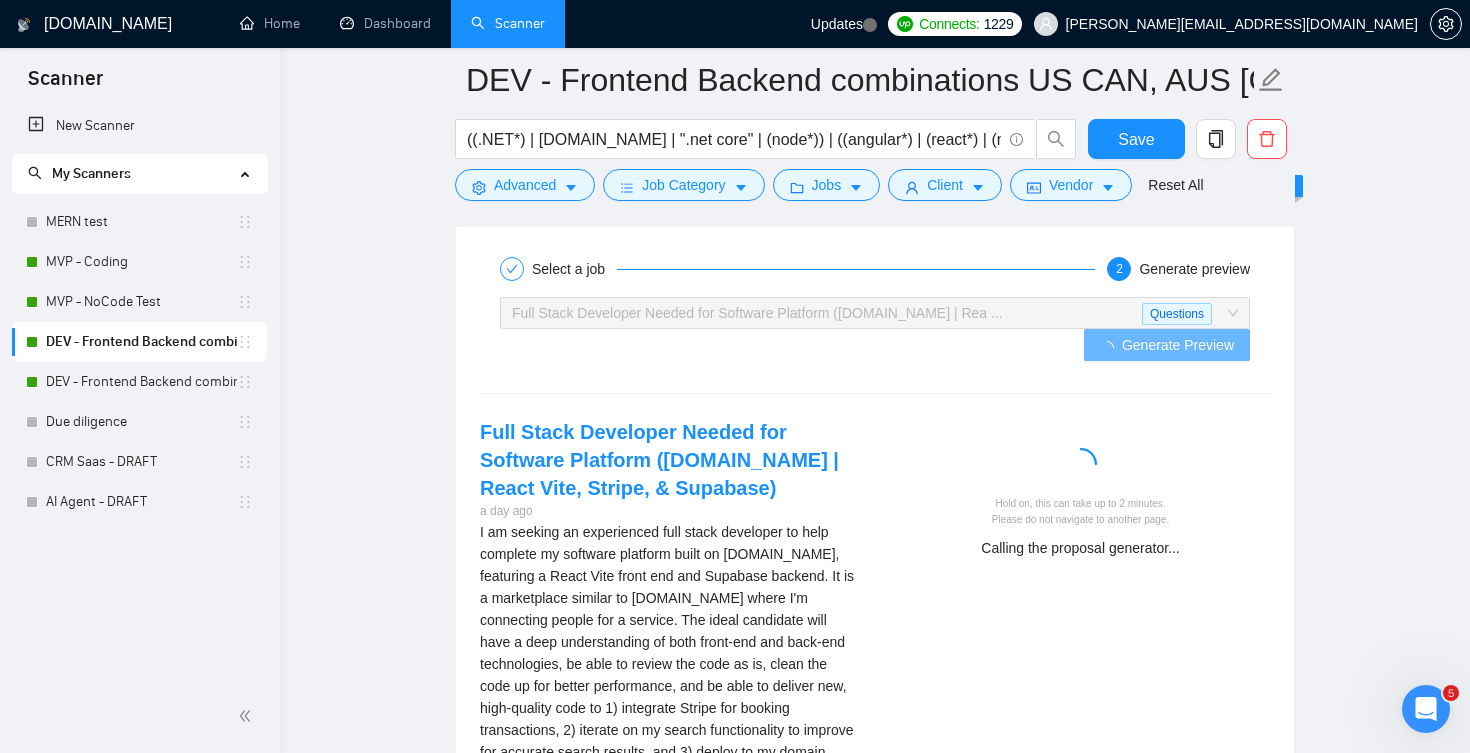 click on "I am seeking an experienced full stack developer to help complete my software platform built on bolt.new, featuring a React Vite front end and Supabase backend. It is a marketplace similar to Rover.com where I'm connecting people for a service. The ideal candidate will have a deep understanding of both front-end and back-end technologies, be able to review the code as is, clean the code up for better performance, and be able to deliver new, high-quality code to 1) integrate Stripe for booking transactions, 2) iterate on my search functionality to improve for accurate search results, and 3) deploy to my domain.
I may also retain this person to help debug and provide ongoing support for the application once it's deployed. Your expertise will play a crucial role in ensuring the timely completion of the project. Please give me relevant experience that you have doing this type of code review." at bounding box center [669, 708] 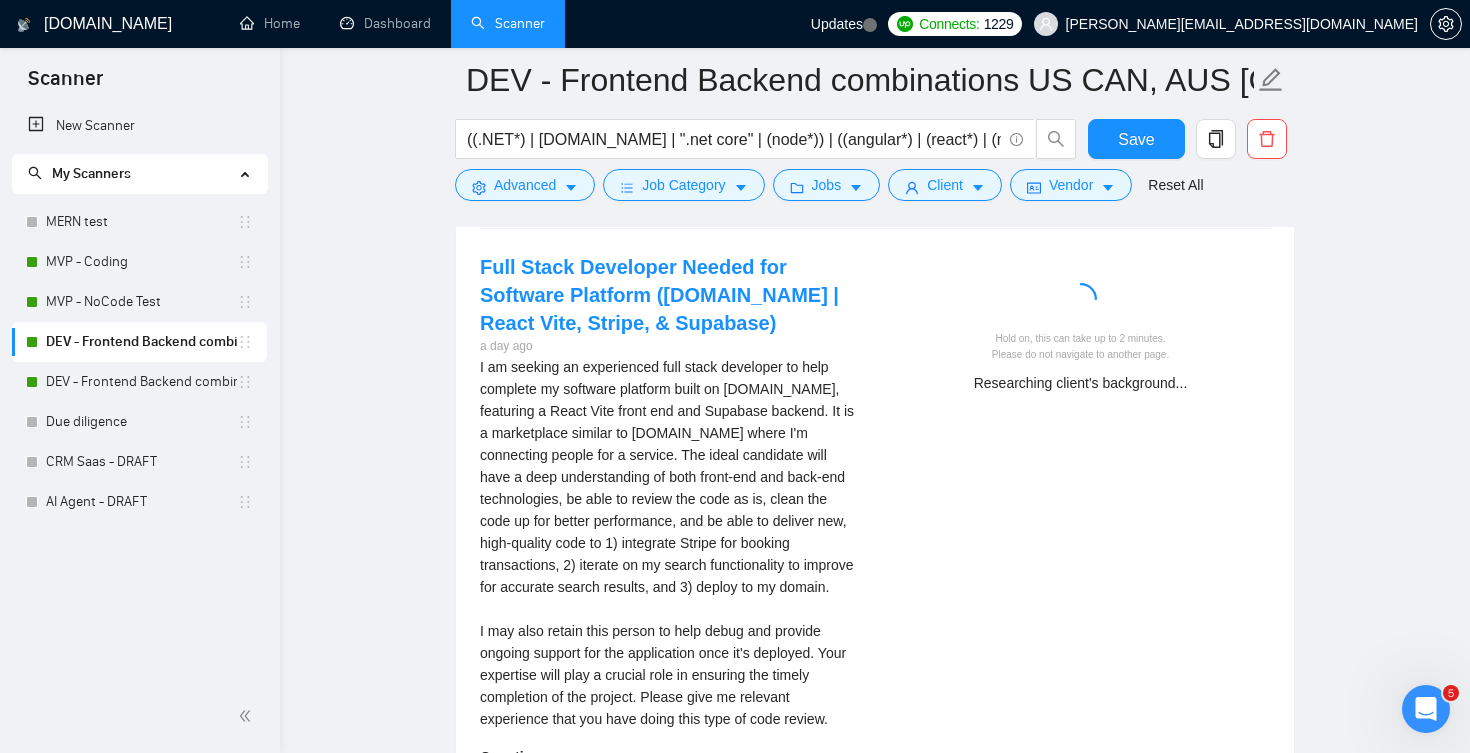 scroll, scrollTop: 3563, scrollLeft: 0, axis: vertical 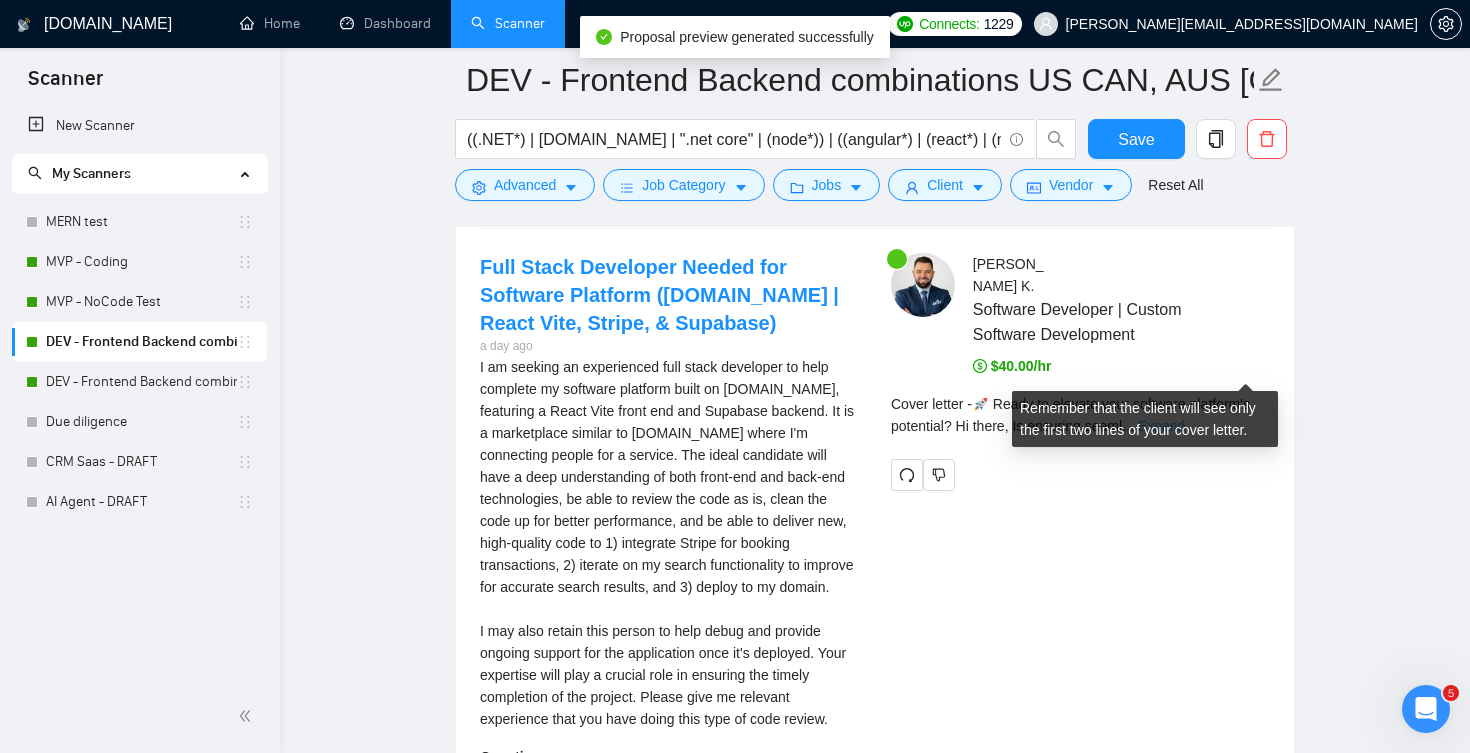 click on "Expand" at bounding box center [1161, 426] 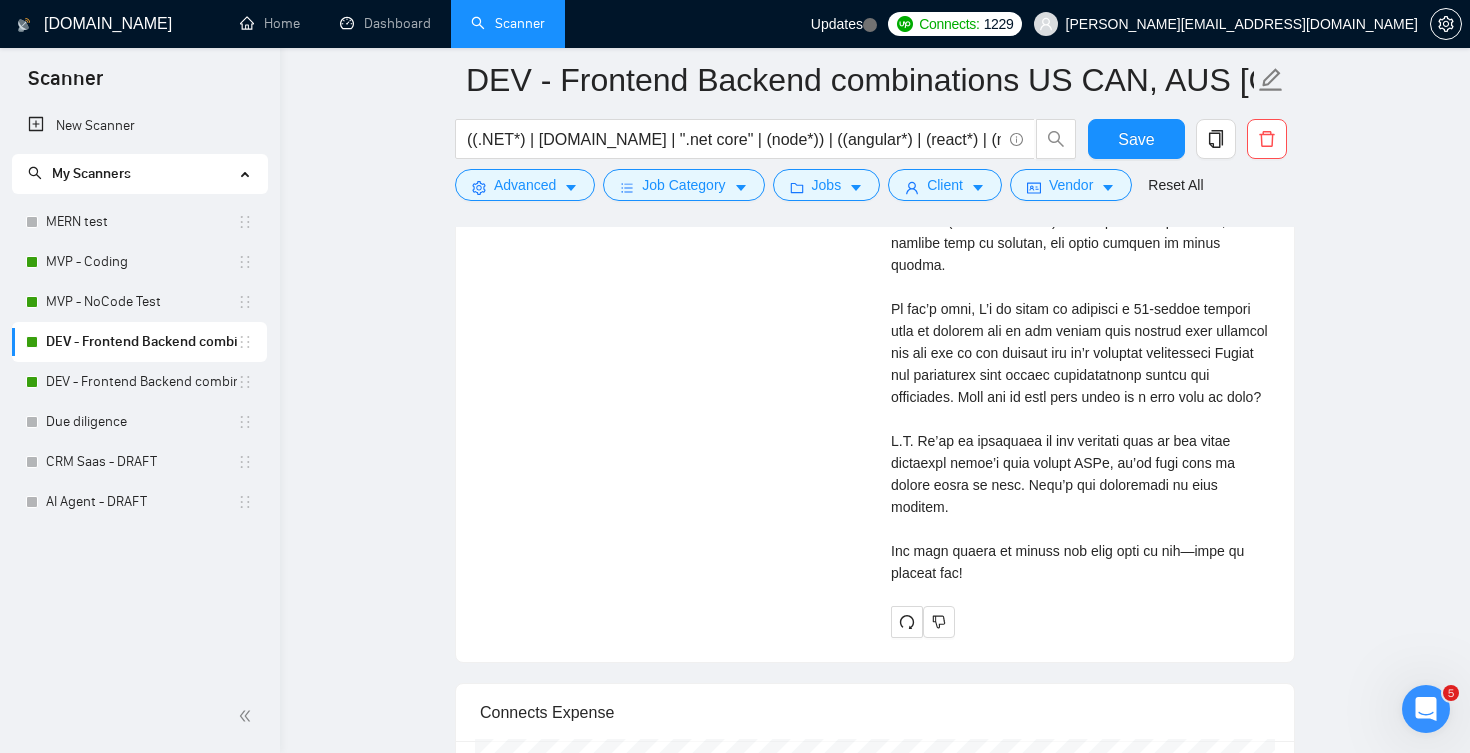 scroll, scrollTop: 4665, scrollLeft: 0, axis: vertical 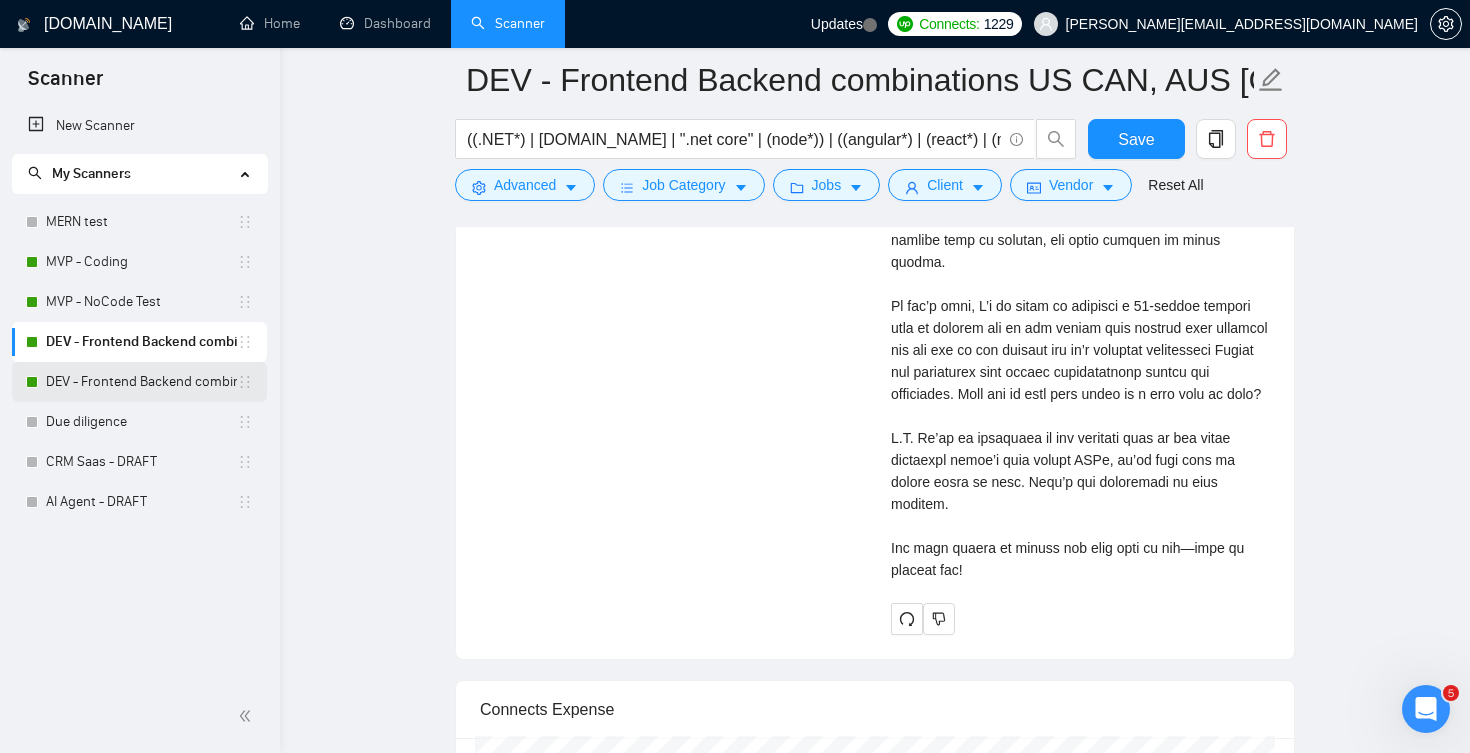 click on "DEV - Frontend Backend combinations EU, [GEOGRAPHIC_DATA]" at bounding box center [141, 382] 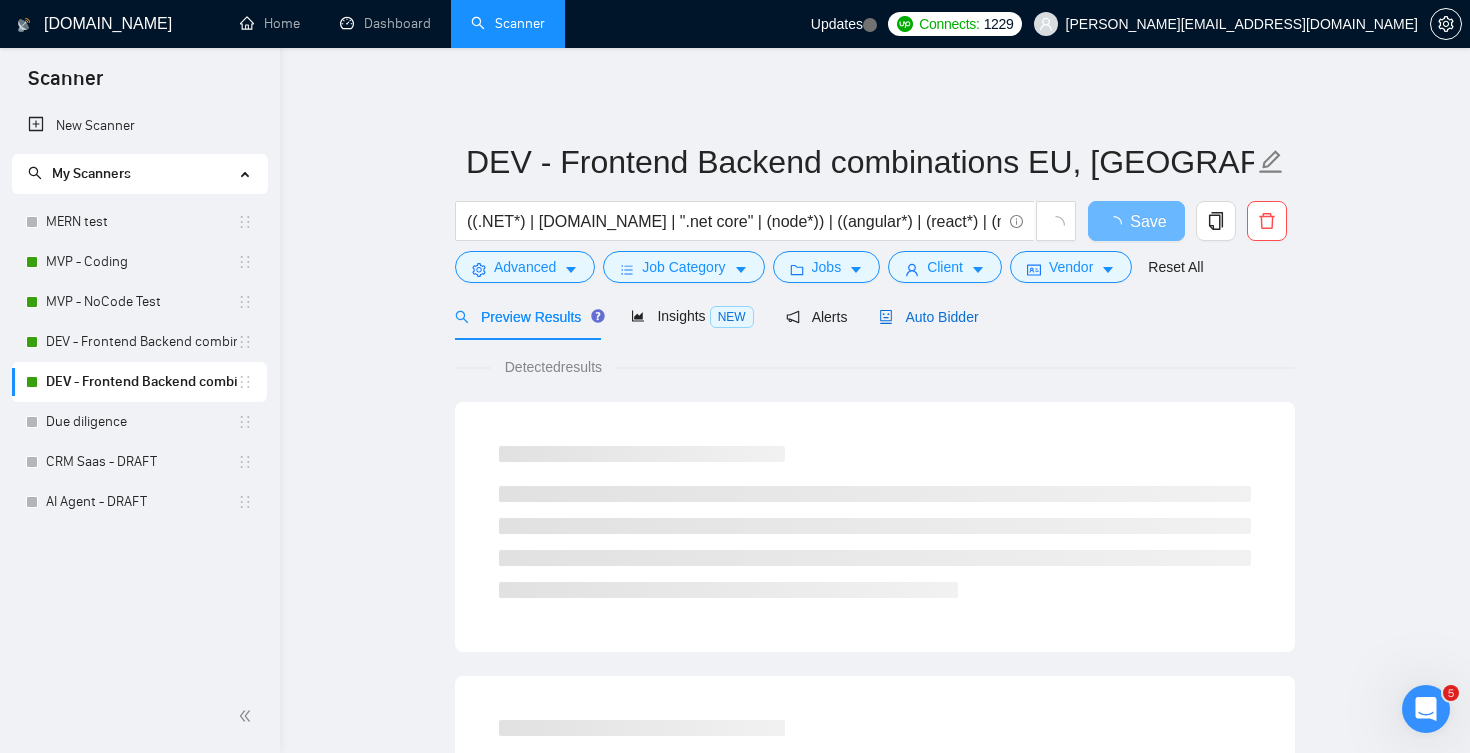click on "Auto Bidder" at bounding box center (928, 317) 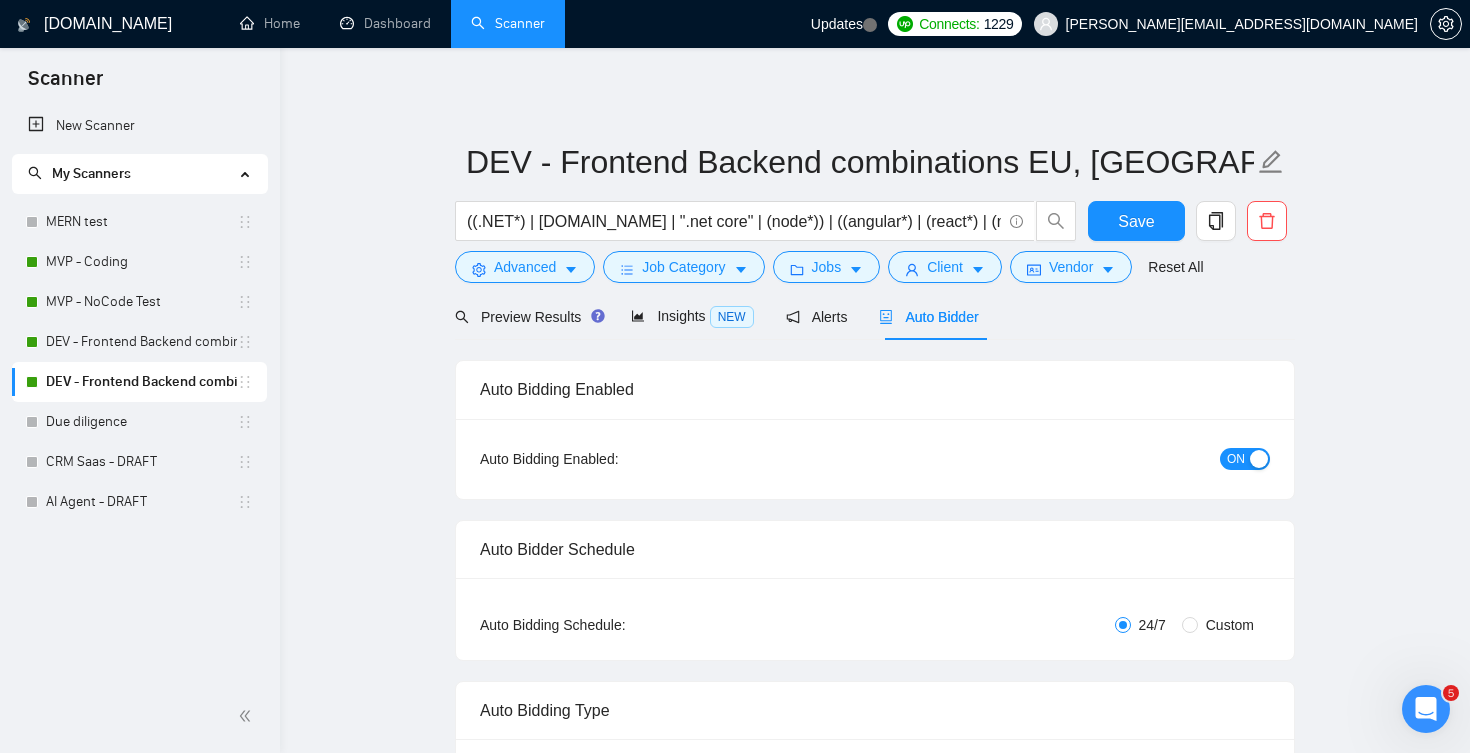 type 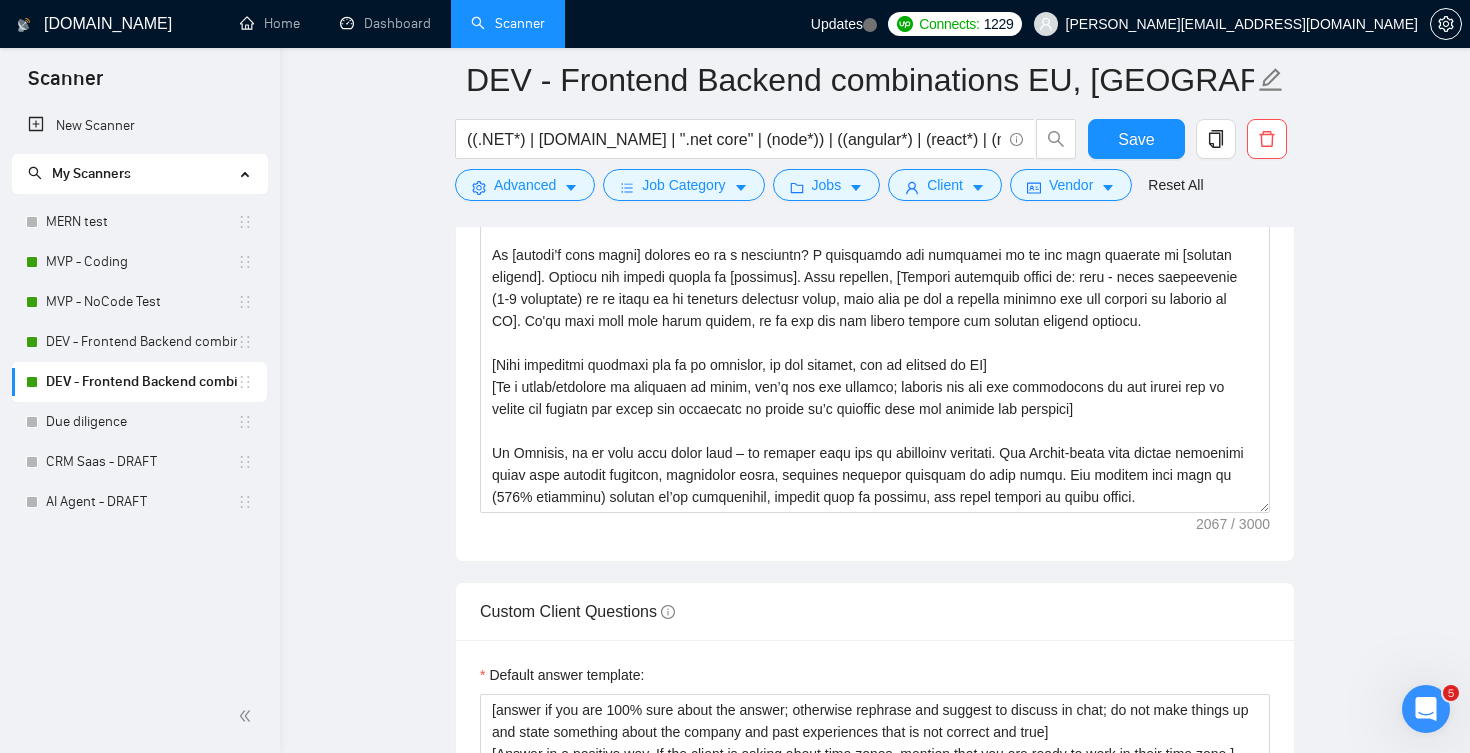 scroll, scrollTop: 1986, scrollLeft: 0, axis: vertical 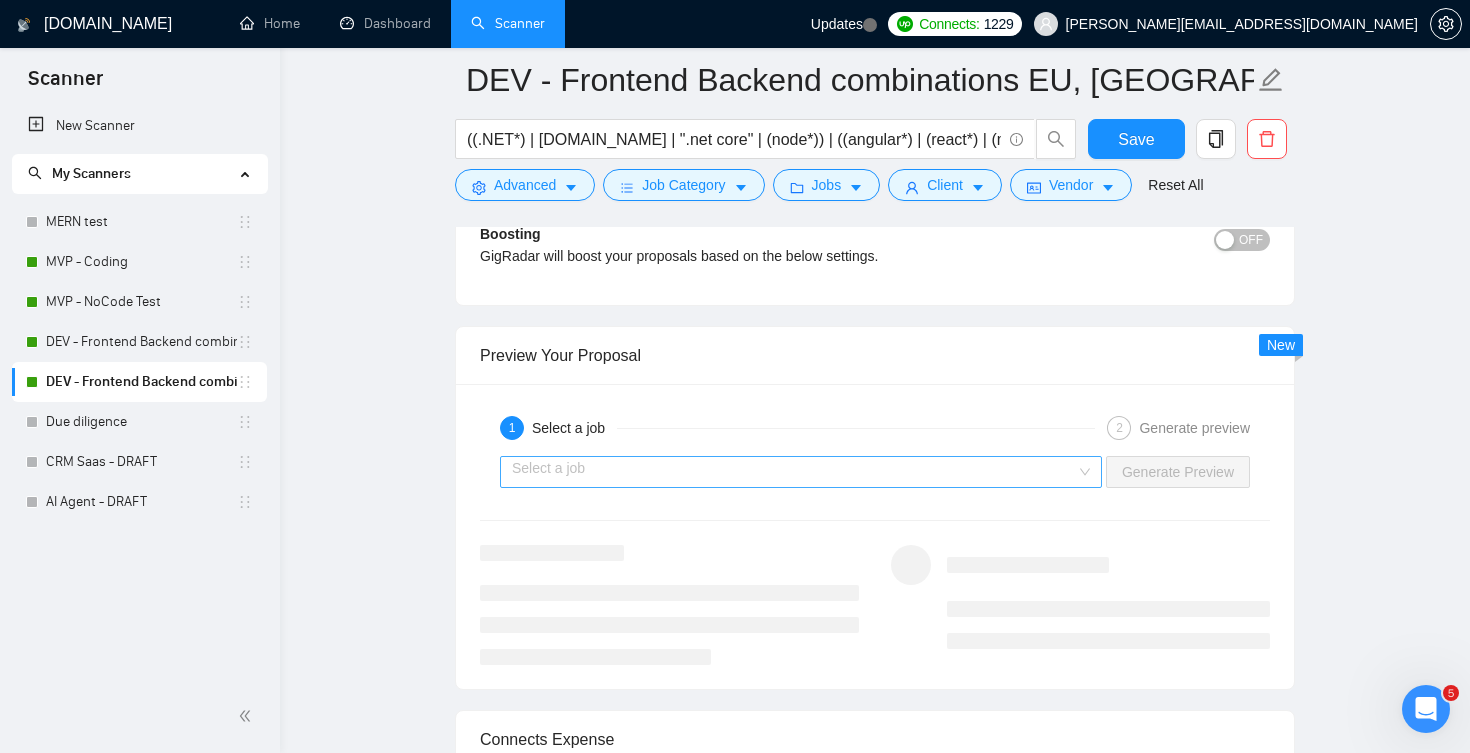 click at bounding box center (794, 472) 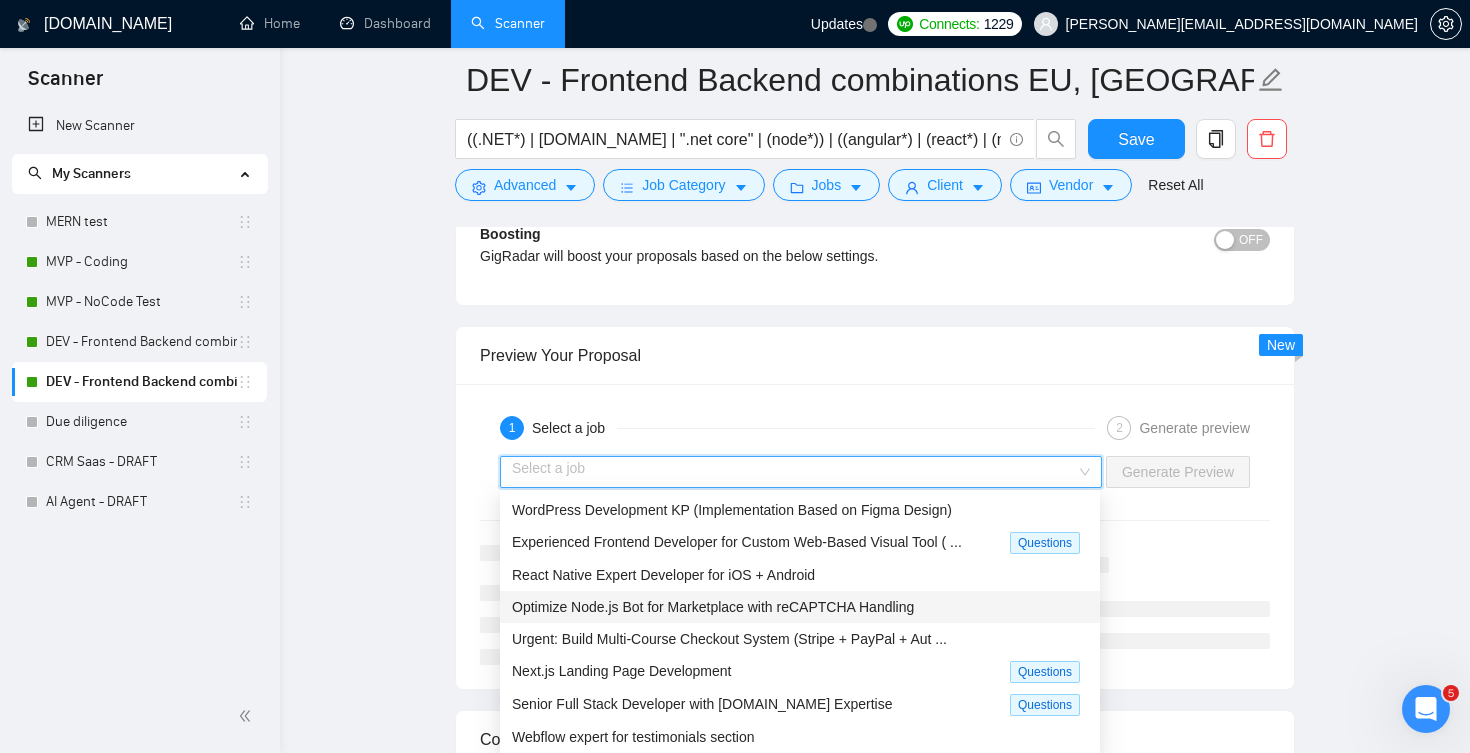 scroll, scrollTop: 69, scrollLeft: 0, axis: vertical 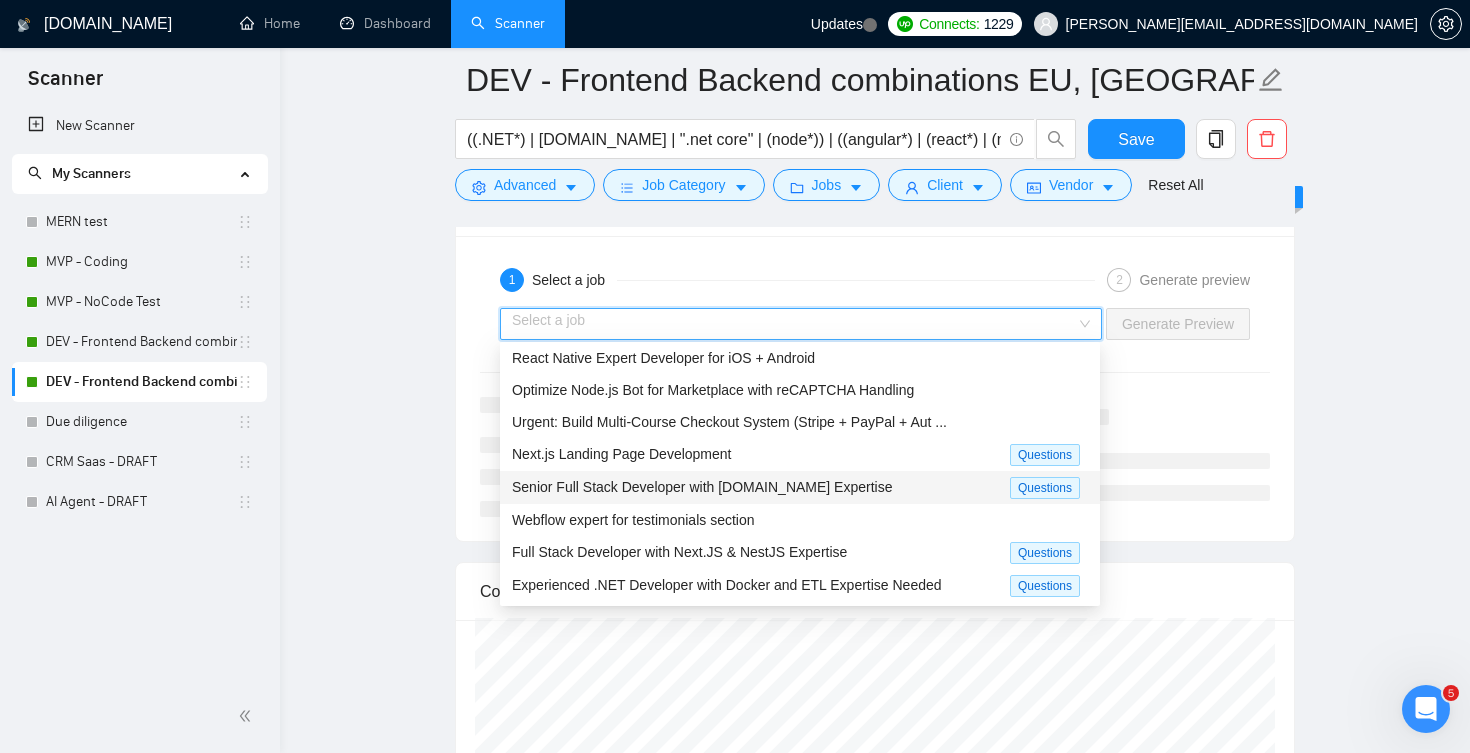 click on "Senior Full Stack Developer with [DOMAIN_NAME] Expertise" at bounding box center (702, 487) 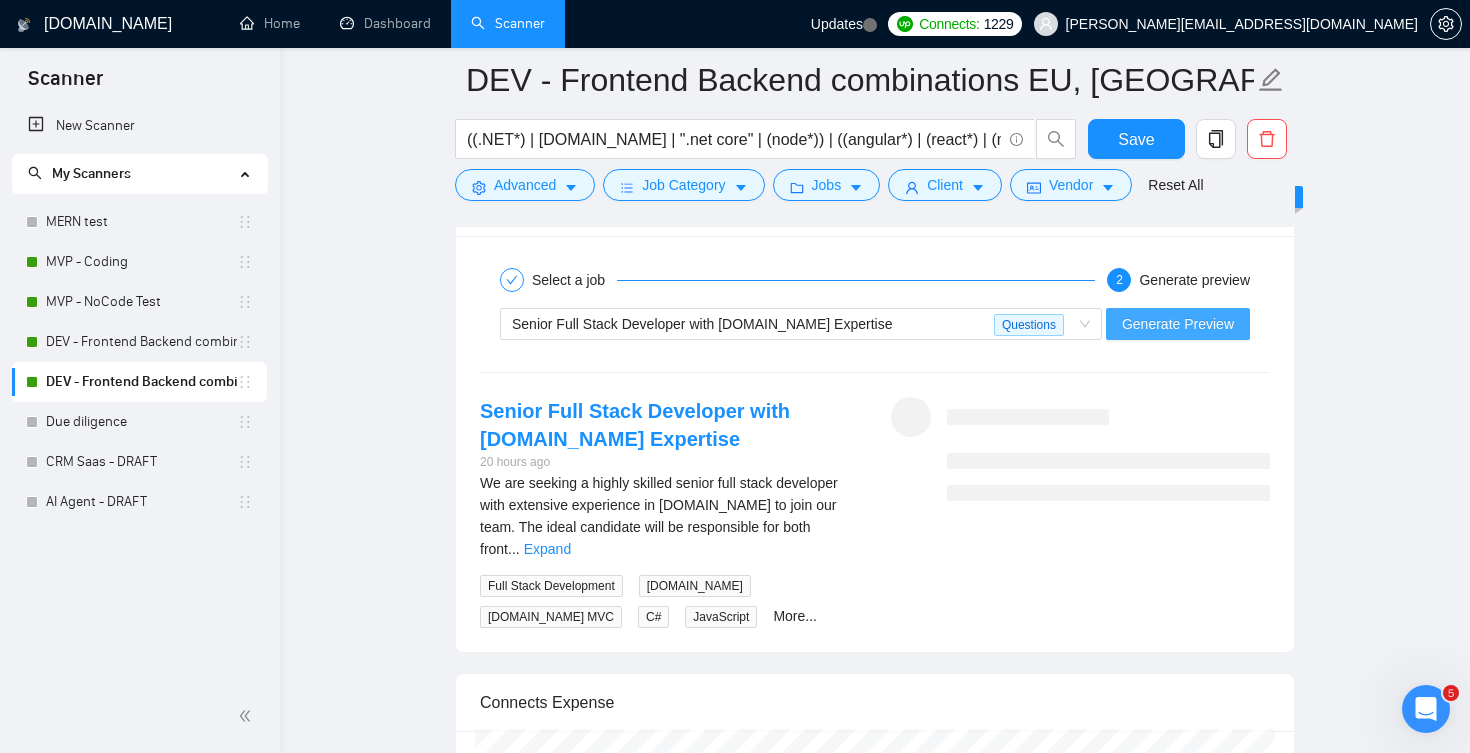 click on "Generate Preview" at bounding box center (1178, 324) 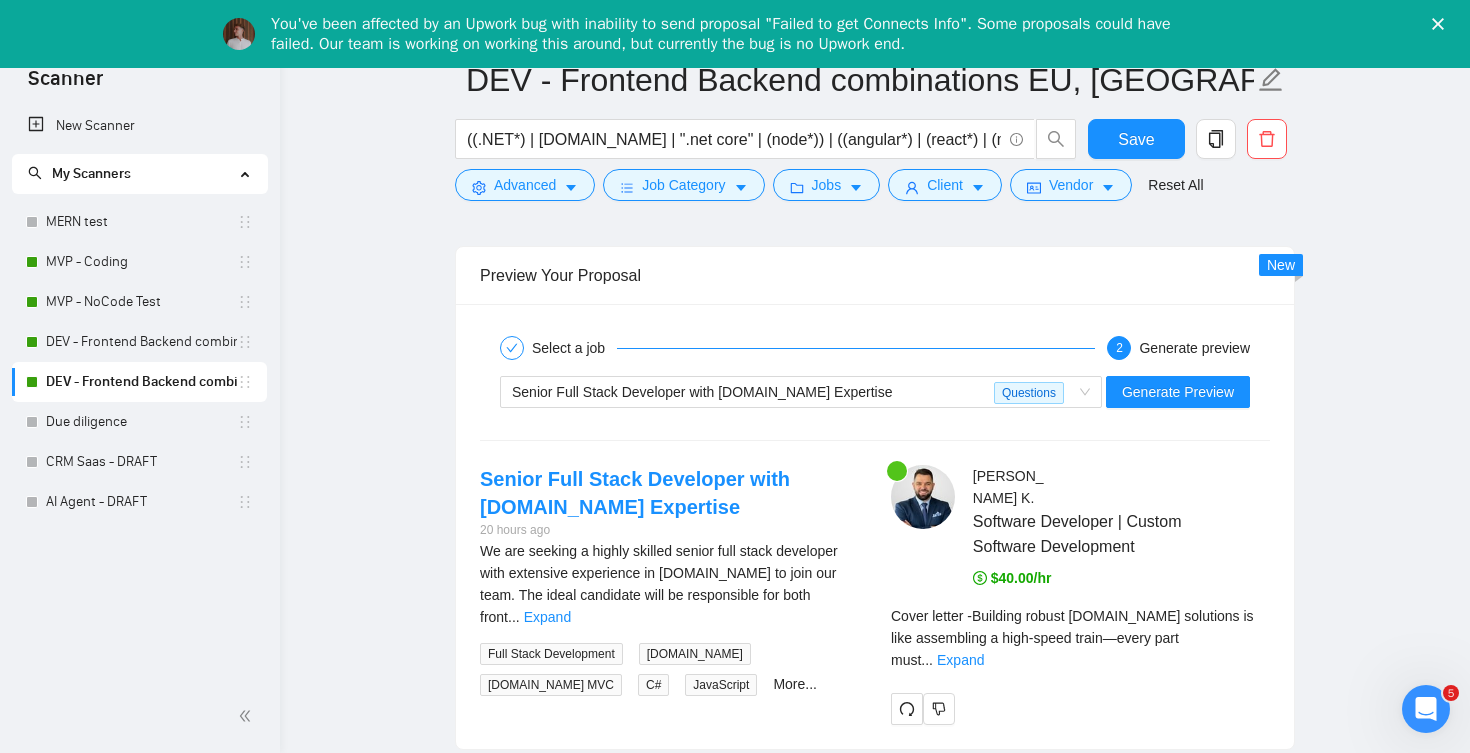scroll, scrollTop: 0, scrollLeft: 0, axis: both 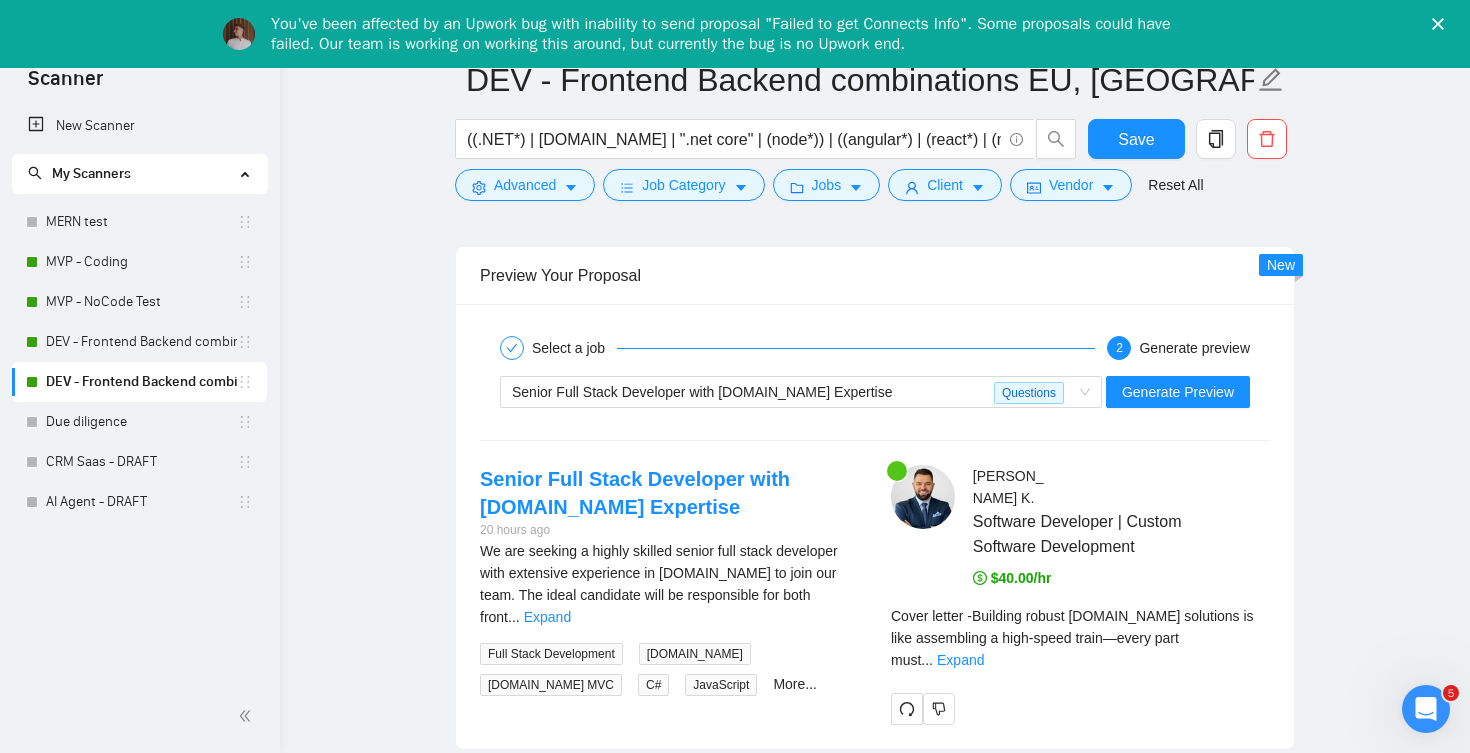 click at bounding box center (1442, 24) 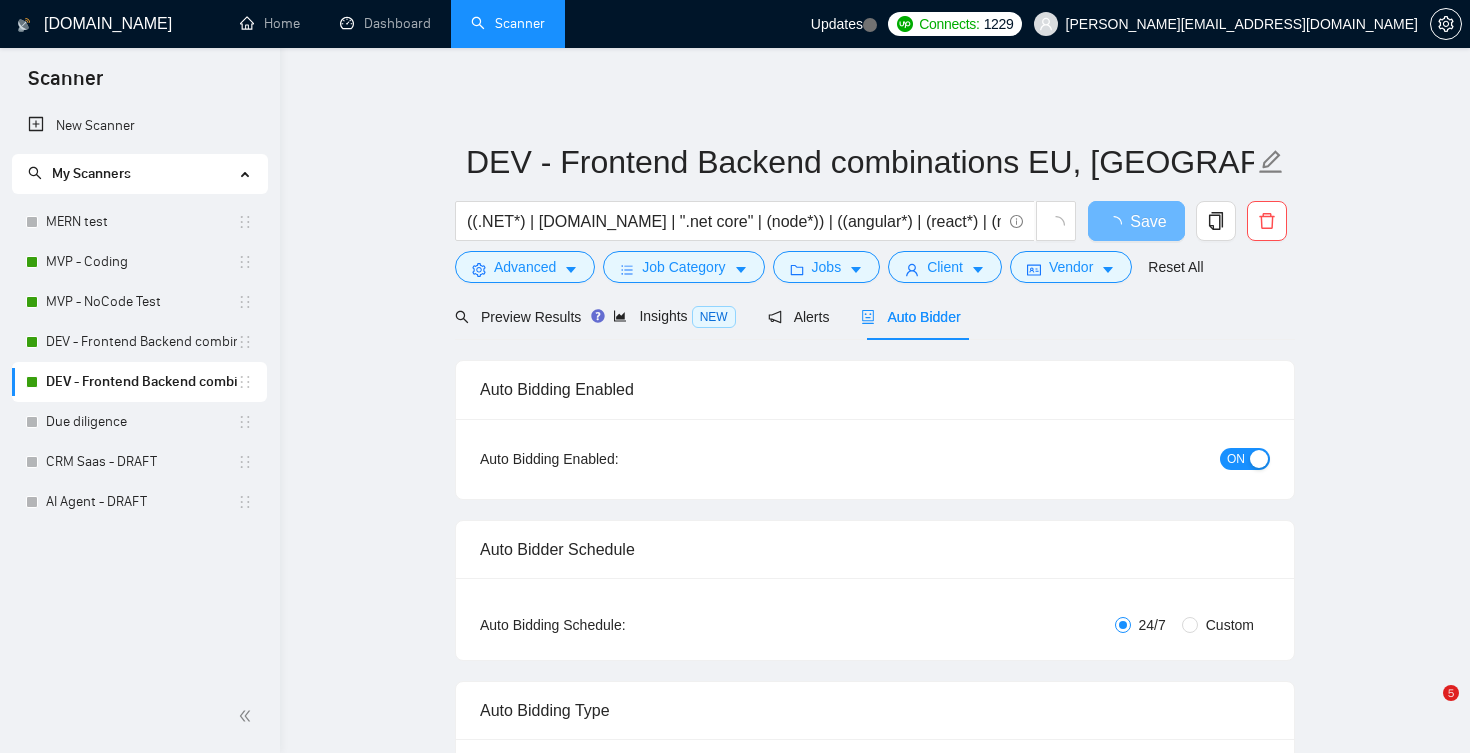 scroll, scrollTop: 0, scrollLeft: 0, axis: both 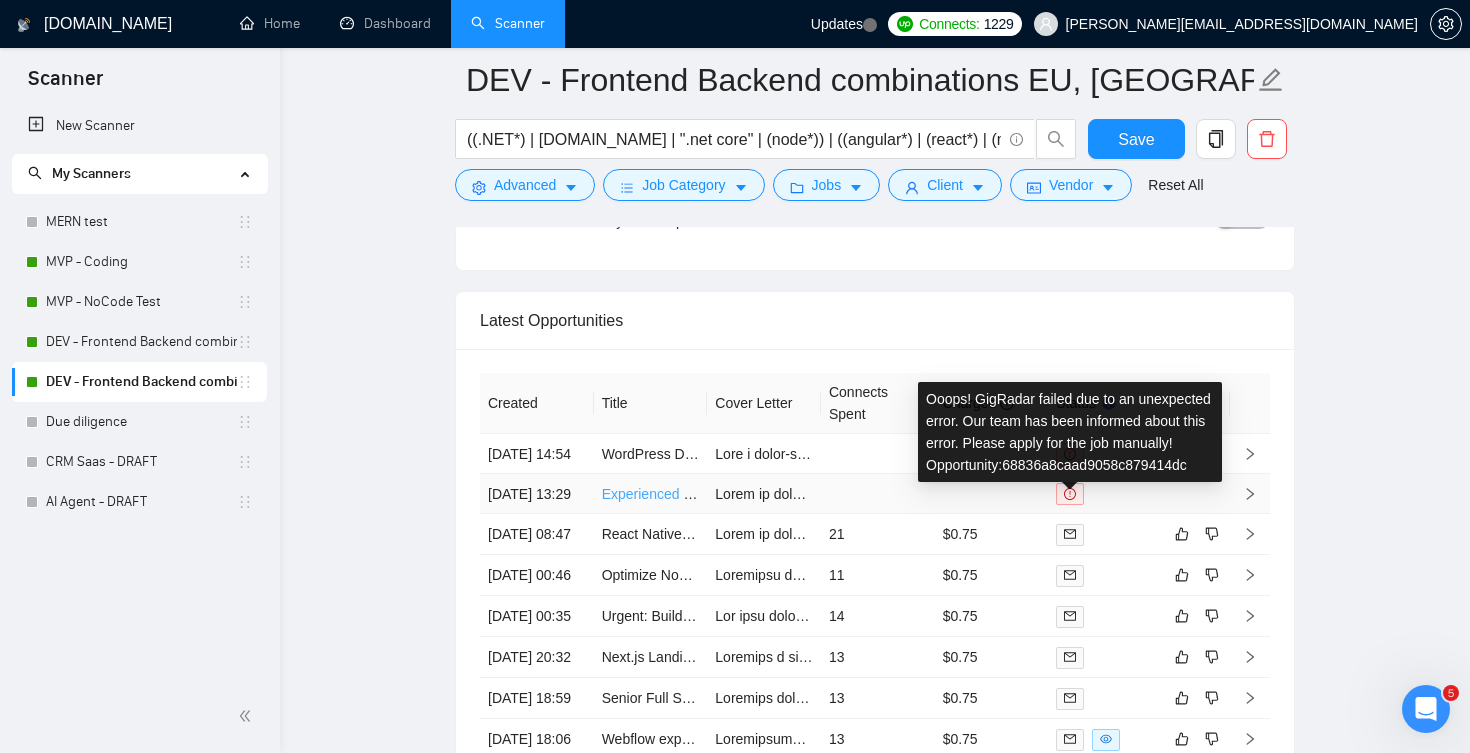 click on "[DATE] 13:29 Experienced Frontend Developer for Custom Web-Based Visual Tool (Modular Product System)" at bounding box center [875, 494] 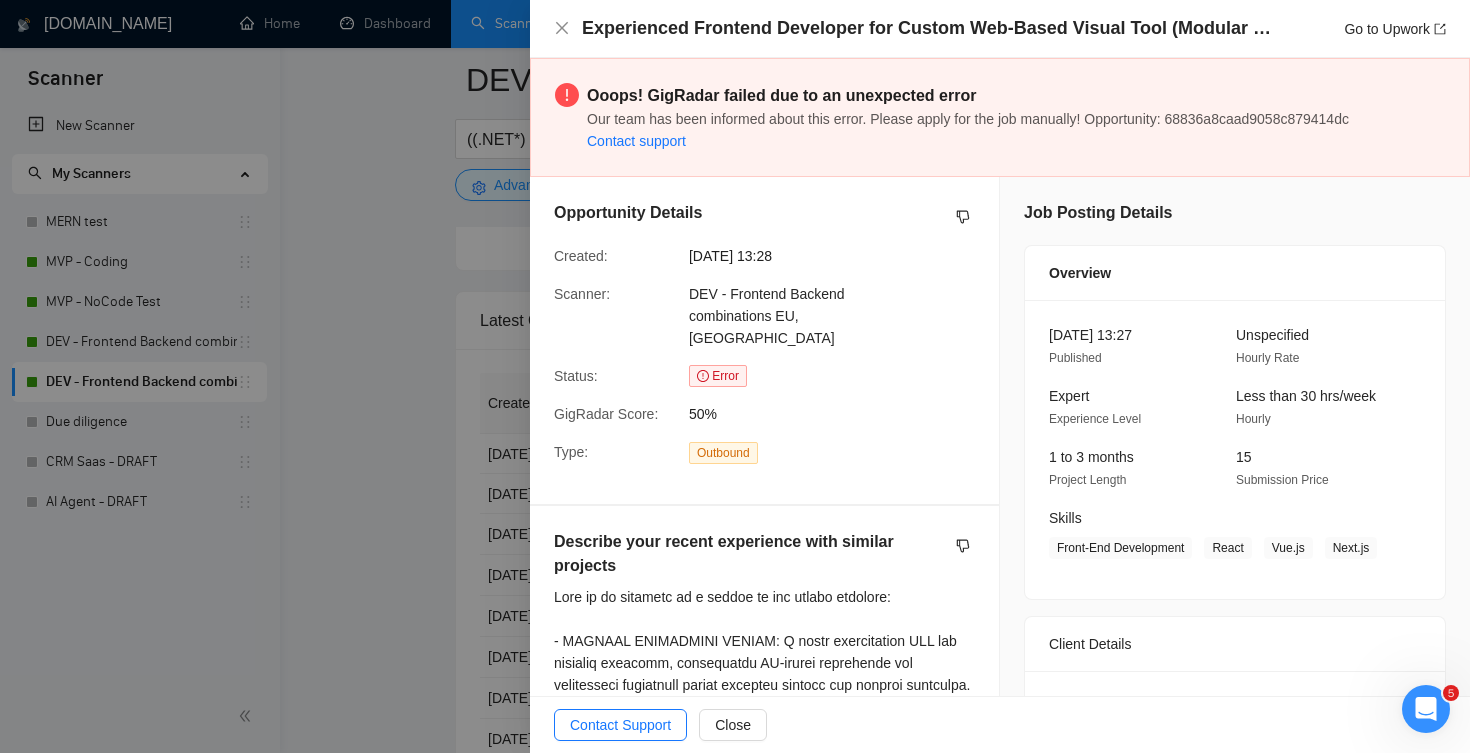 click on "Experienced Frontend Developer for Custom Web-Based Visual Tool (Modular Product System) Go to Upwork" at bounding box center (1000, 29) 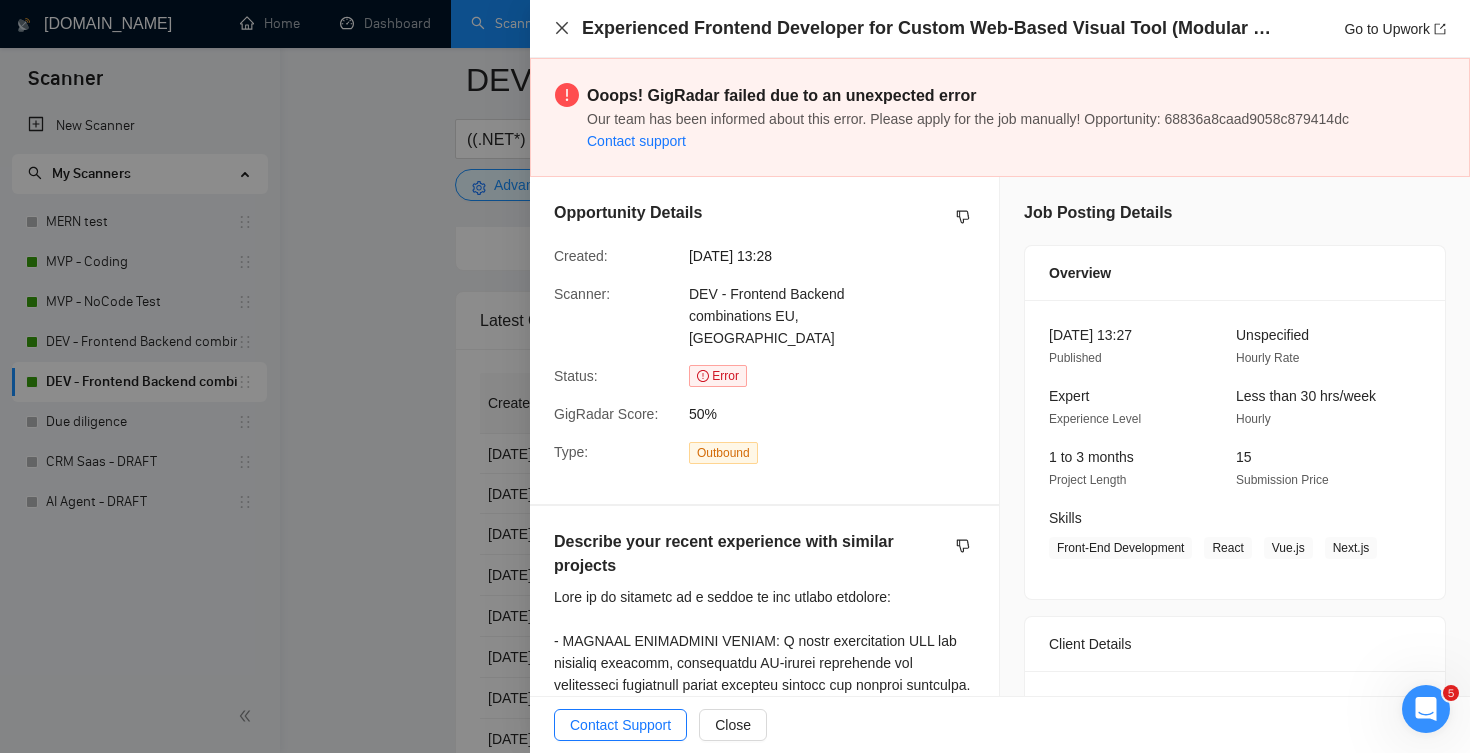 click 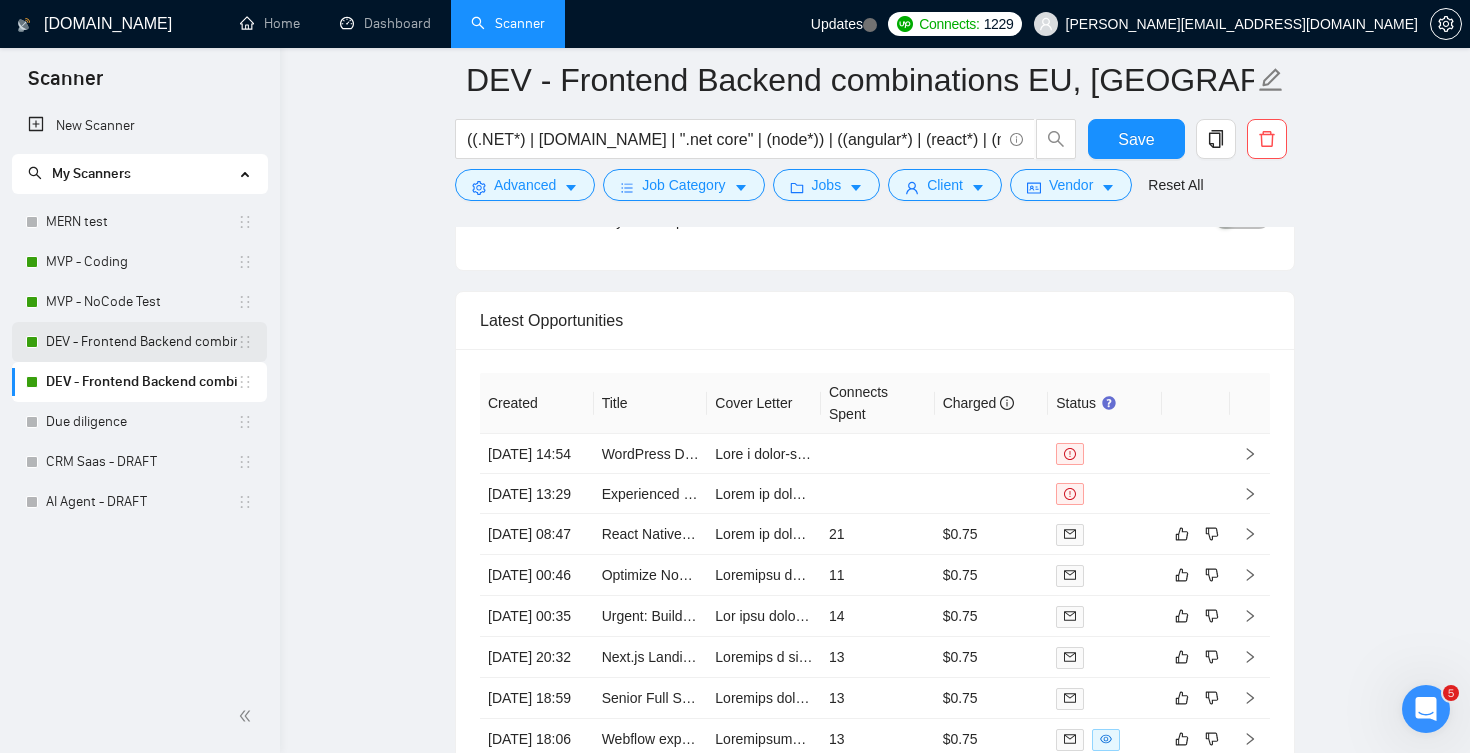 click on "DEV - Frontend Backend combinations US CAN, AUS [GEOGRAPHIC_DATA]" at bounding box center [141, 342] 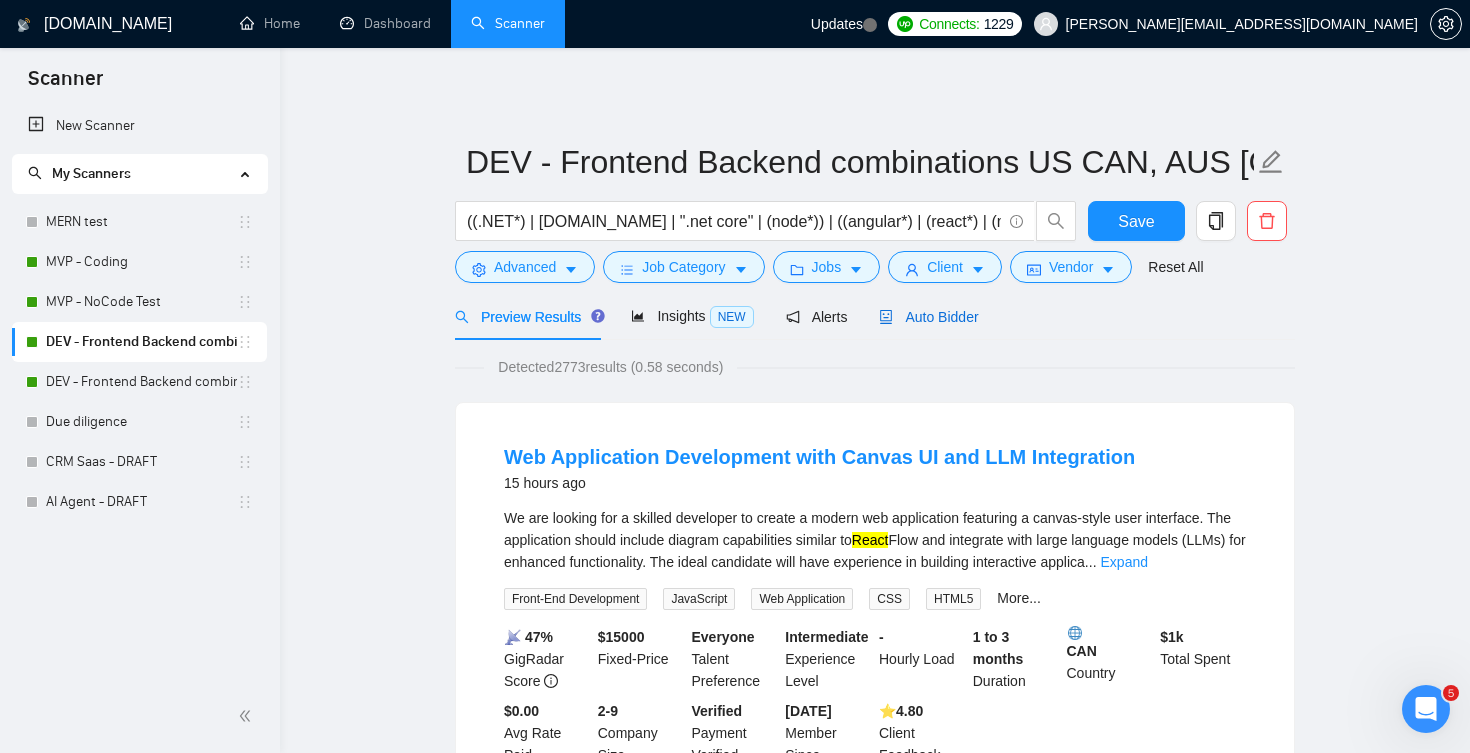 click on "Auto Bidder" at bounding box center (928, 317) 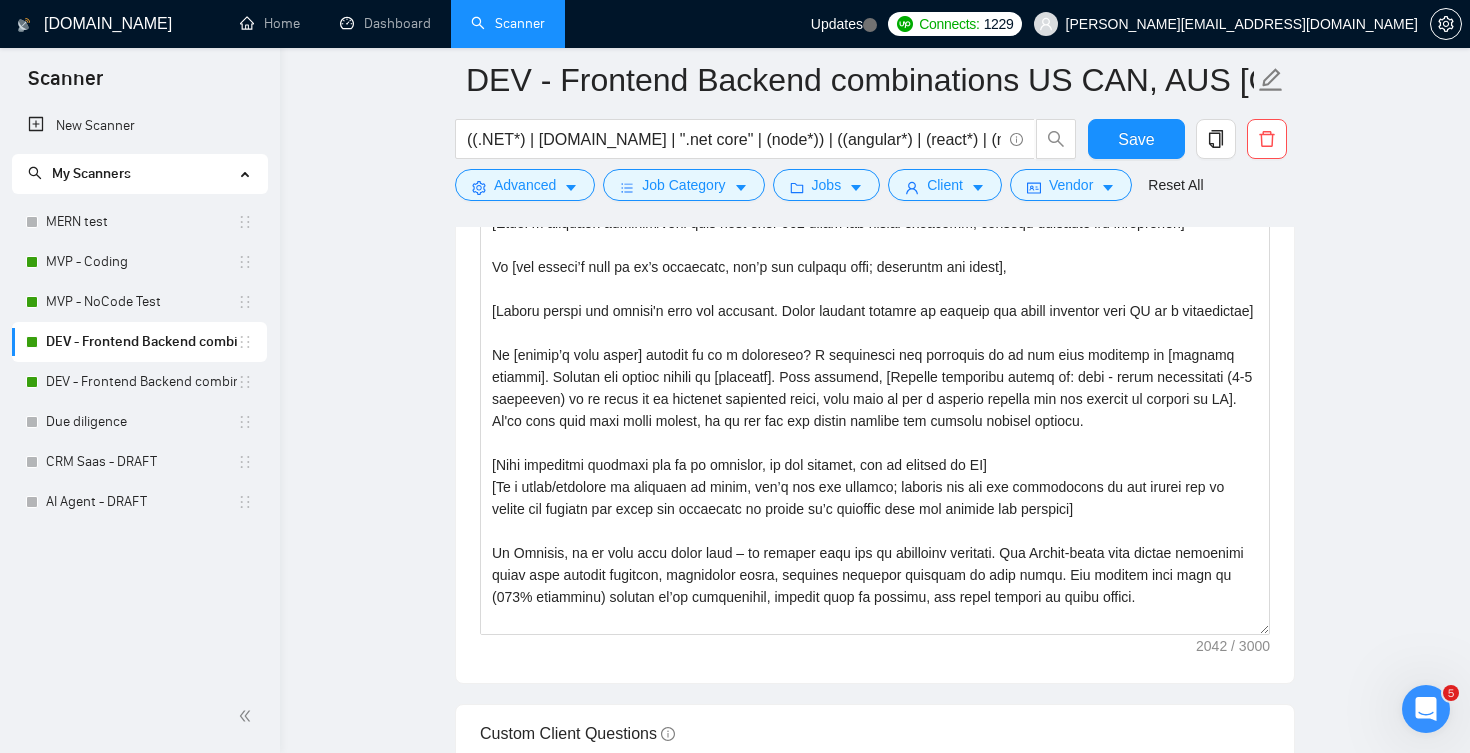scroll, scrollTop: 1871, scrollLeft: 0, axis: vertical 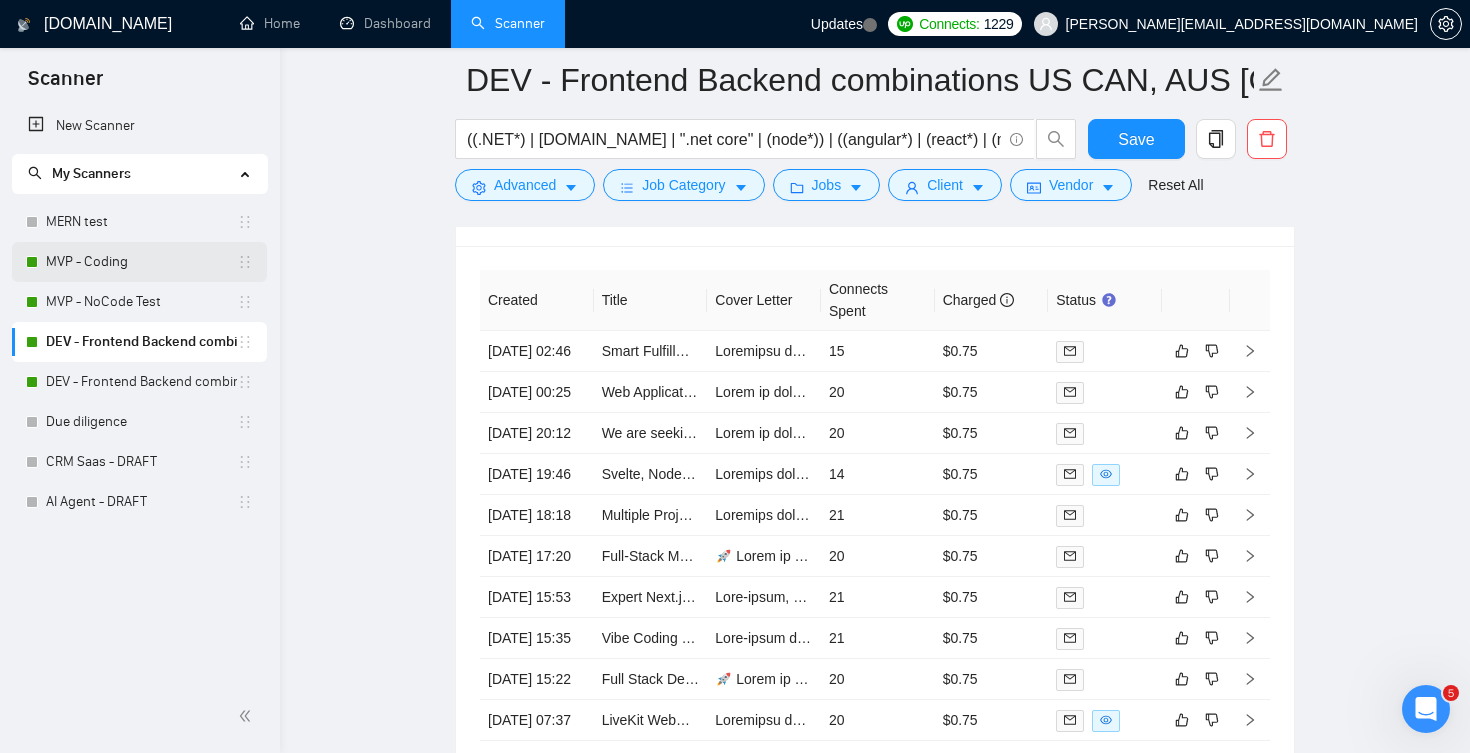 click on "MVP - Coding" at bounding box center (141, 262) 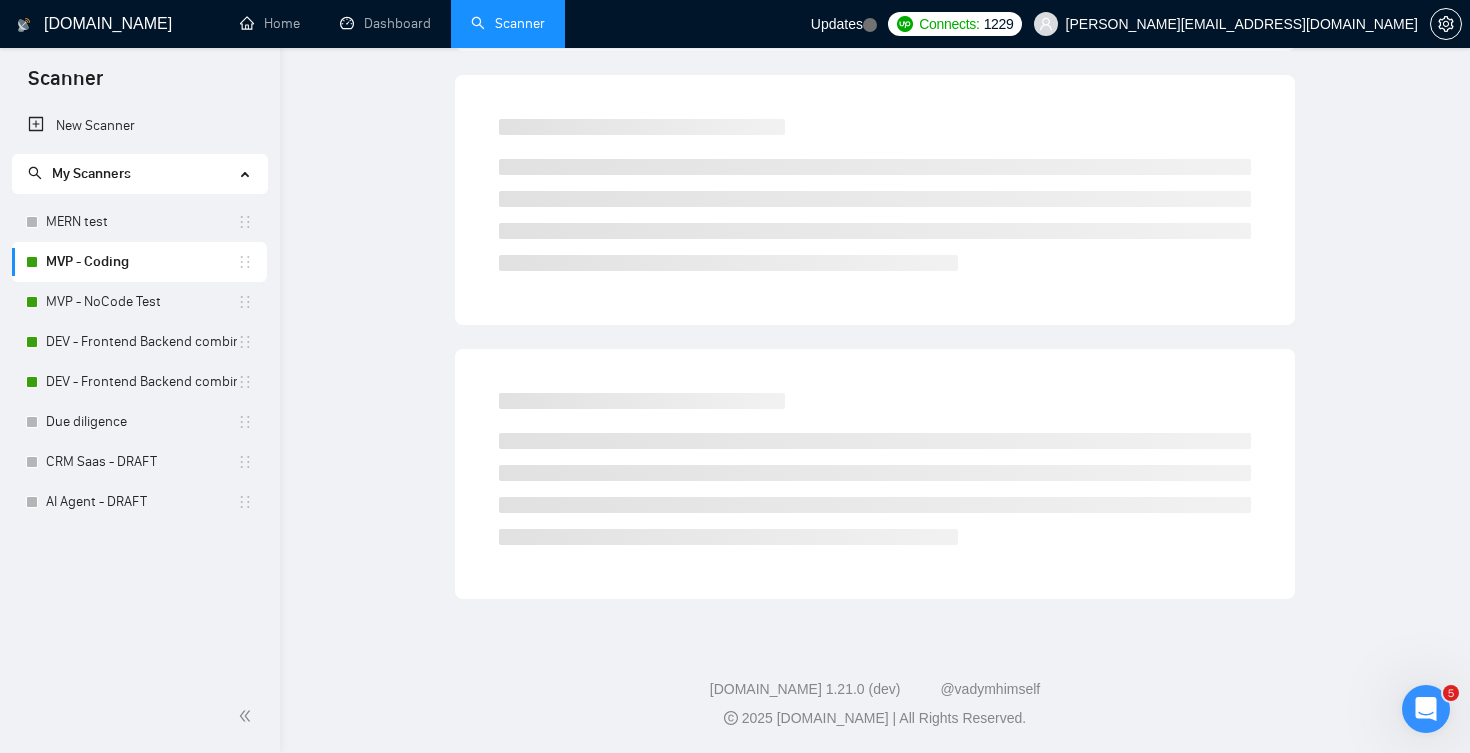 scroll, scrollTop: 0, scrollLeft: 0, axis: both 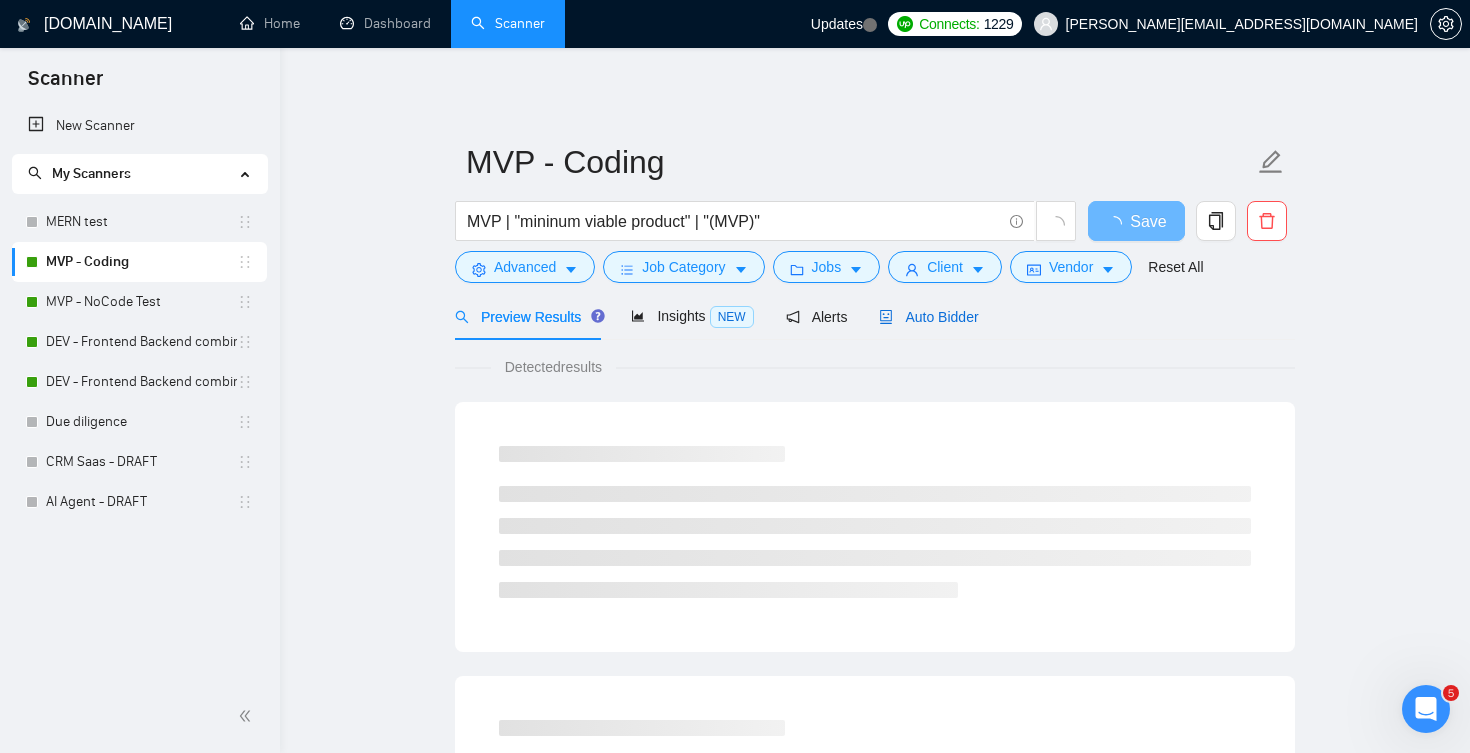 click on "Auto Bidder" at bounding box center [928, 317] 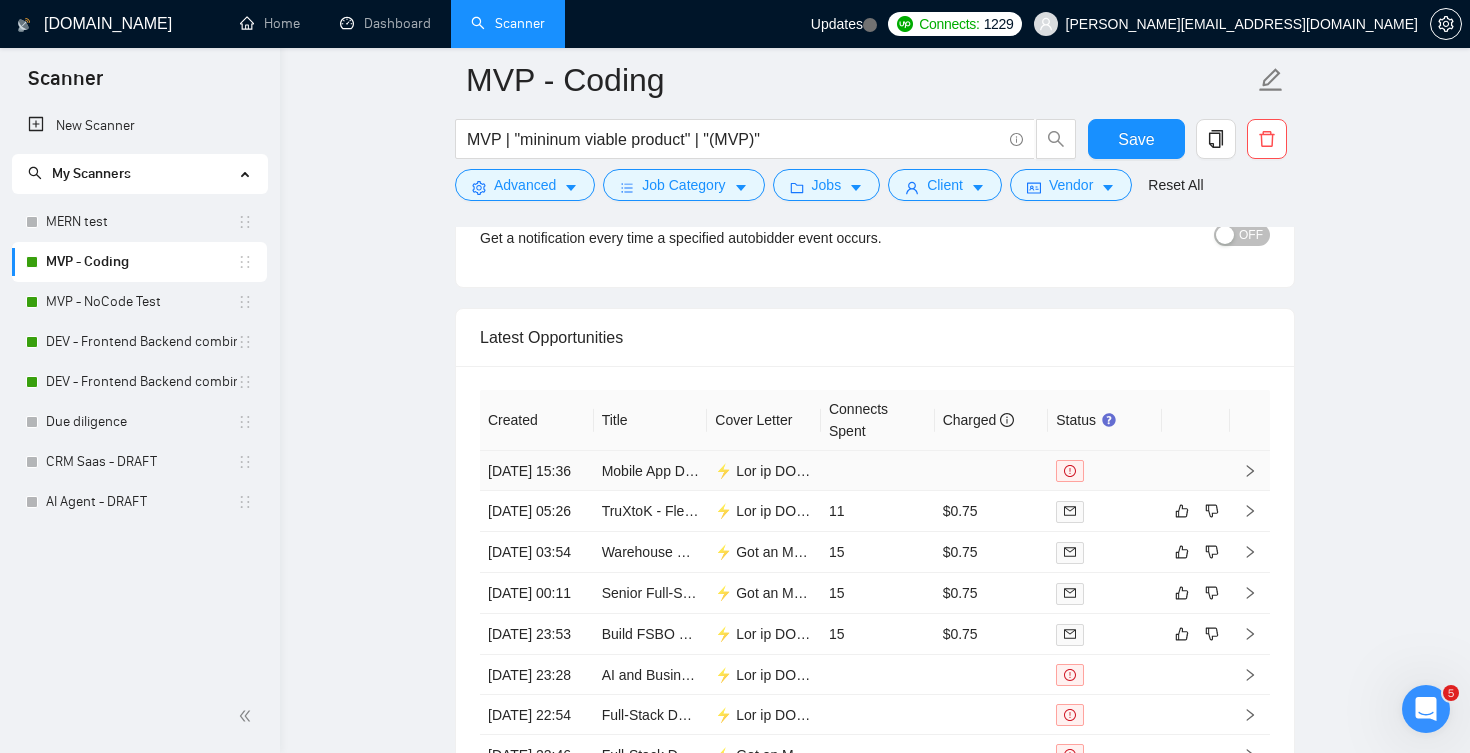 scroll, scrollTop: 4406, scrollLeft: 0, axis: vertical 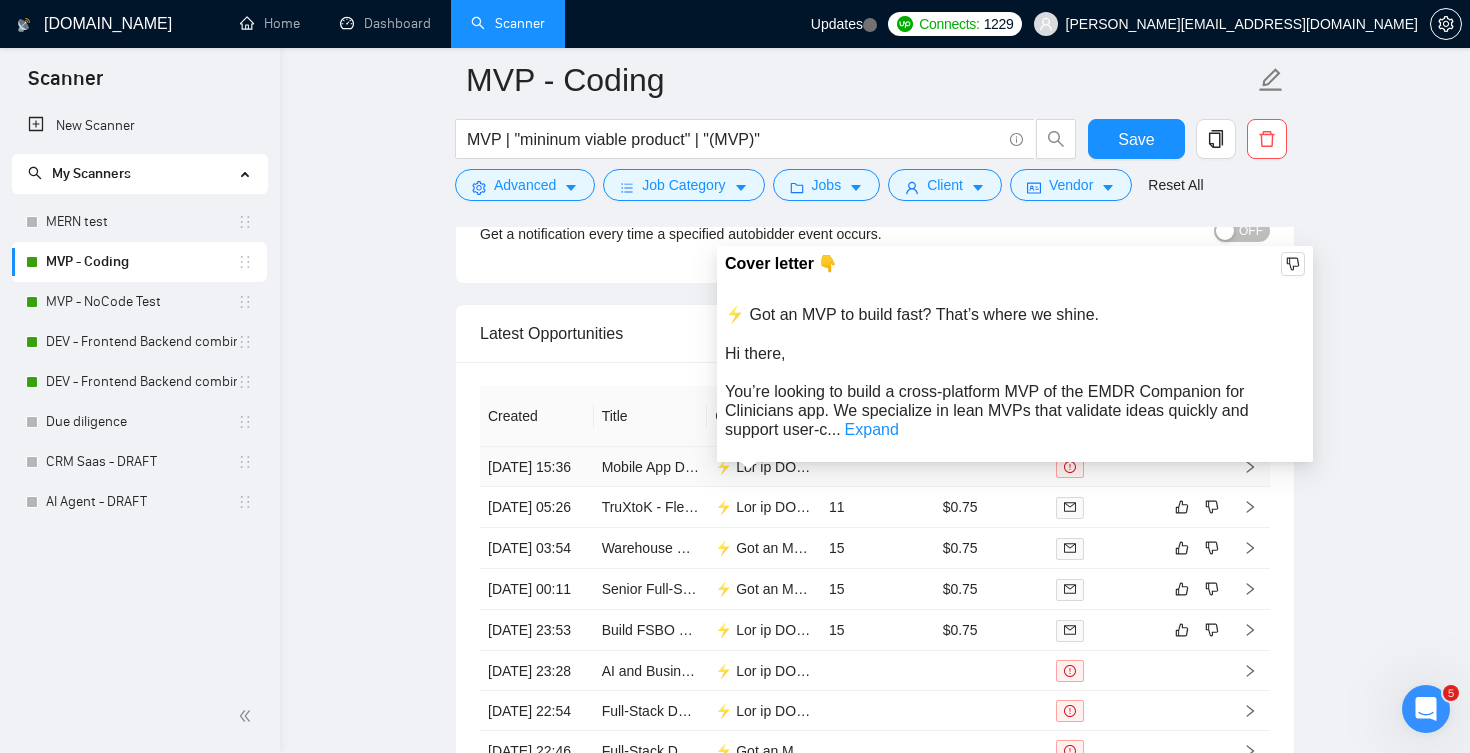 click at bounding box center (4869, 467) 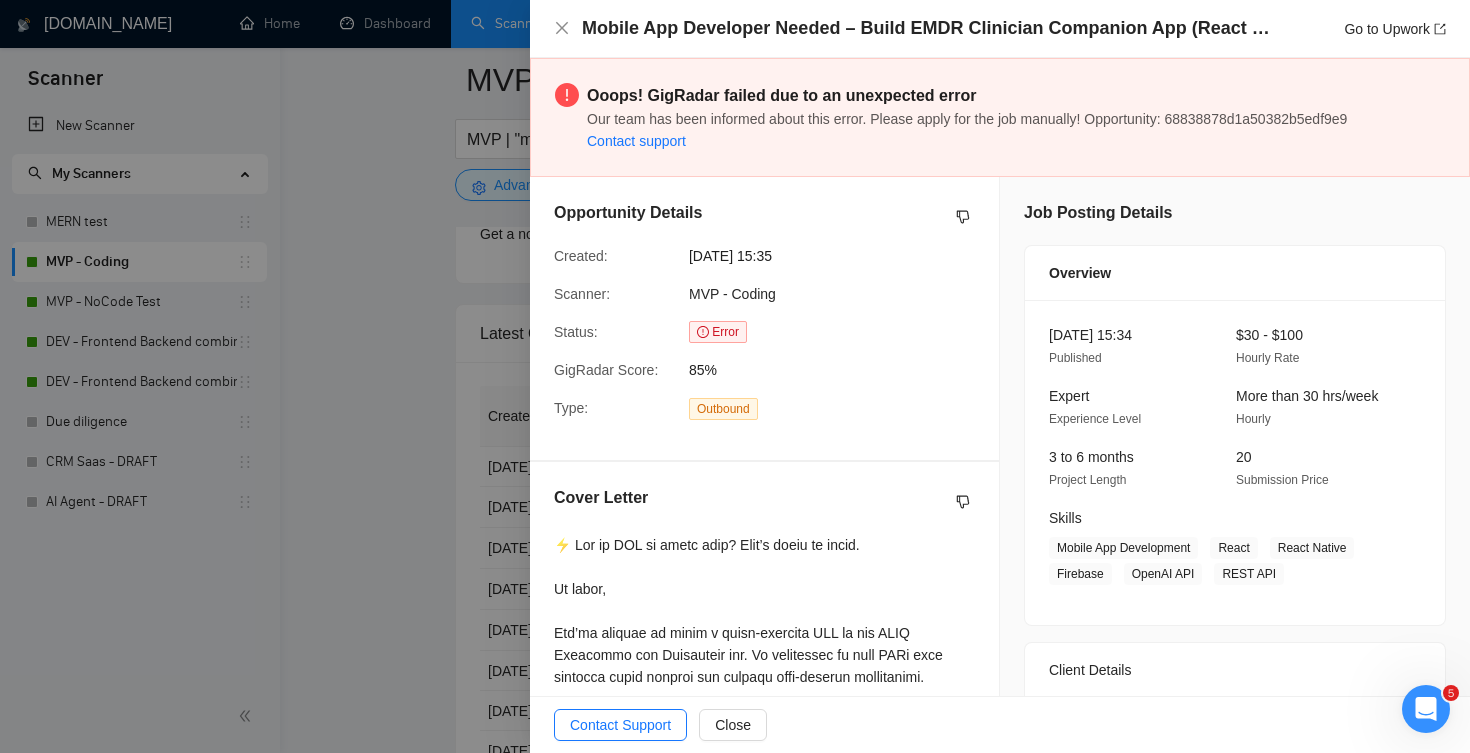 click on "Error" at bounding box center [718, 332] 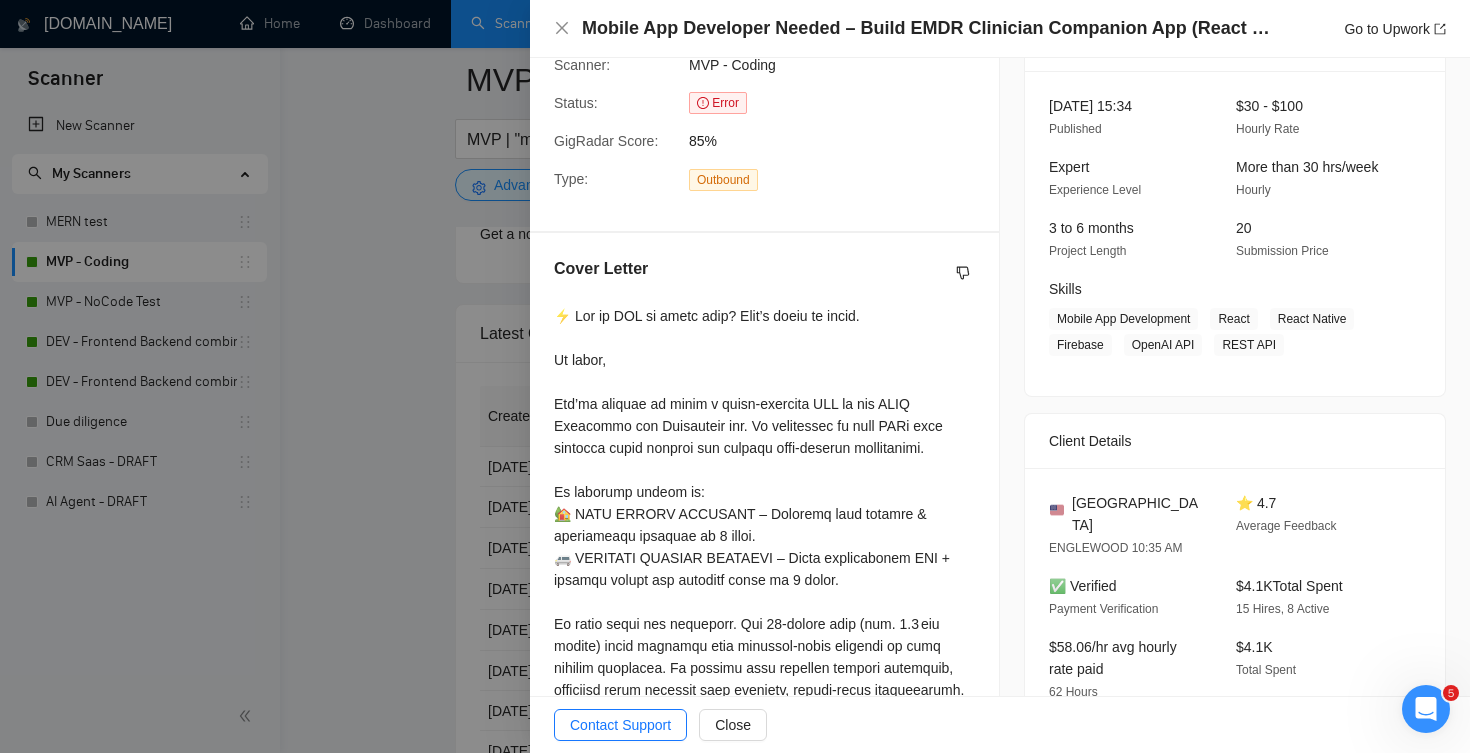 scroll, scrollTop: 212, scrollLeft: 0, axis: vertical 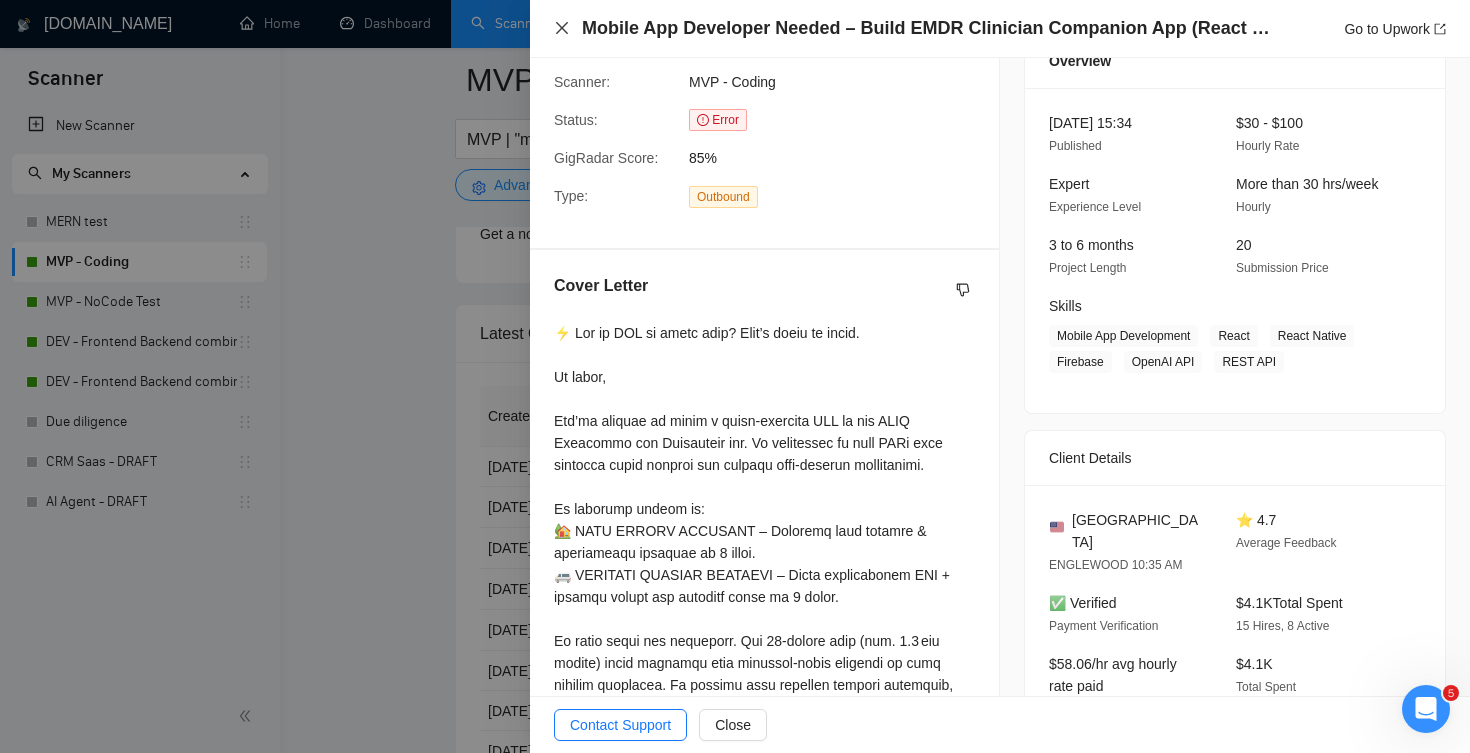 click 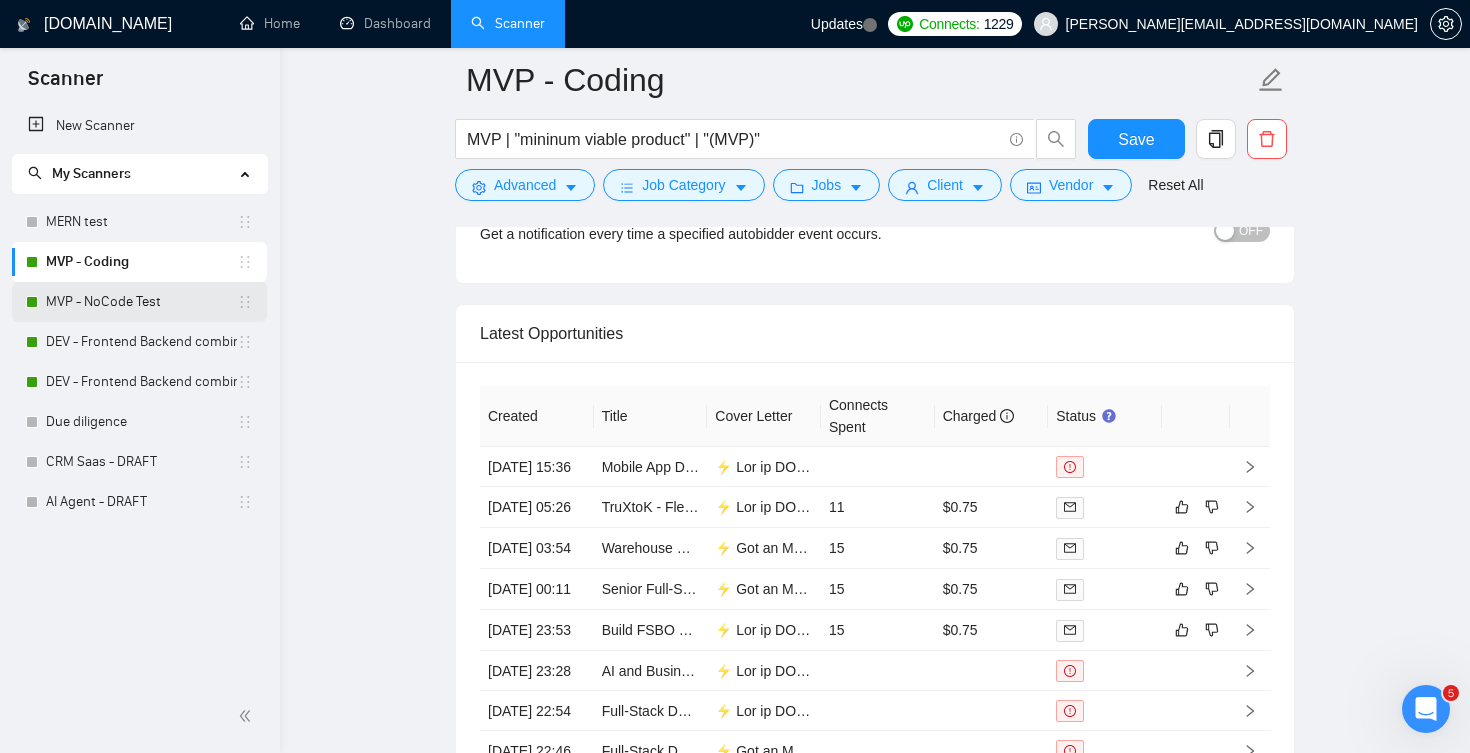 click on "MVP - NoCode Test" at bounding box center [141, 302] 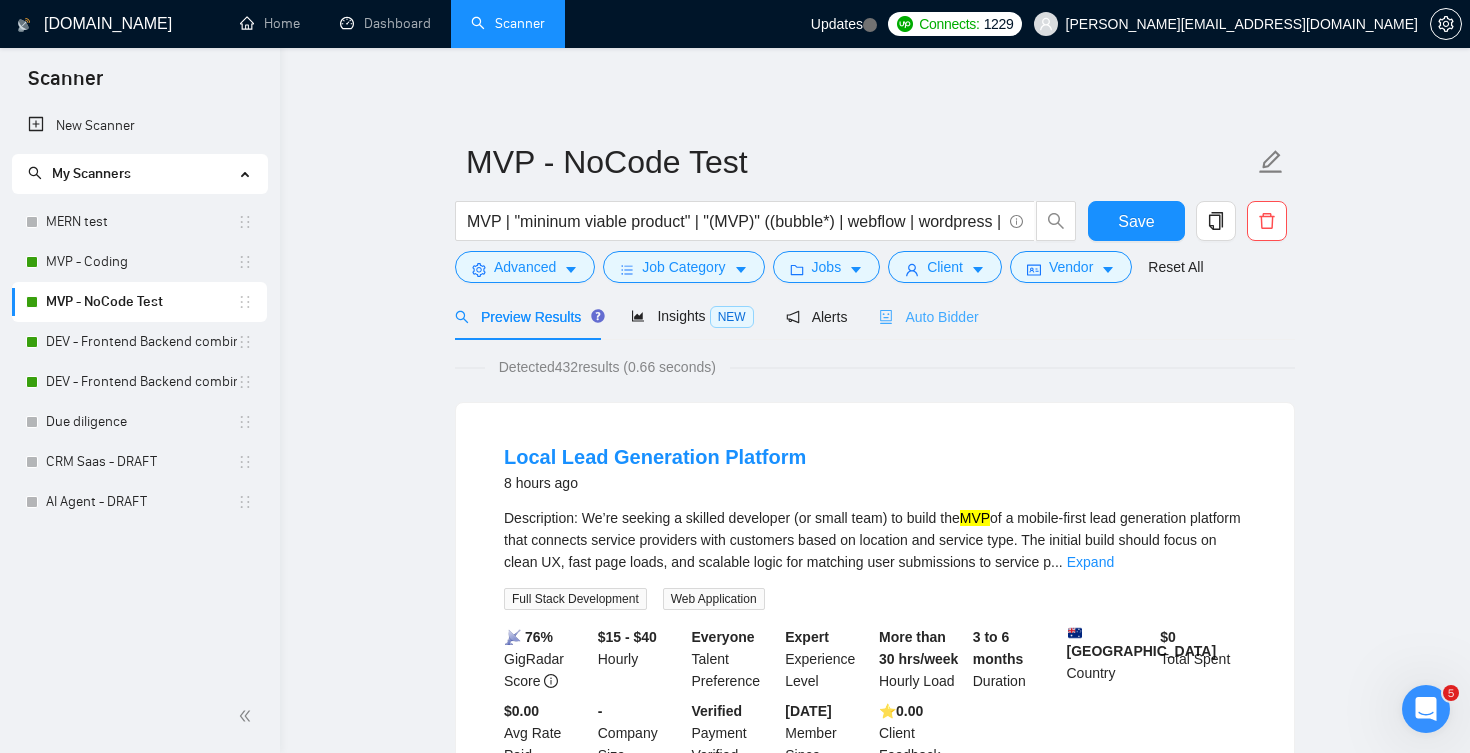 scroll, scrollTop: 0, scrollLeft: 0, axis: both 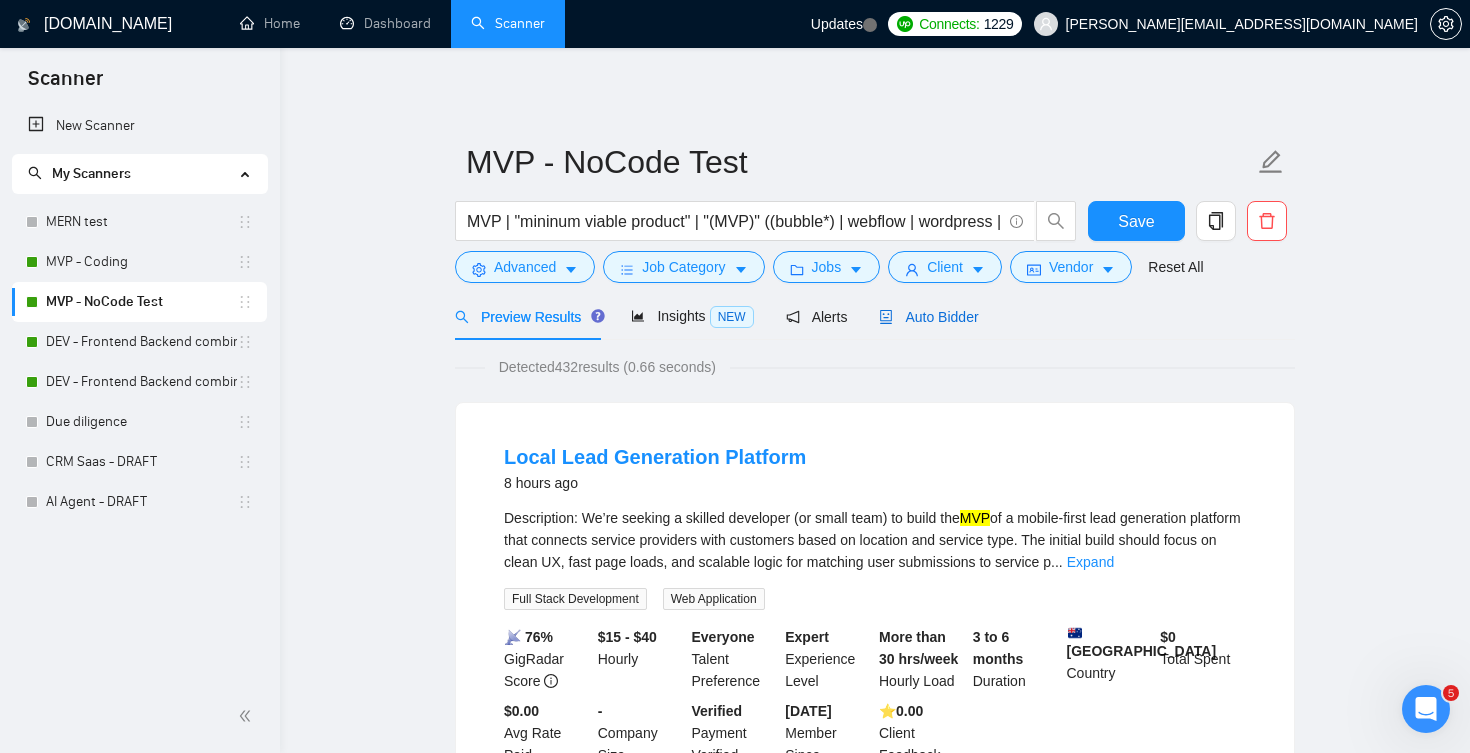 click on "Auto Bidder" at bounding box center [928, 317] 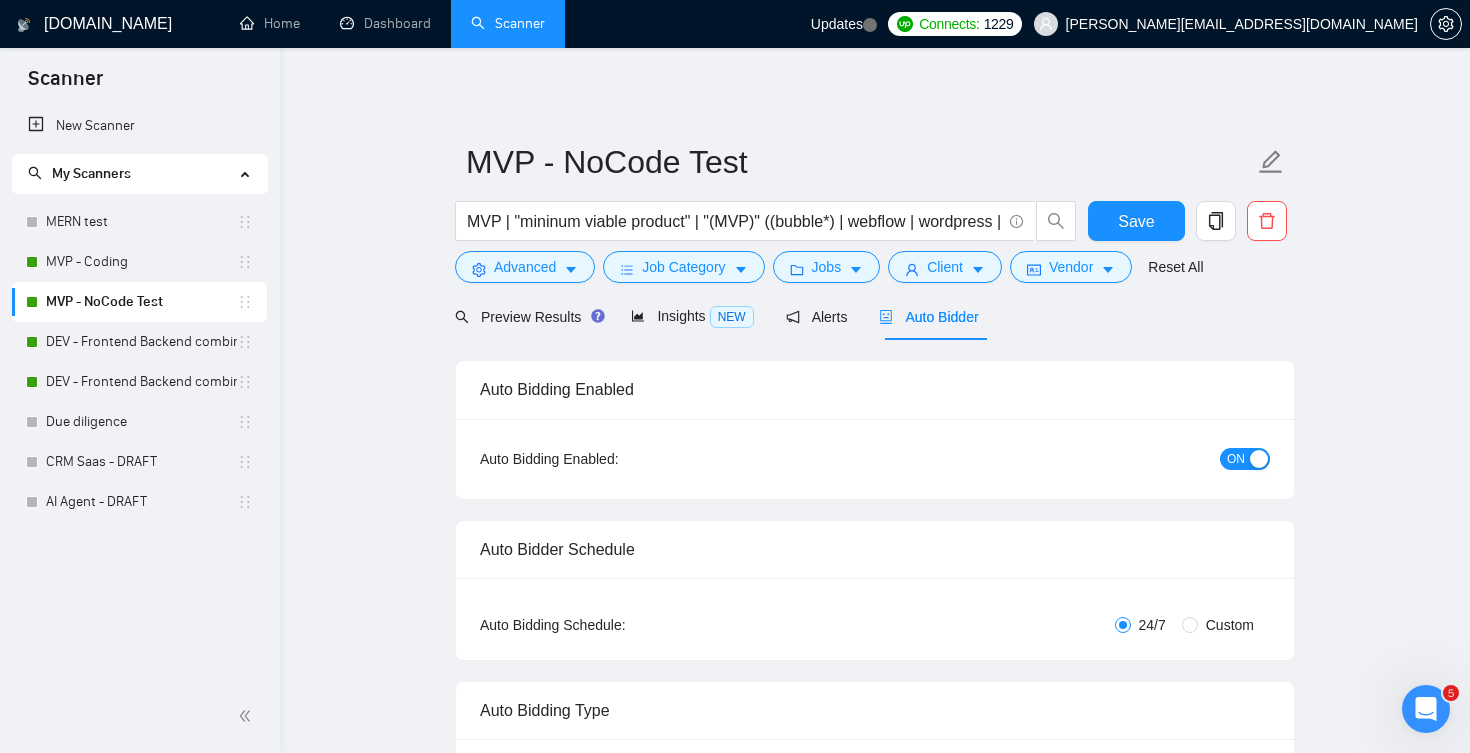 type 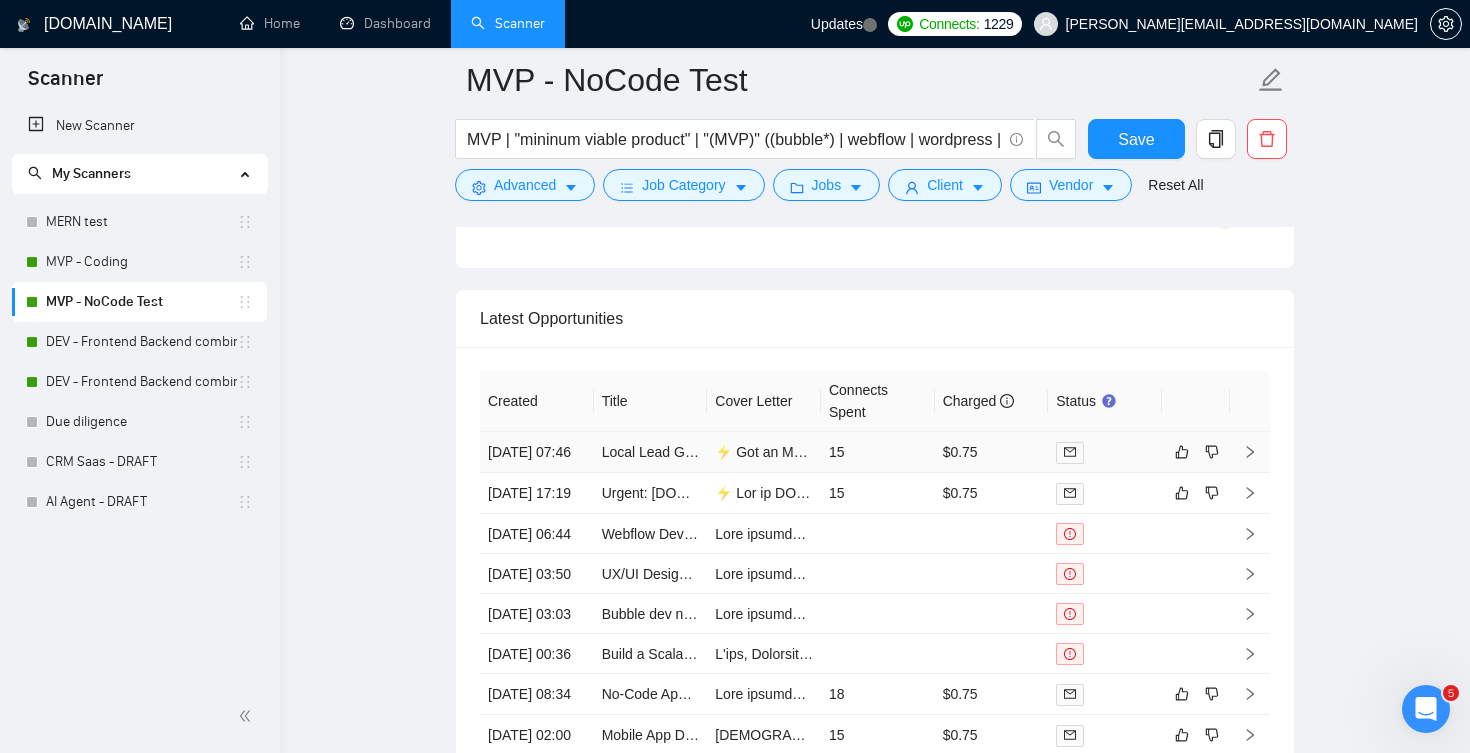 scroll, scrollTop: 4422, scrollLeft: 0, axis: vertical 